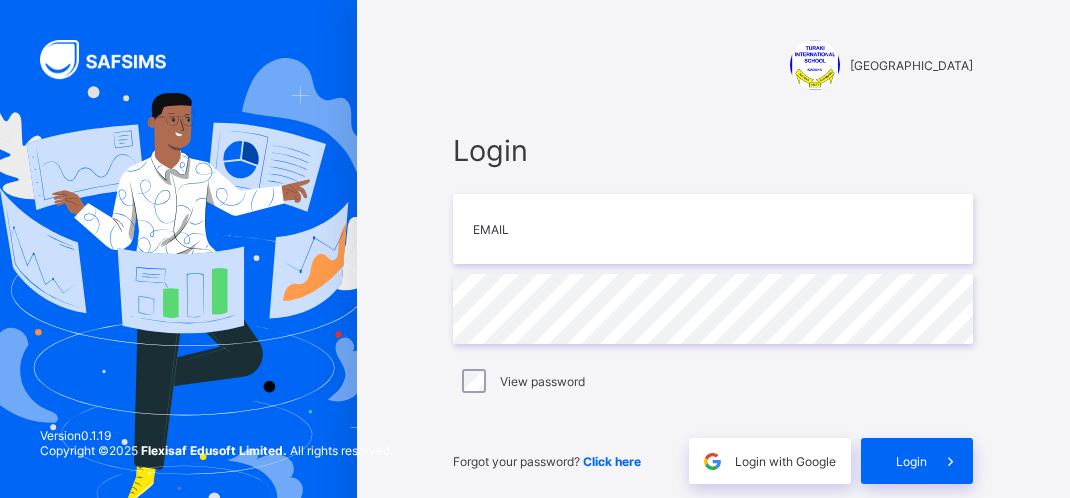 scroll, scrollTop: 0, scrollLeft: 0, axis: both 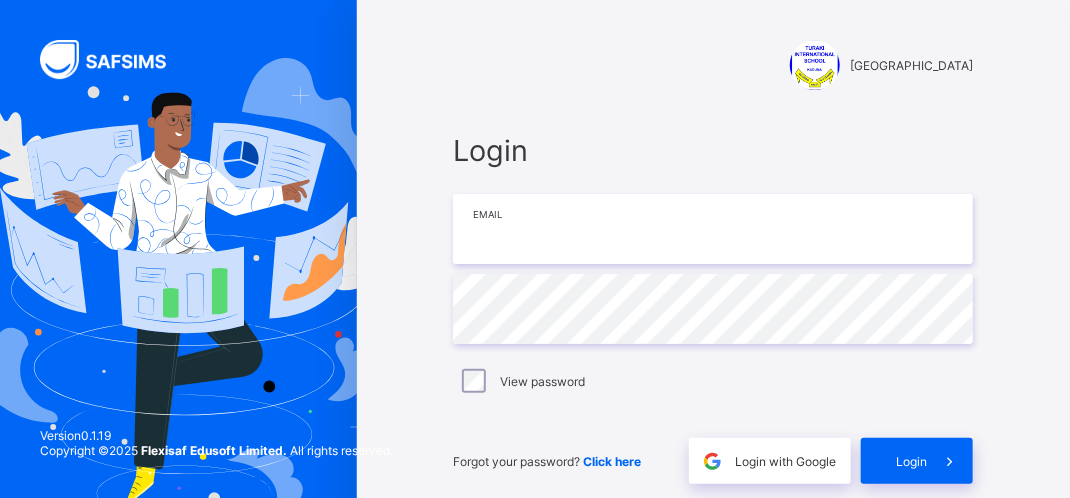 type on "**********" 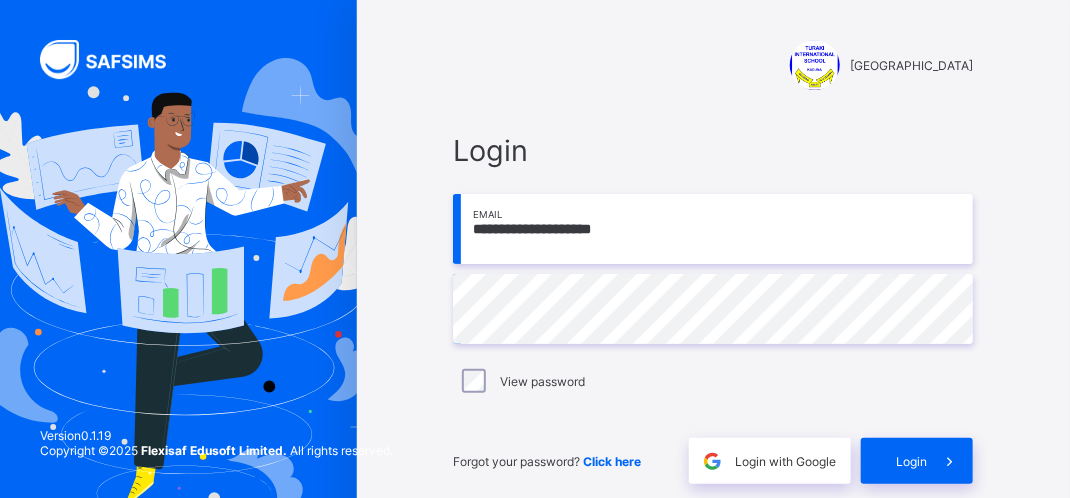 click on "**********" at bounding box center (713, 229) 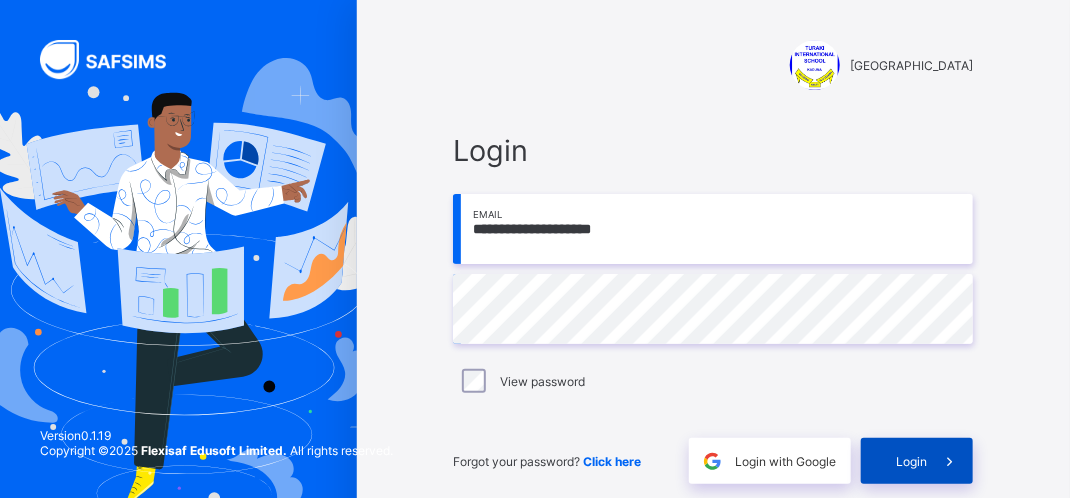 click on "Login" at bounding box center (917, 461) 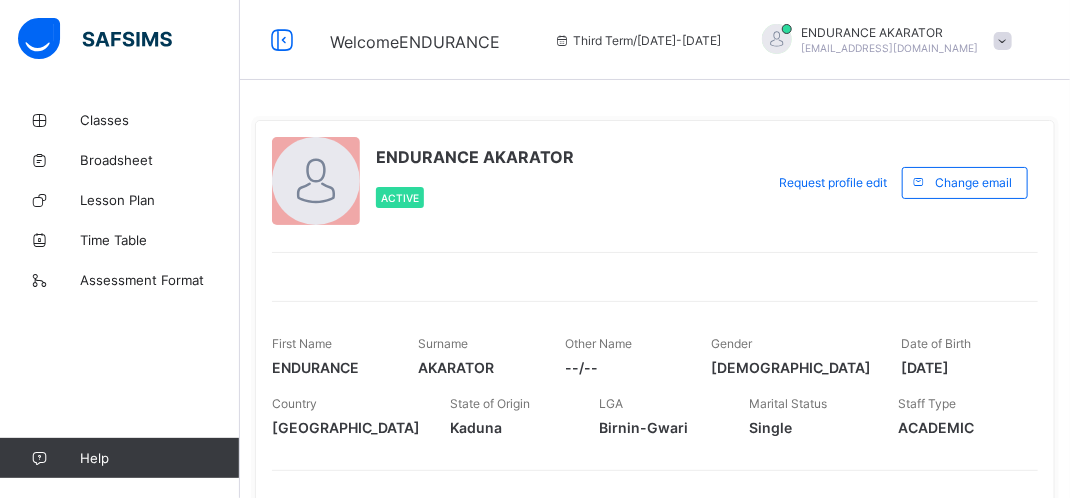 click on "First Name ENDURANCE Surname AKARATOR Other Name --/-- Gender [DEMOGRAPHIC_DATA] Date of Birth [DEMOGRAPHIC_DATA] Country [DEMOGRAPHIC_DATA] State of Origin [GEOGRAPHIC_DATA] LGA [GEOGRAPHIC_DATA]-Gwari Marital Status [DEMOGRAPHIC_DATA] Staff Type ACADEMIC" at bounding box center (655, 373) 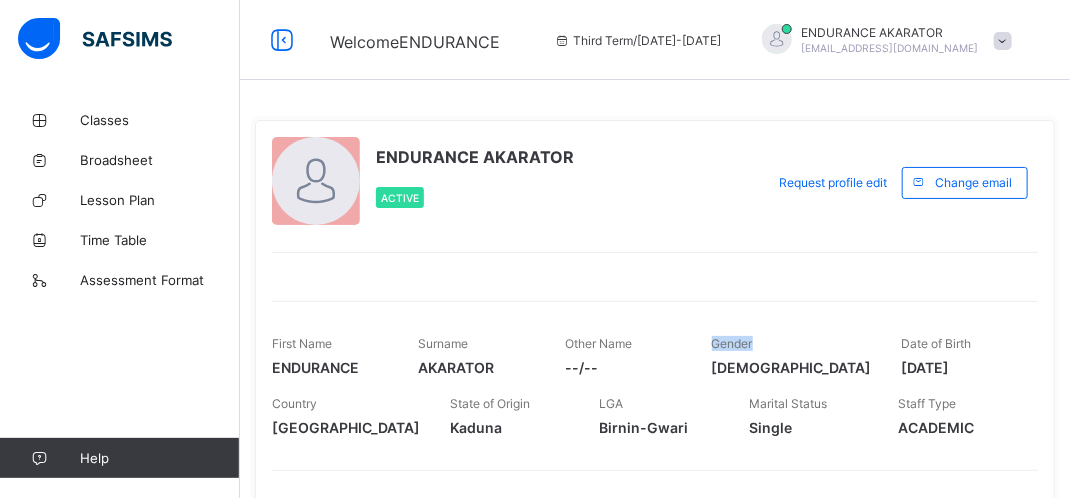 click on "First Name ENDURANCE Surname AKARATOR Other Name --/-- Gender [DEMOGRAPHIC_DATA] Date of Birth [DEMOGRAPHIC_DATA] Country [DEMOGRAPHIC_DATA] State of Origin [GEOGRAPHIC_DATA] LGA [GEOGRAPHIC_DATA]-Gwari Marital Status [DEMOGRAPHIC_DATA] Staff Type ACADEMIC" at bounding box center (655, 373) 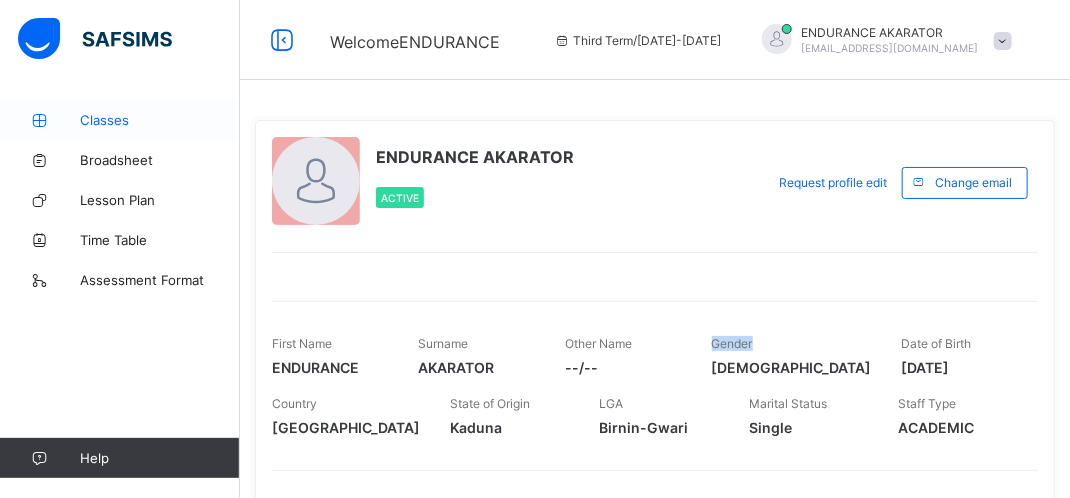 click on "Classes" at bounding box center (160, 120) 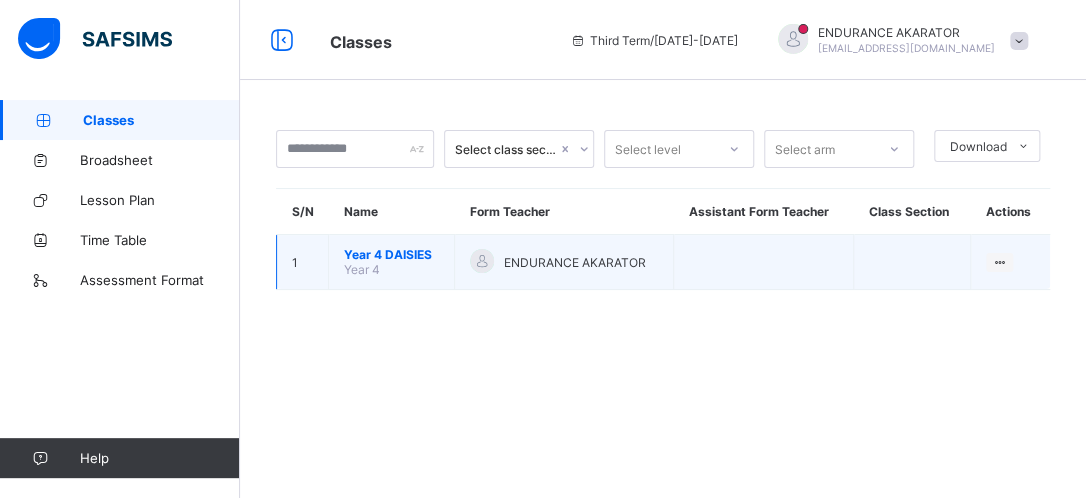 click on "Year 4" at bounding box center (362, 269) 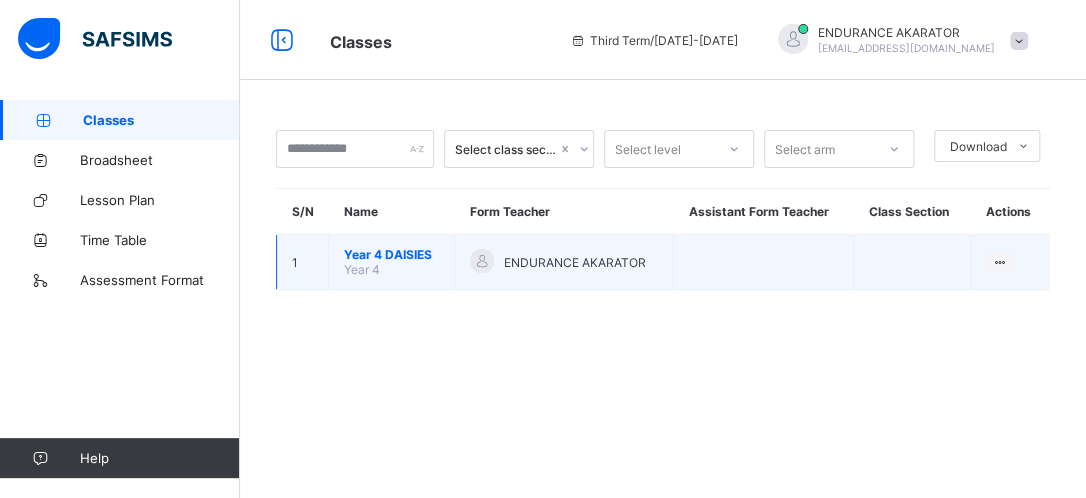 click on "Year 4   DAISIES" at bounding box center [391, 254] 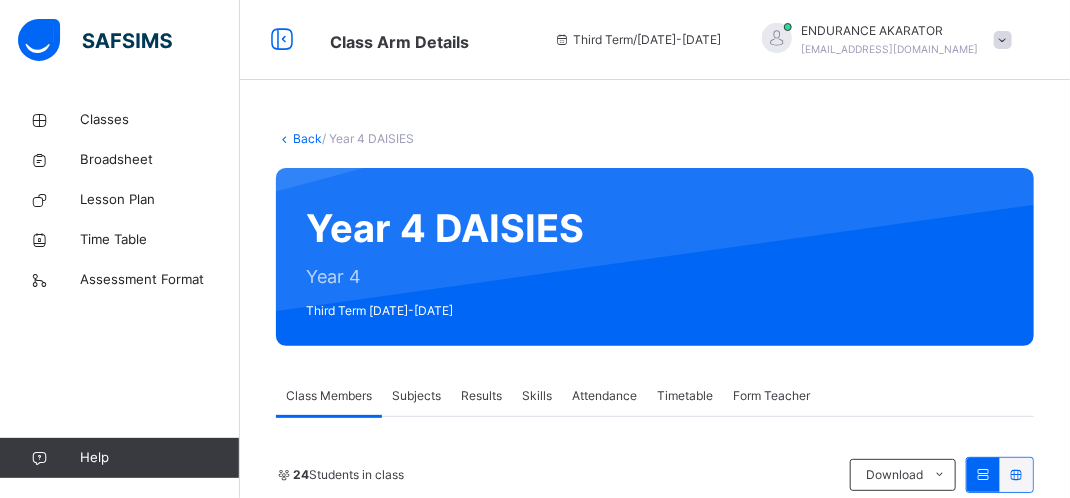 click on "Subjects" at bounding box center (416, 396) 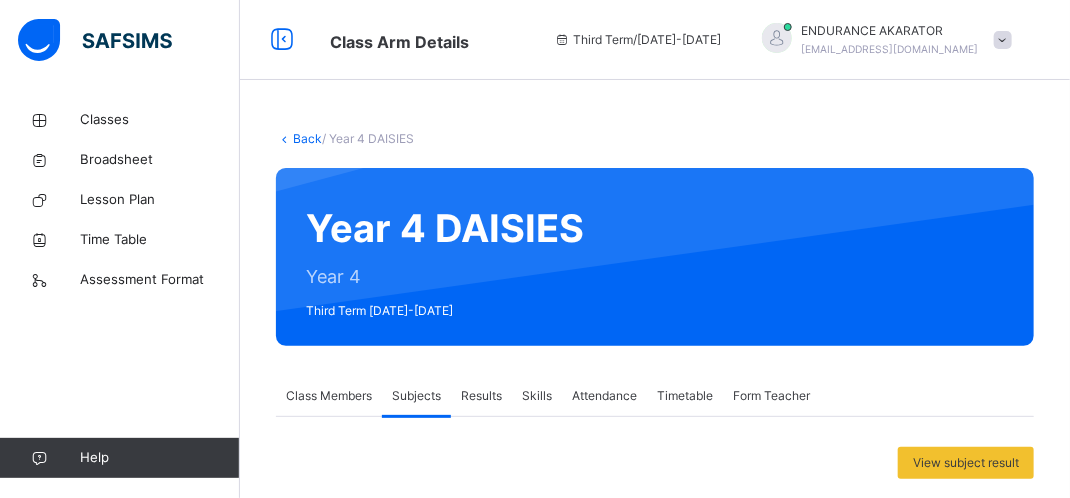 click on "Subjects" at bounding box center (416, 396) 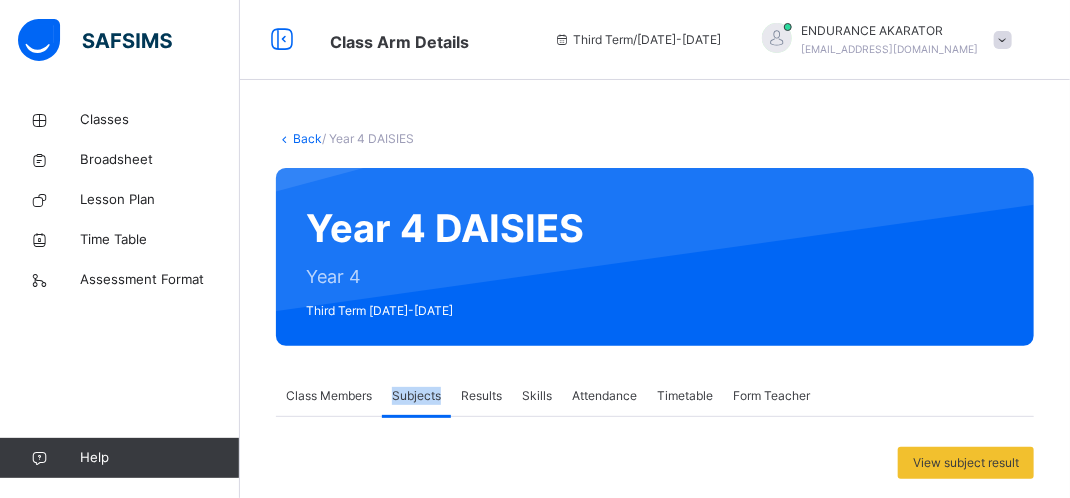 click on "Subjects" at bounding box center (416, 396) 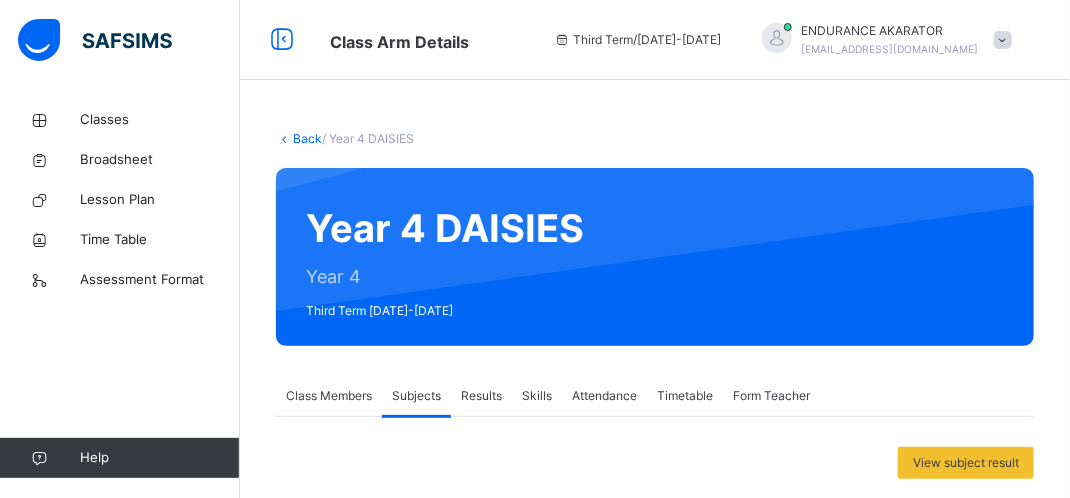 drag, startPoint x: 424, startPoint y: 396, endPoint x: 436, endPoint y: 430, distance: 36.05551 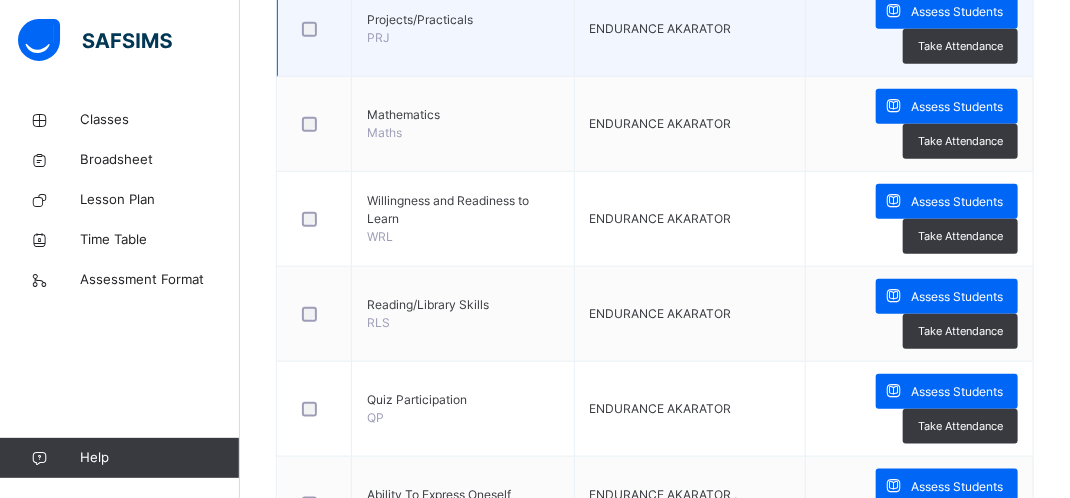 scroll, scrollTop: 520, scrollLeft: 0, axis: vertical 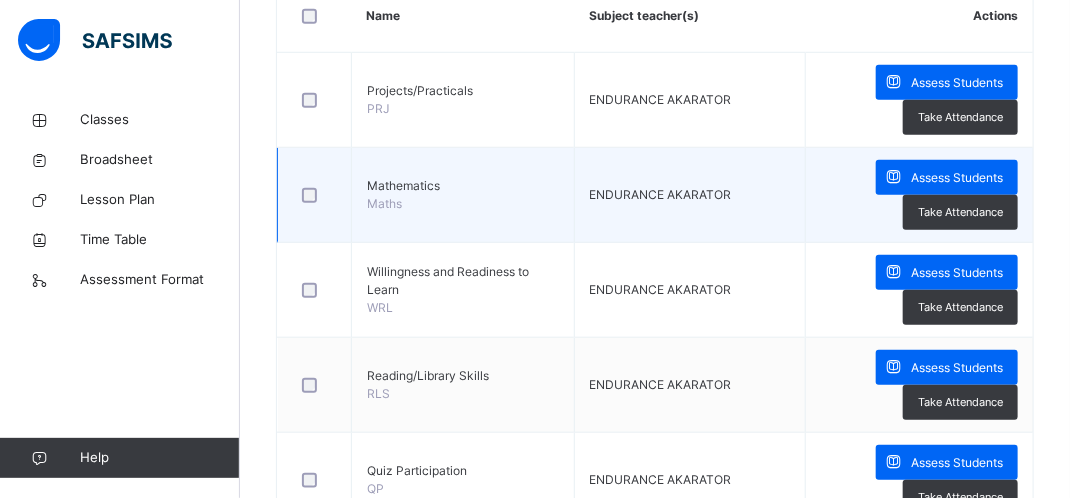click on "Mathematics" at bounding box center [463, 186] 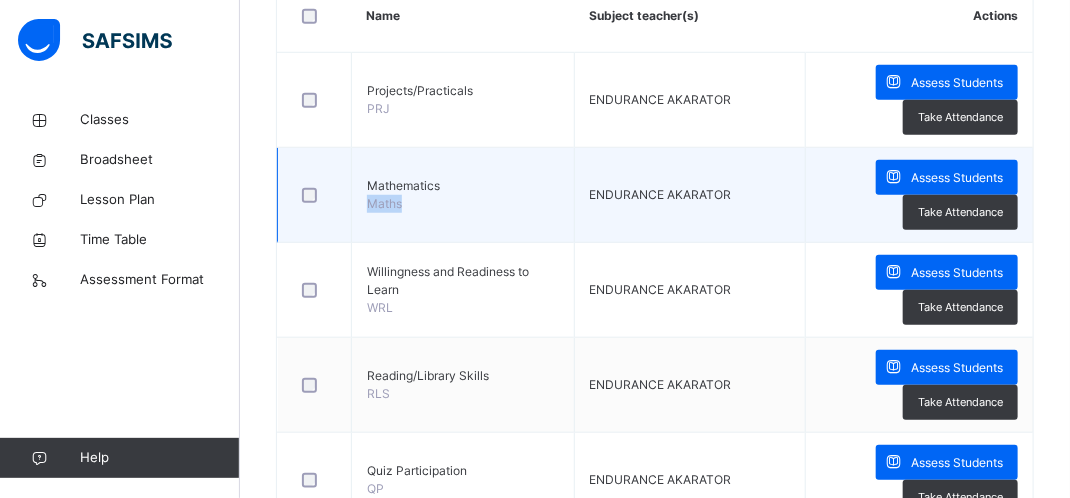 click on "Maths" at bounding box center (384, 203) 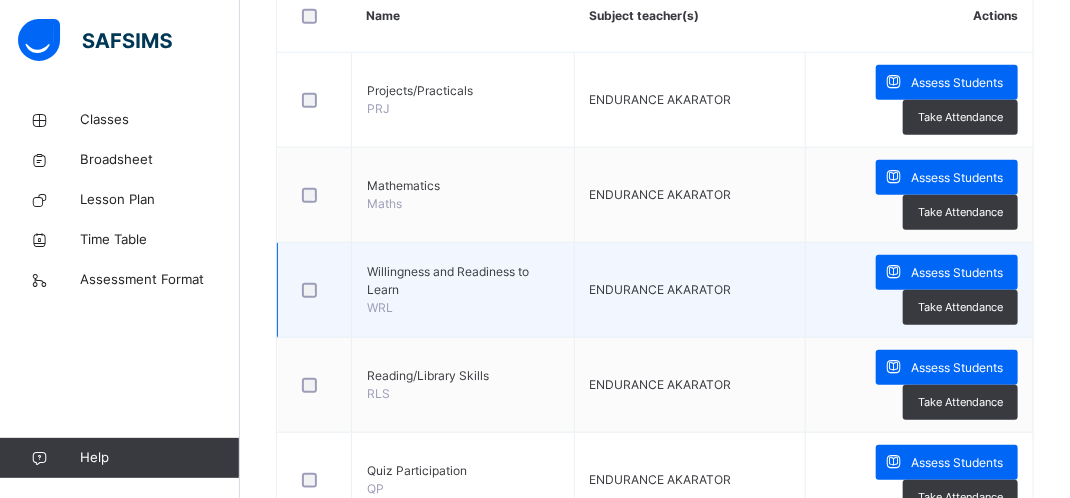 drag, startPoint x: 393, startPoint y: 203, endPoint x: 421, endPoint y: 297, distance: 98.0816 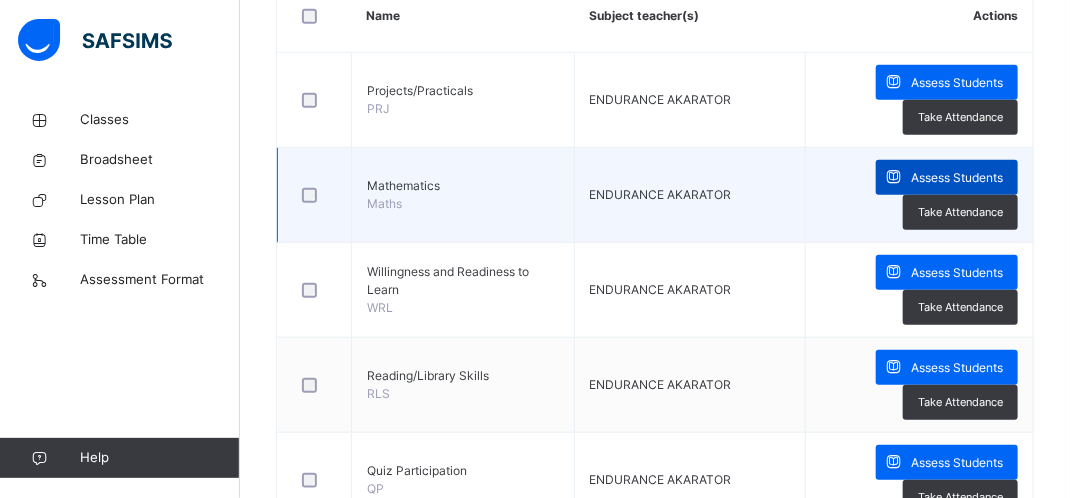 click on "Assess Students" at bounding box center [957, 178] 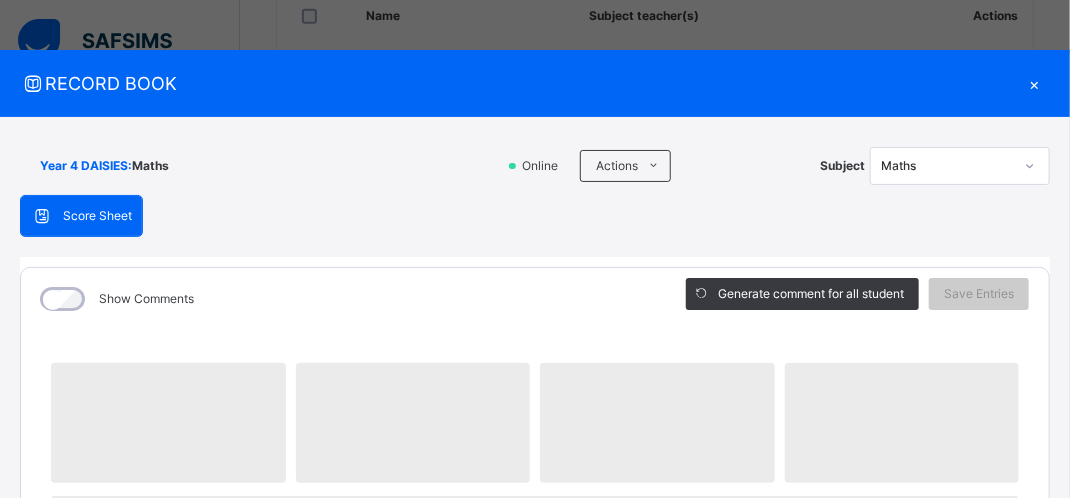 scroll, scrollTop: 560, scrollLeft: 0, axis: vertical 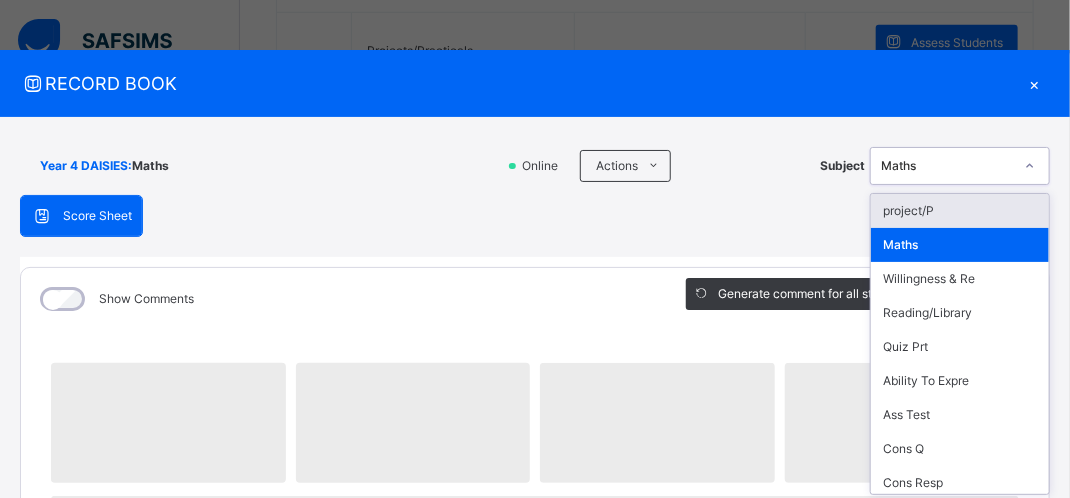 click on "Maths" at bounding box center [947, 166] 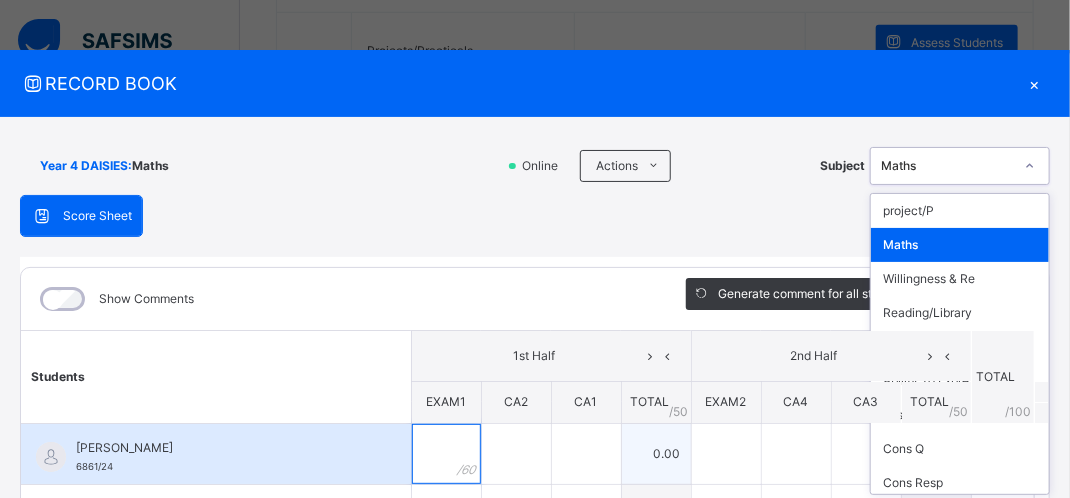 click at bounding box center (446, 454) 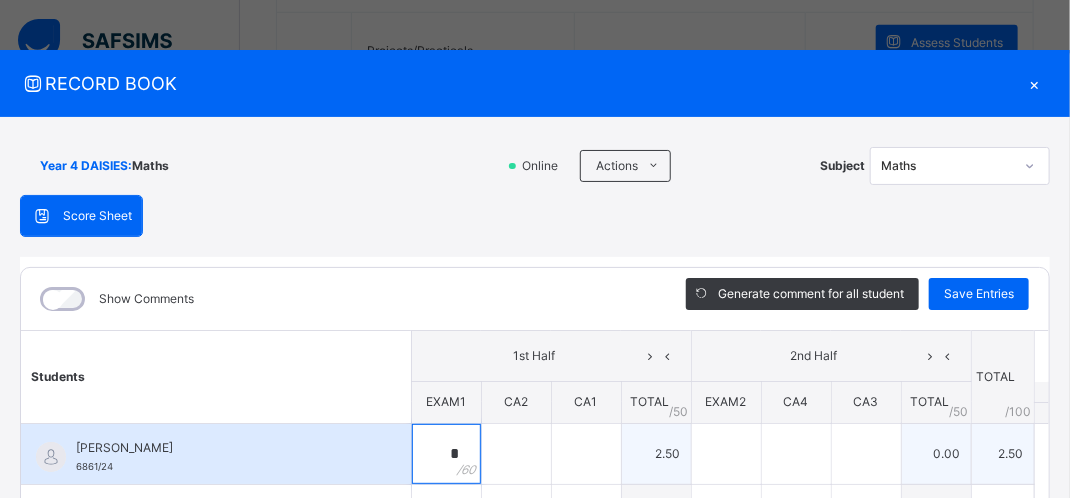 type on "**" 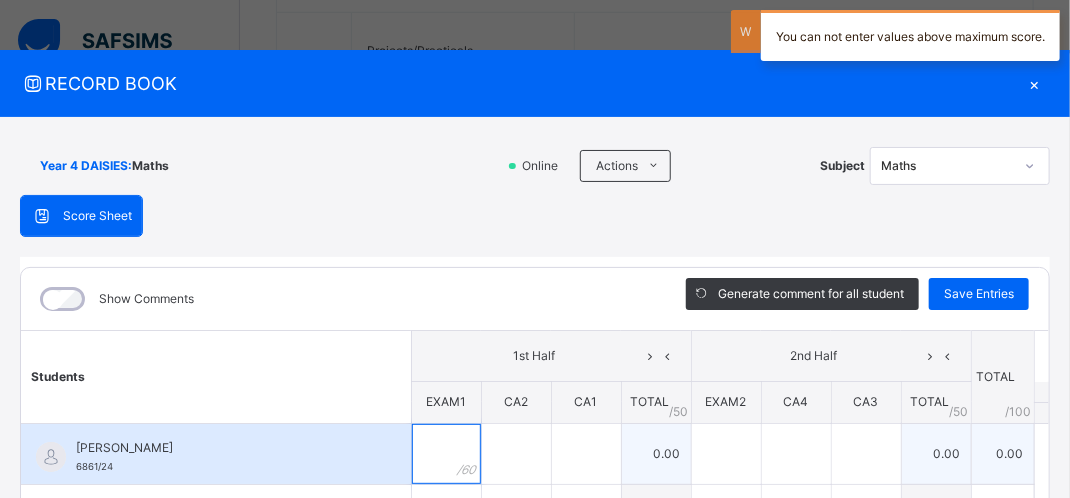 type on "*" 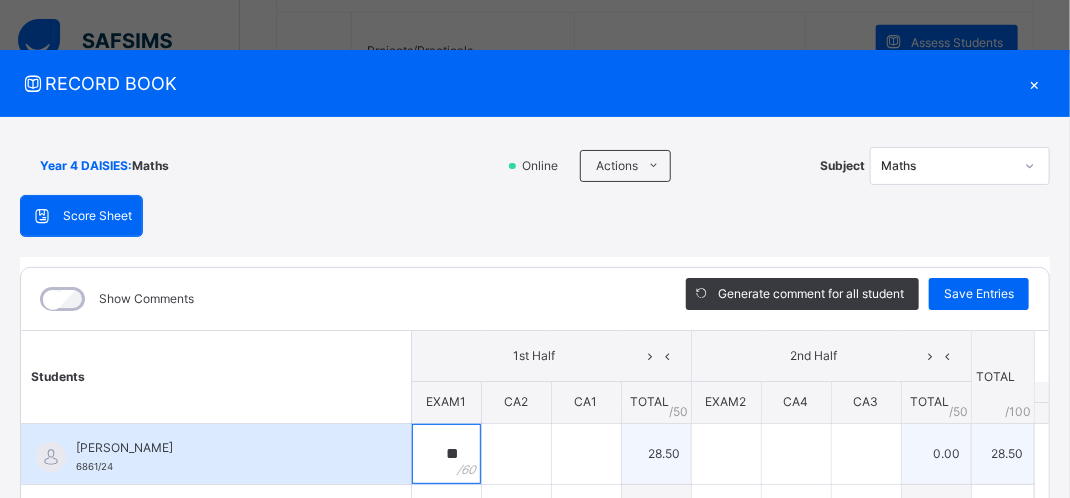 type on "**" 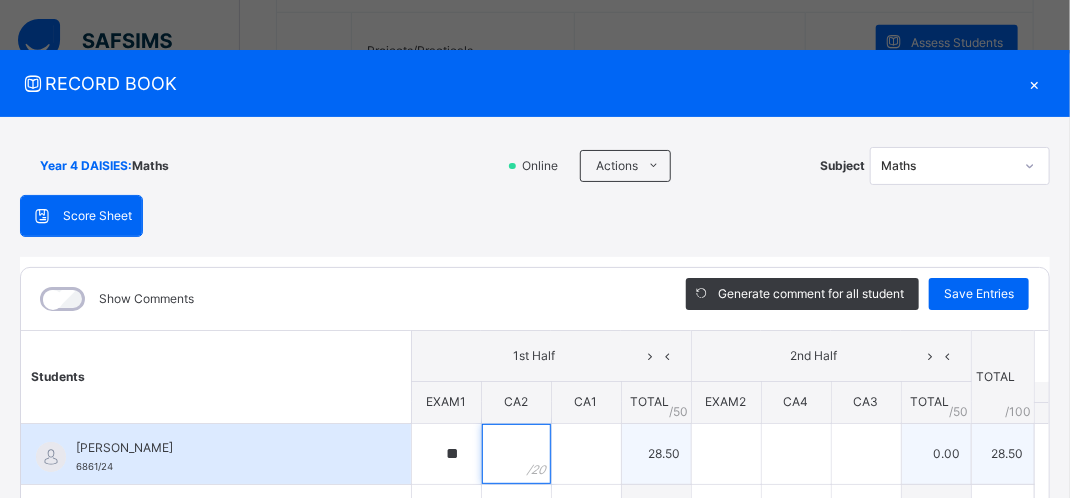 click at bounding box center [516, 454] 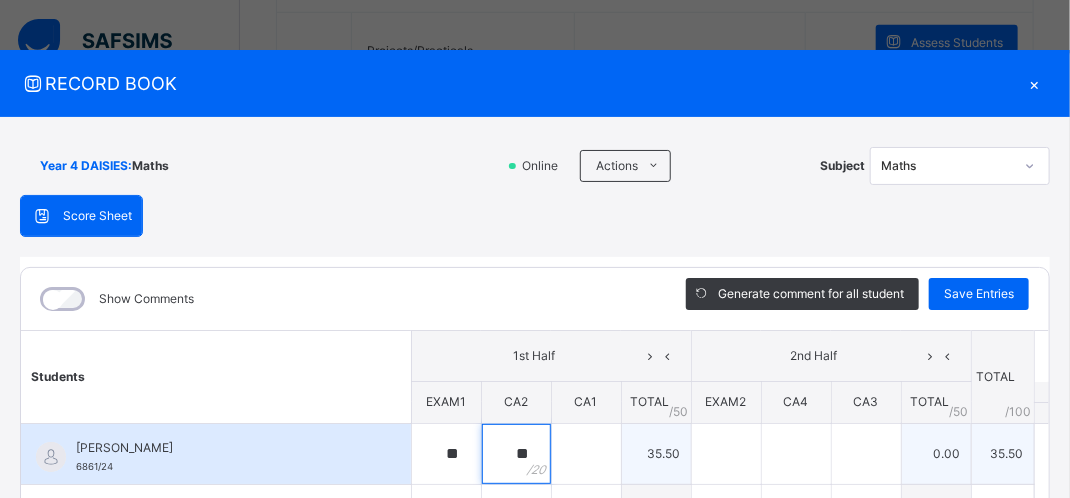 type on "**" 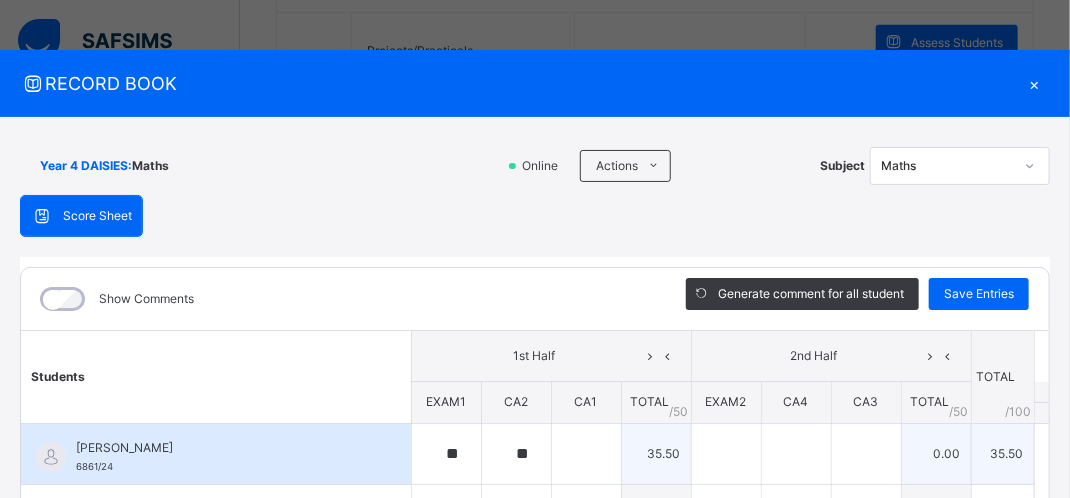drag, startPoint x: 526, startPoint y: 459, endPoint x: 552, endPoint y: 458, distance: 26.019224 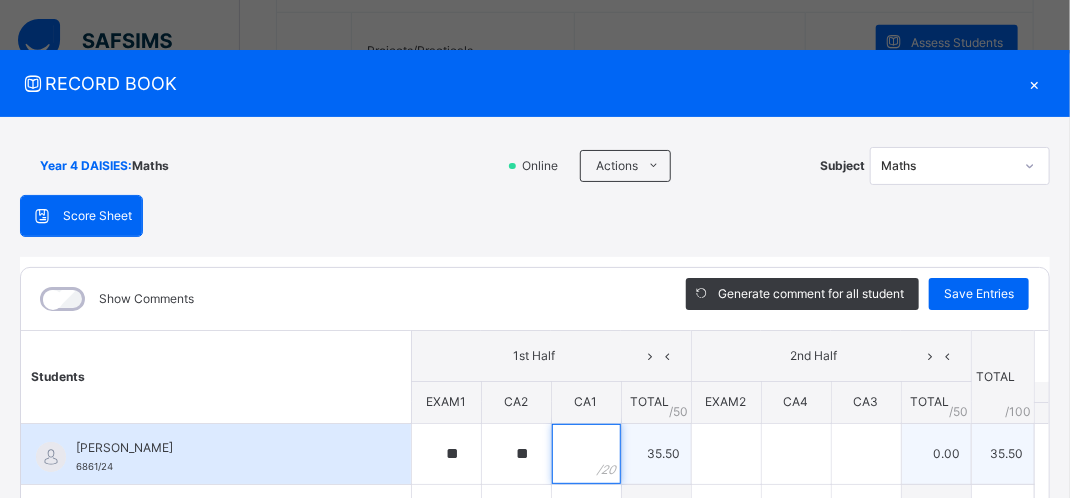 click at bounding box center (586, 454) 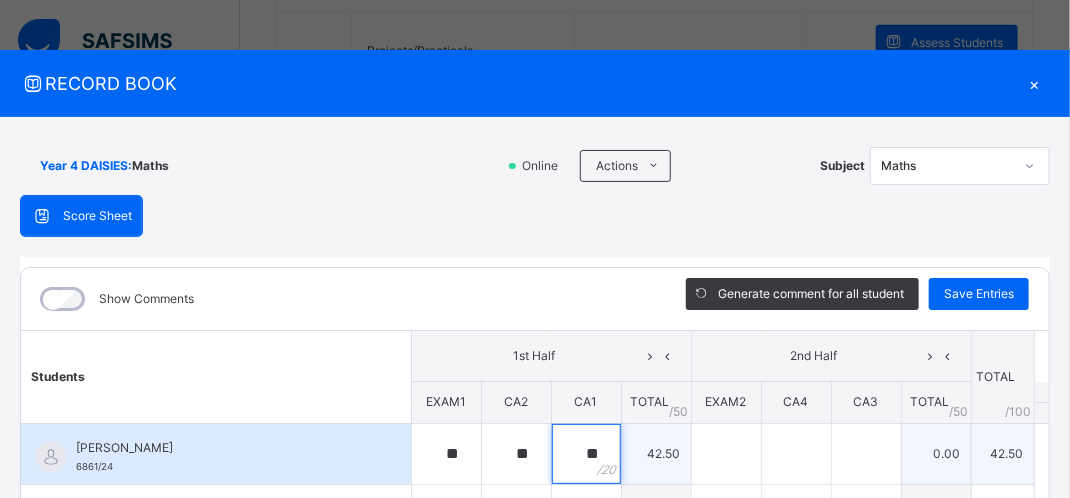 type on "**" 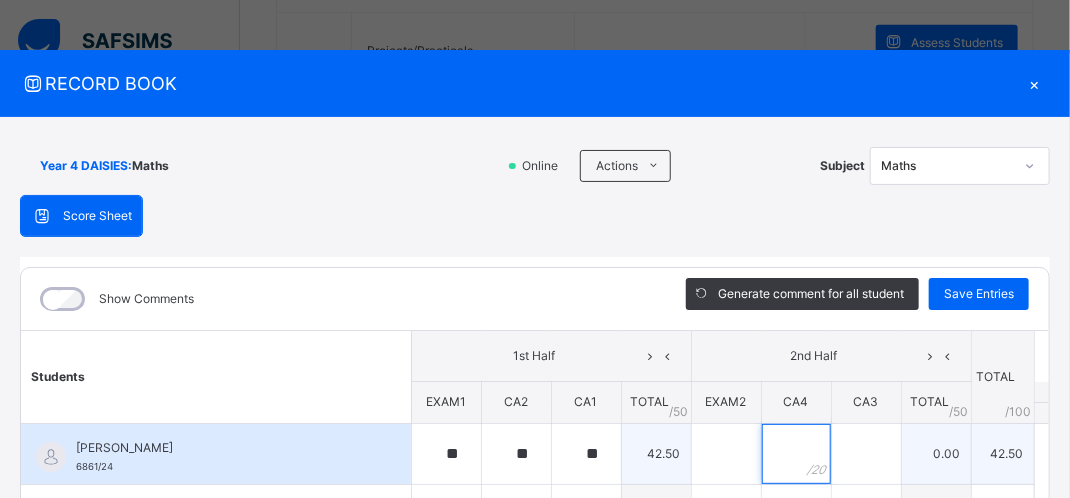 click at bounding box center [796, 454] 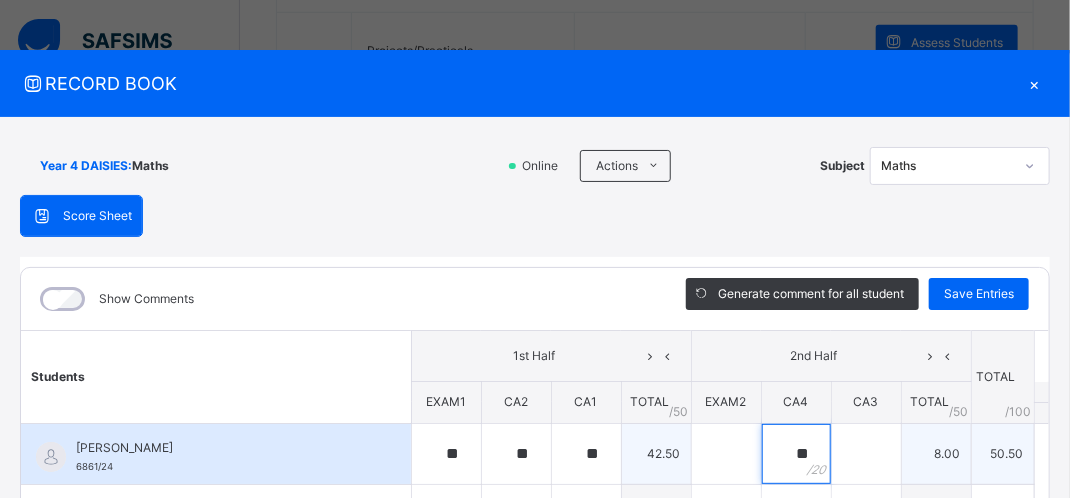 type on "**" 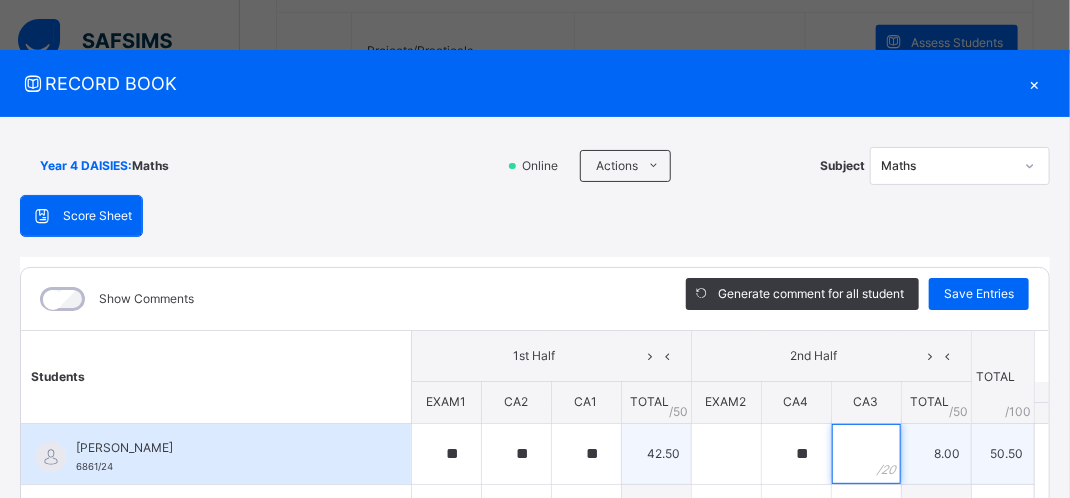 click at bounding box center [866, 454] 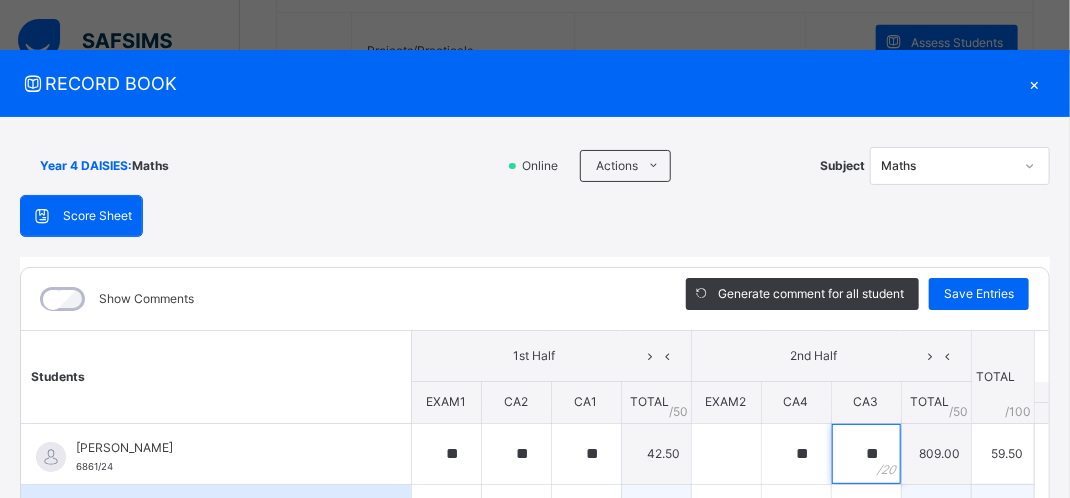 type on "**" 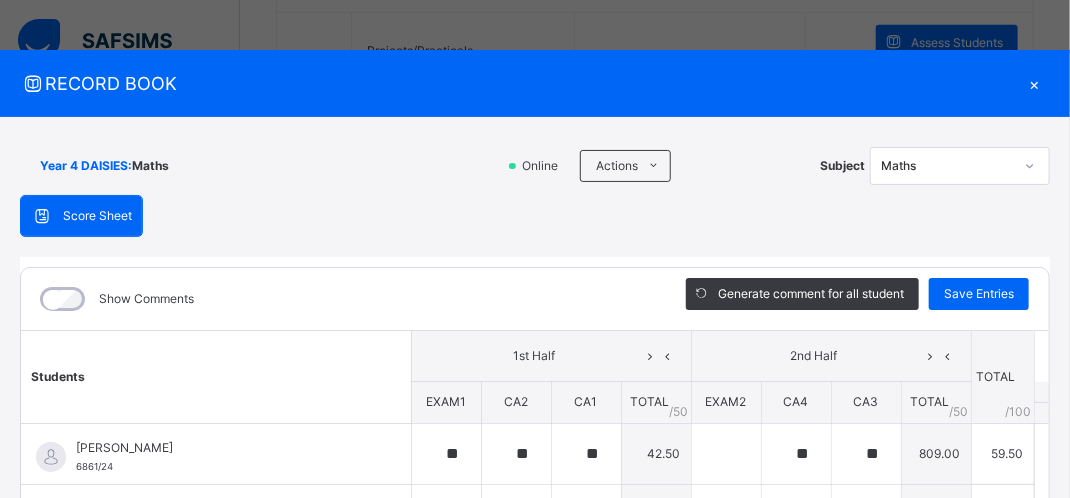 click on "Students 1st Half 2nd Half TOTAL /100 Comment EXAM1 CA2 CA1 TOTAL / 50 EXAM2 CA4 CA3 TOTAL / 50 [PERSON_NAME] 6861/24 [PERSON_NAME] 6861/24 ** ** ** 42.50 ** ** 809.00 59.50 Generate comment 0 / 250   ×   Subject Teacher’s Comment Generate and see in full the comment developed by the AI with an option to regenerate the comment [PERSON_NAME]  [PERSON_NAME]   6861/24   Total 59.50  / 100.00 [PERSON_NAME] Bot   Regenerate     Use this comment   [PERSON_NAME] 6223/19 [PERSON_NAME] 6223/19 0.00 0.00 0.00 Generate comment 0 / 250   ×   Subject Teacher’s Comment Generate and see in full the comment developed by the AI with an option to regenerate the comment [PERSON_NAME]   6223/19   Total 0.00  / 100.00 [PERSON_NAME] Bot   Regenerate     Use this comment   [PERSON_NAME] 3015/24 [PERSON_NAME] 3015/24 0.00 0.00 0.00 Generate comment 0 / 250   ×   Subject Teacher’s Comment Generate and see in full the comment developed by the AI with an option to regenerate the comment JS" at bounding box center (535, 1109) 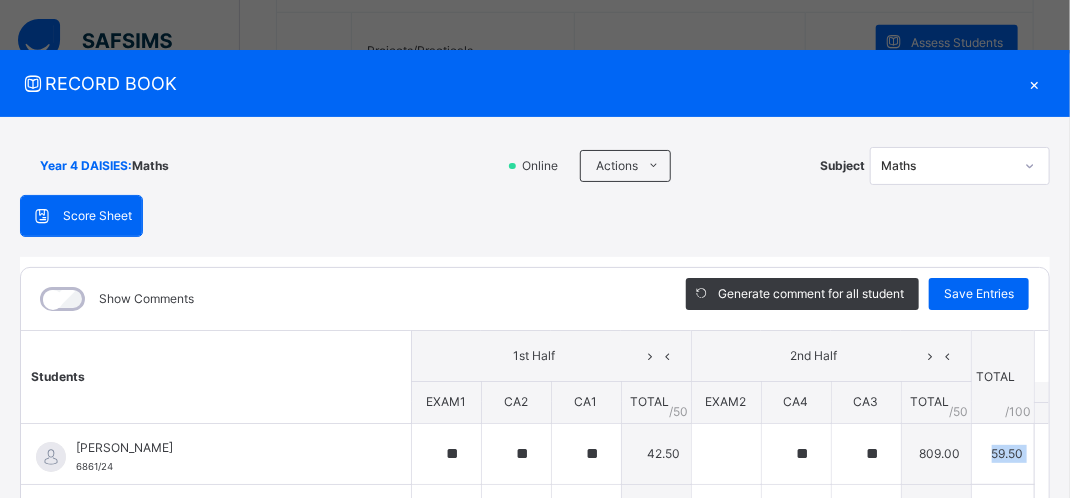 click on "Students 1st Half 2nd Half TOTAL /100 Comment EXAM1 CA2 CA1 TOTAL / 50 EXAM2 CA4 CA3 TOTAL / 50 [PERSON_NAME] 6861/24 [PERSON_NAME] 6861/24 ** ** ** 42.50 ** ** 809.00 59.50 Generate comment 0 / 250   ×   Subject Teacher’s Comment Generate and see in full the comment developed by the AI with an option to regenerate the comment [PERSON_NAME]  [PERSON_NAME]   6861/24   Total 59.50  / 100.00 [PERSON_NAME] Bot   Regenerate     Use this comment   [PERSON_NAME] 6223/19 [PERSON_NAME] 6223/19 0.00 0.00 0.00 Generate comment 0 / 250   ×   Subject Teacher’s Comment Generate and see in full the comment developed by the AI with an option to regenerate the comment [PERSON_NAME]   6223/19   Total 0.00  / 100.00 [PERSON_NAME] Bot   Regenerate     Use this comment   [PERSON_NAME] 3015/24 [PERSON_NAME] 3015/24 0.00 0.00 0.00 Generate comment 0 / 250   ×   Subject Teacher’s Comment Generate and see in full the comment developed by the AI with an option to regenerate the comment JS" at bounding box center (535, 1109) 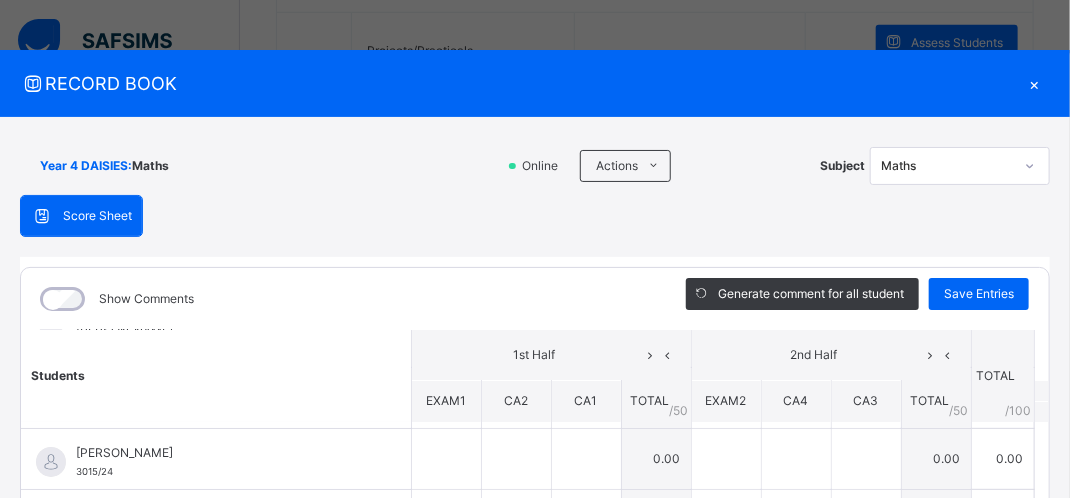 scroll, scrollTop: 120, scrollLeft: 0, axis: vertical 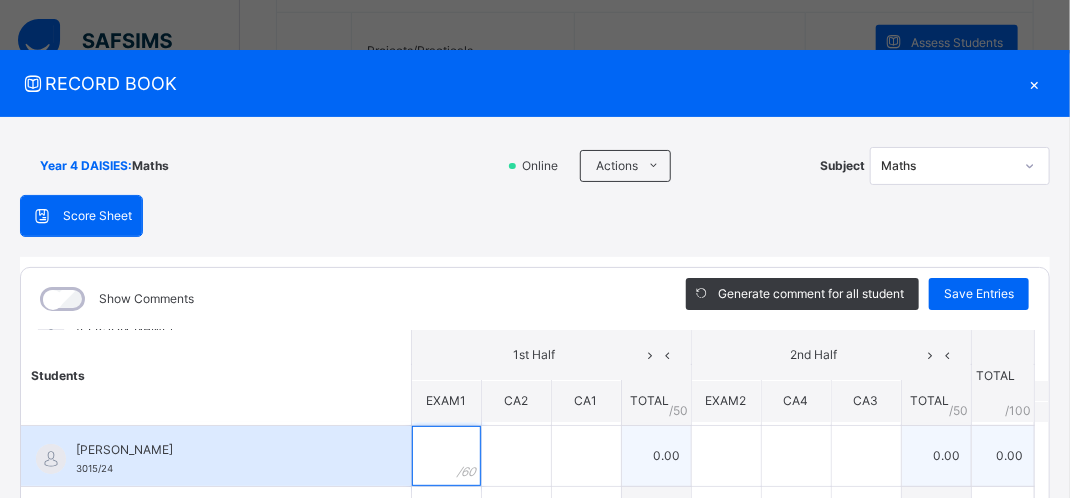 click at bounding box center (446, 456) 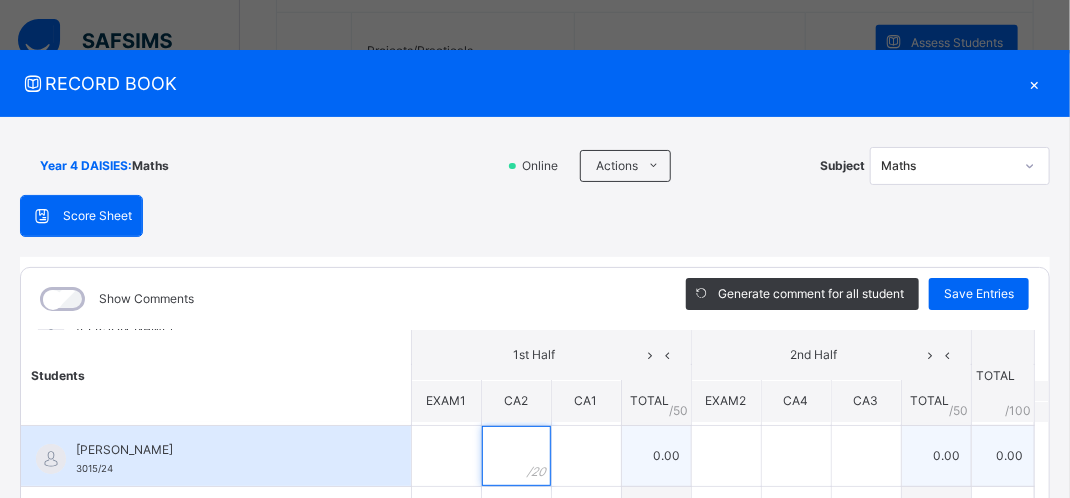 click at bounding box center [516, 456] 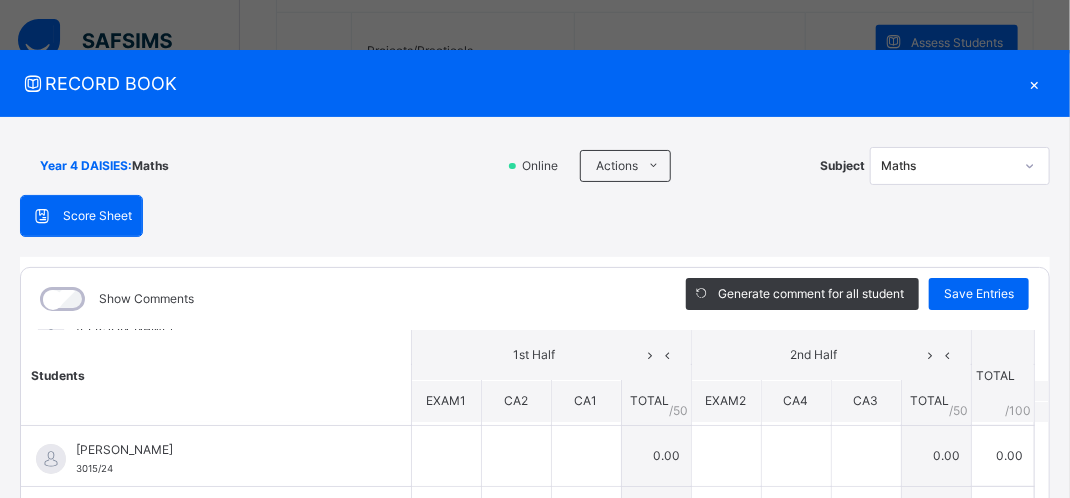 click on "Students" at bounding box center [216, 376] 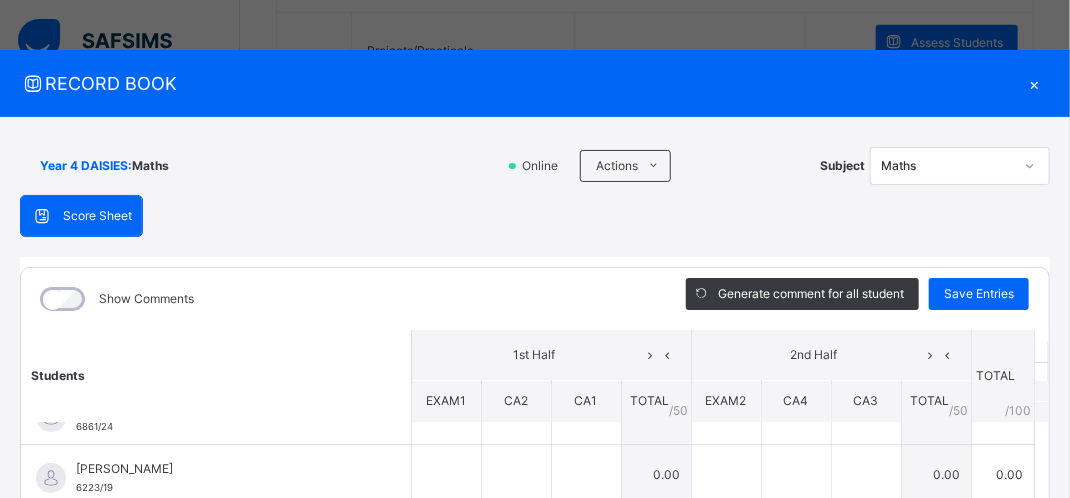 scroll, scrollTop: 0, scrollLeft: 0, axis: both 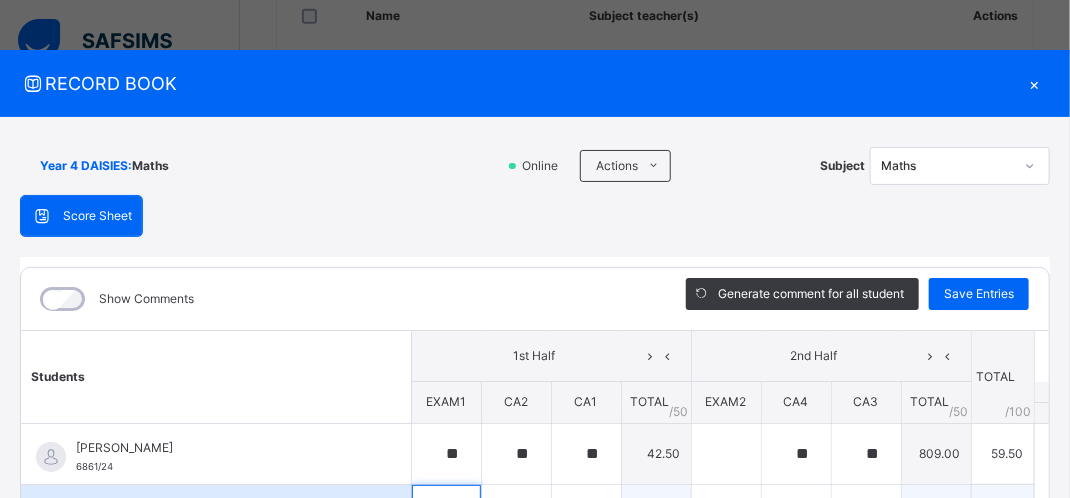 click at bounding box center (446, 515) 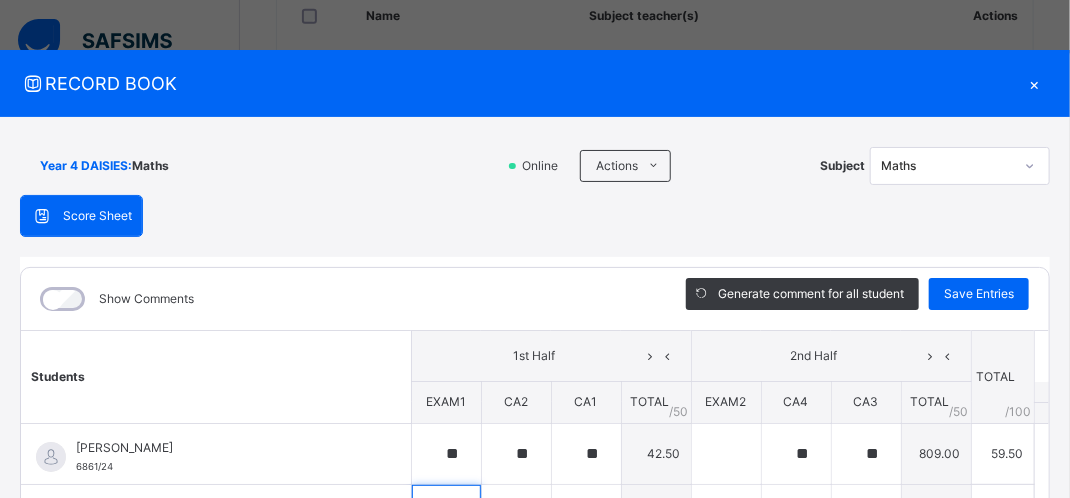 scroll, scrollTop: 412, scrollLeft: 0, axis: vertical 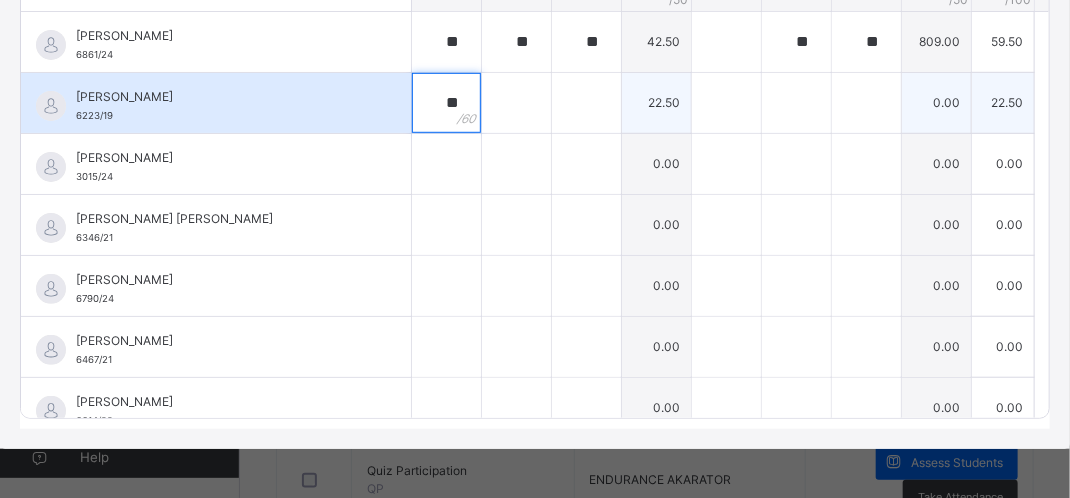 type on "**" 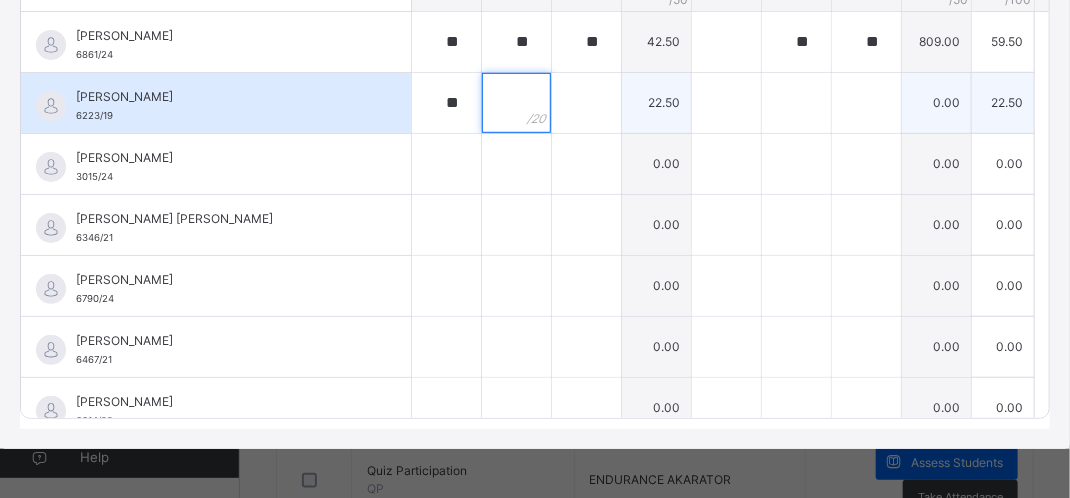 click at bounding box center [516, 103] 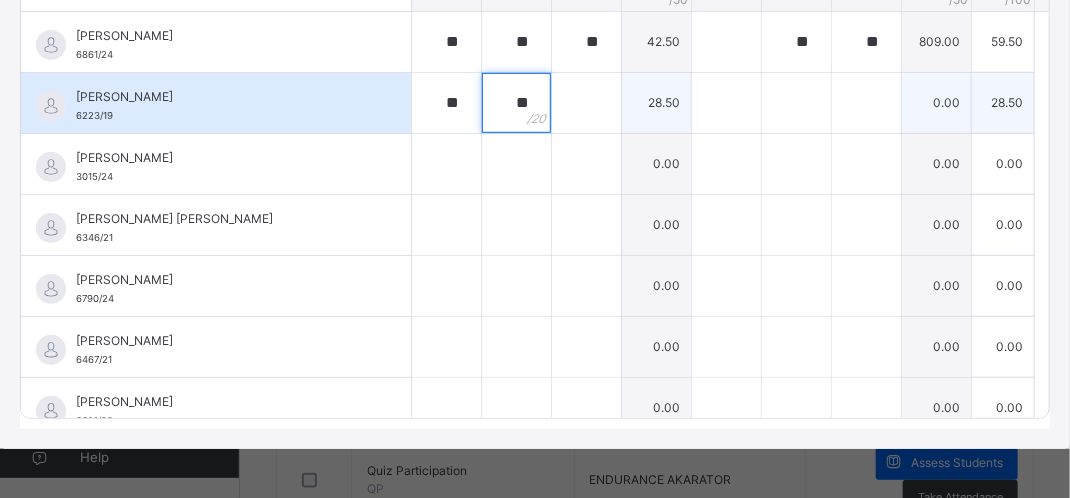 type on "**" 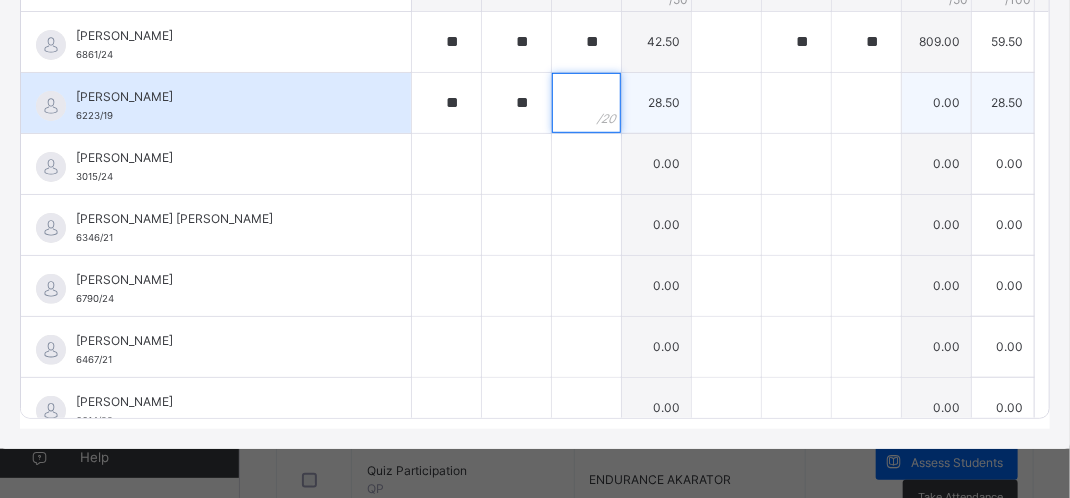 click at bounding box center [586, 103] 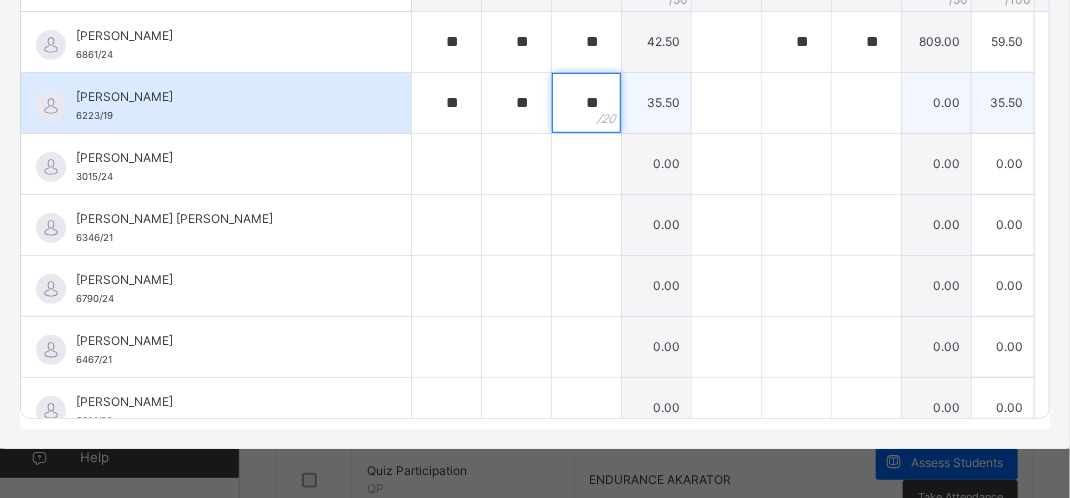 type on "**" 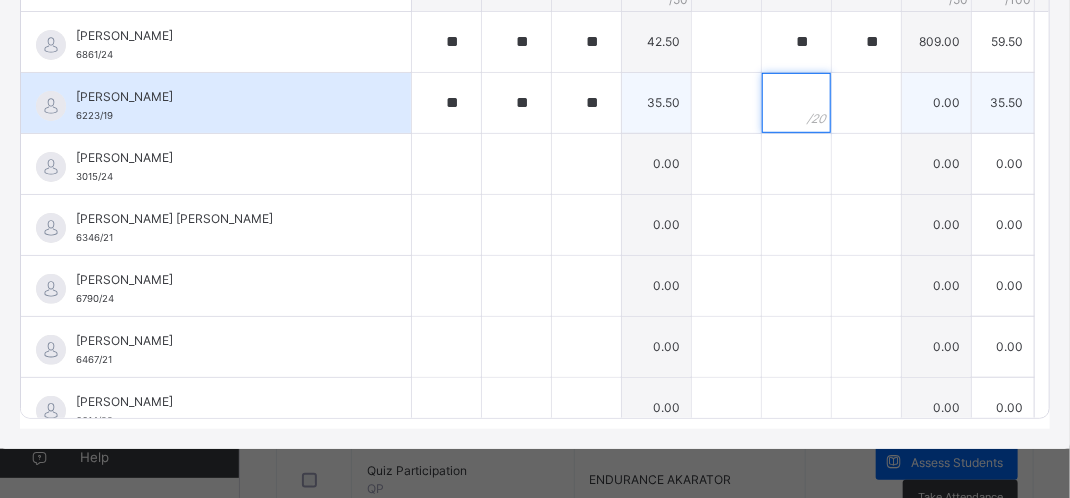 click at bounding box center (796, 103) 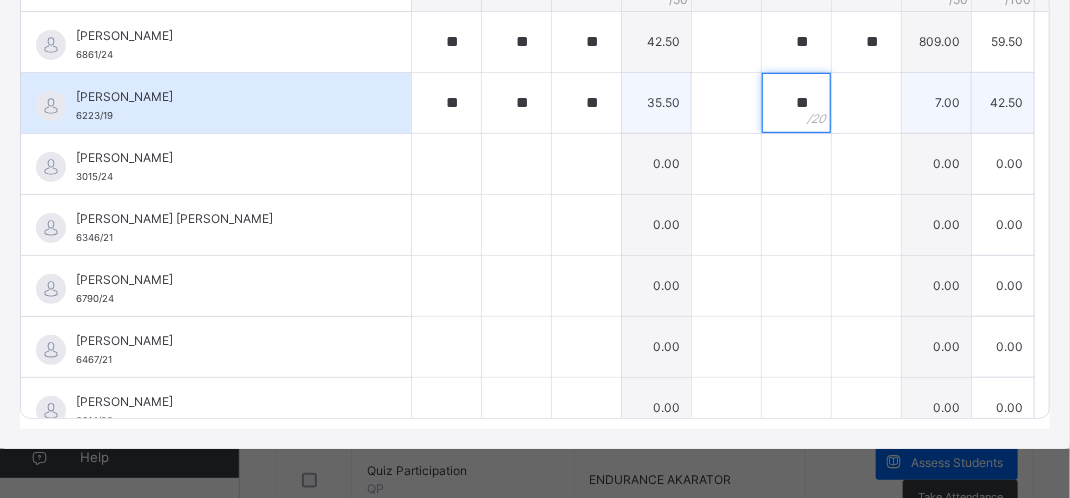 type on "**" 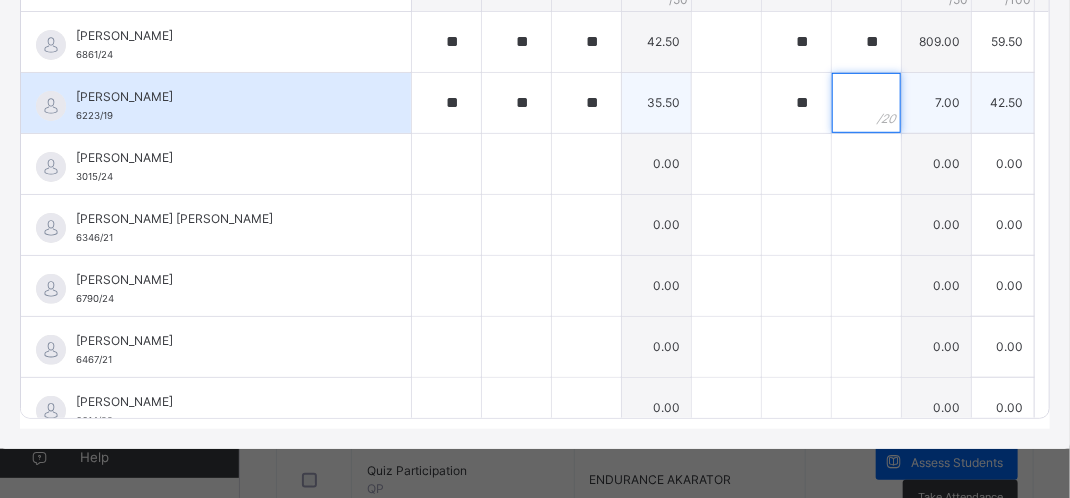 click at bounding box center [866, 103] 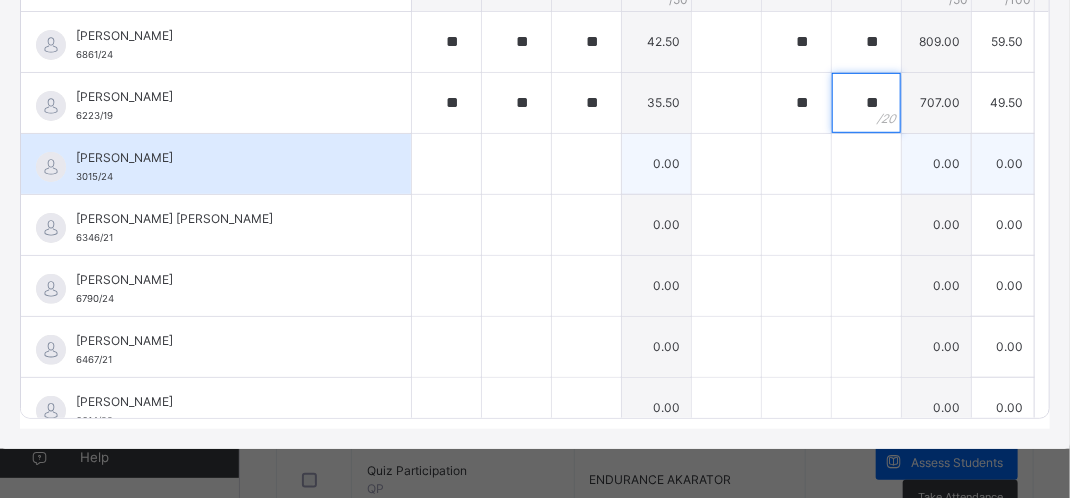 type on "**" 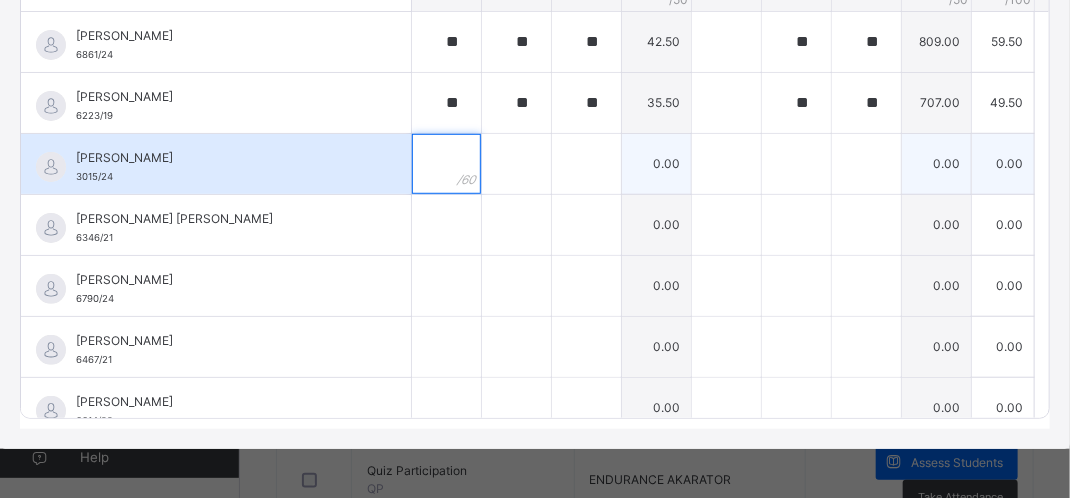 click at bounding box center (446, 164) 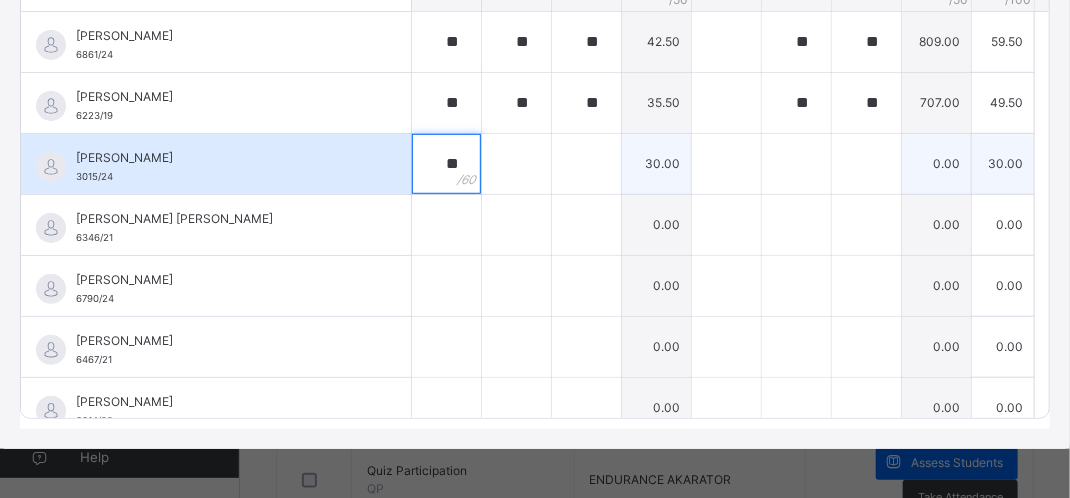 type on "**" 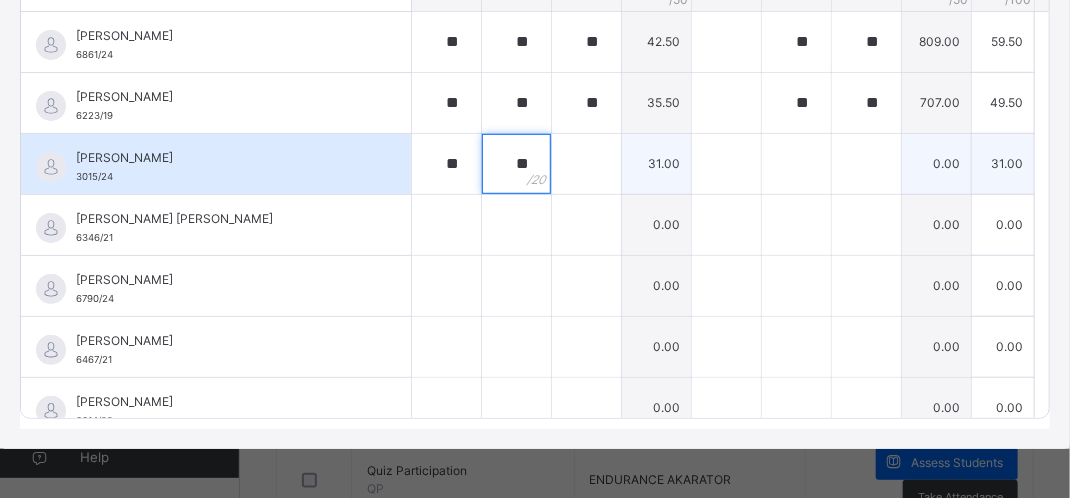 type on "**" 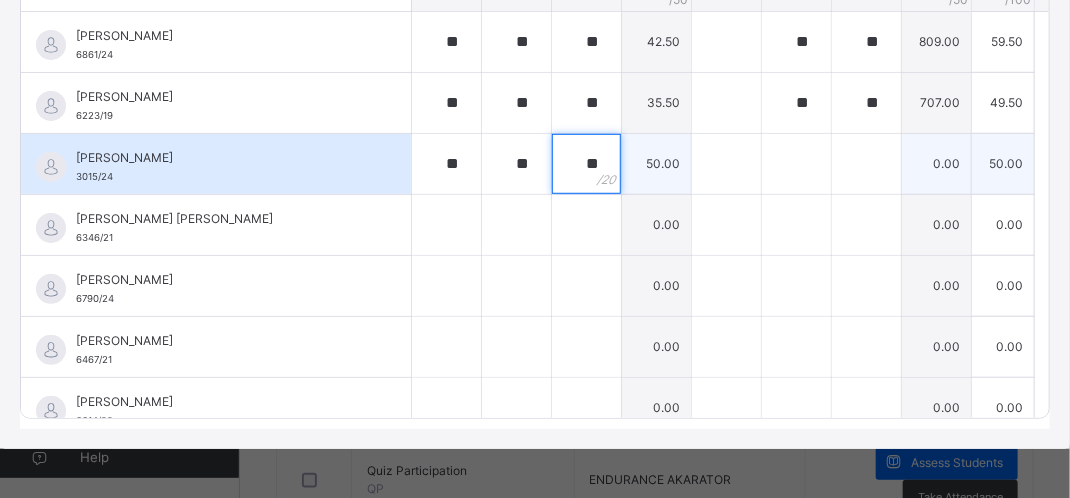 type on "**" 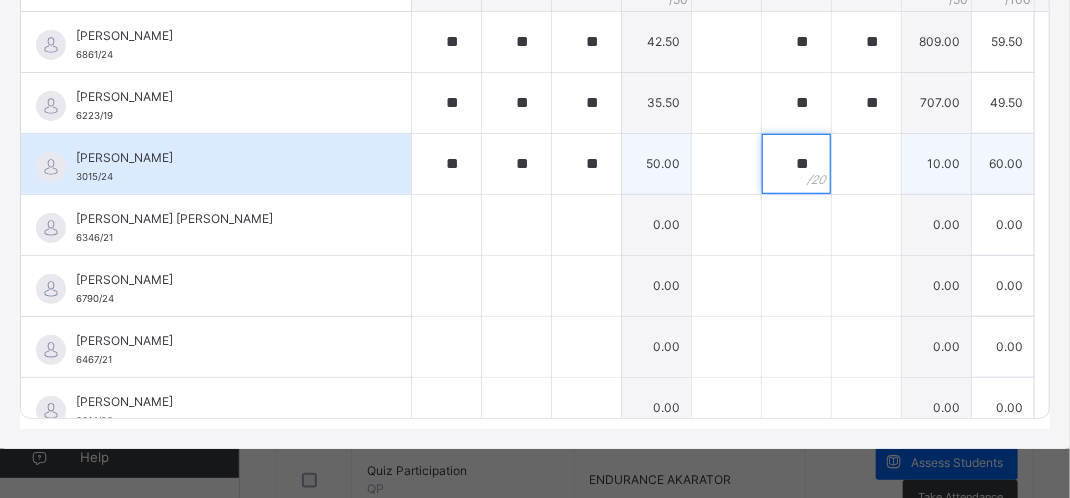 type on "**" 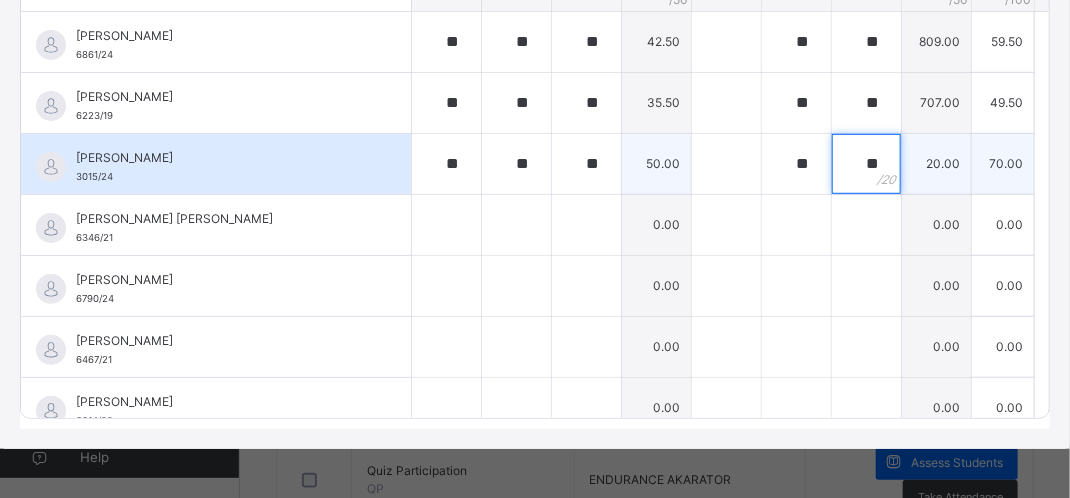 type on "**" 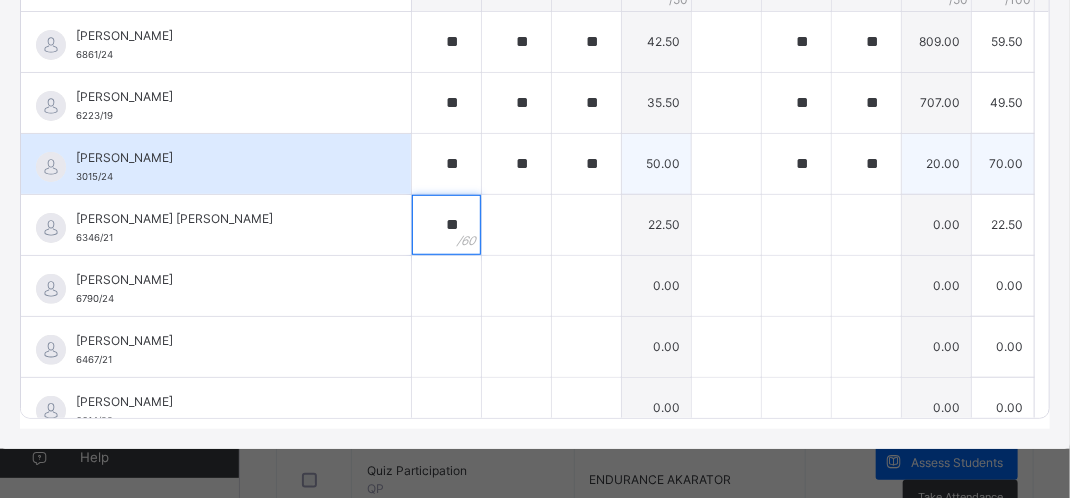 type on "**" 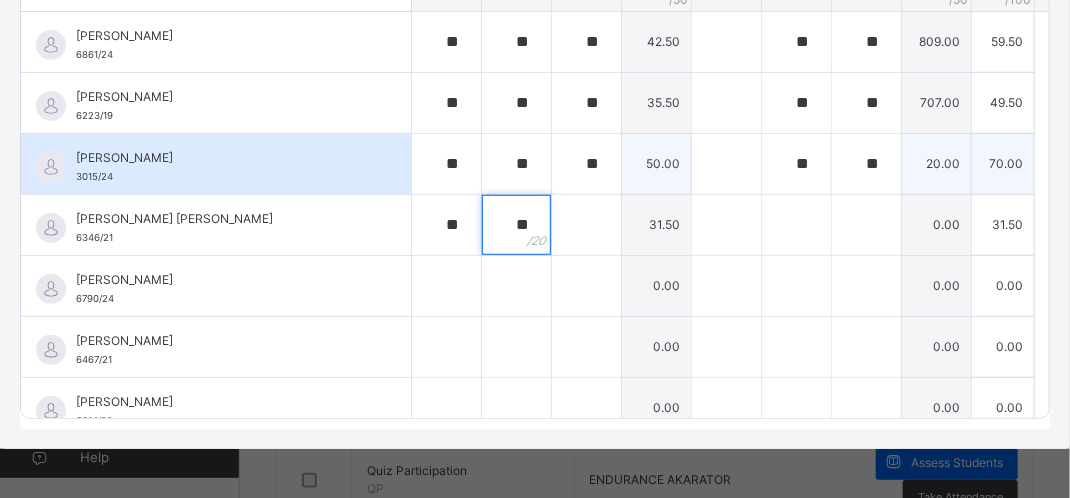 type on "**" 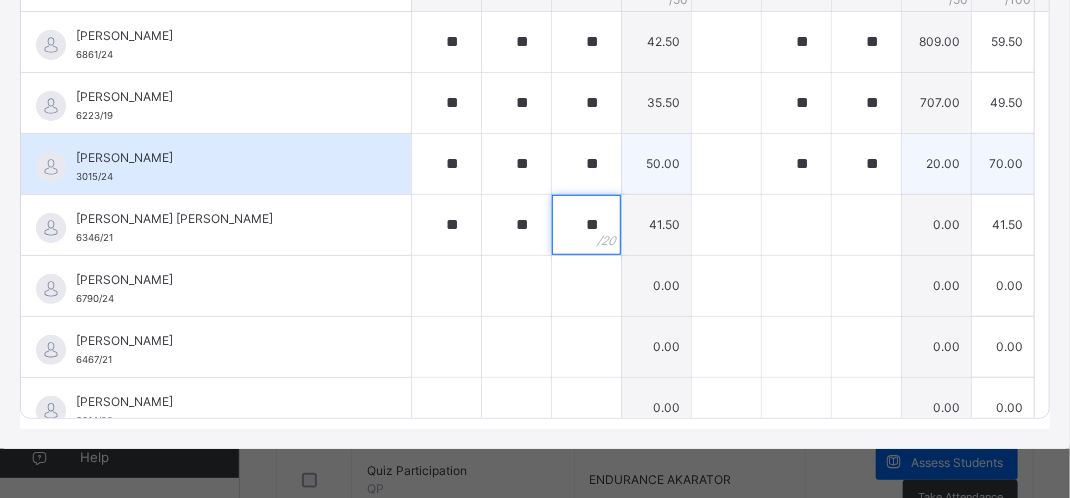type on "**" 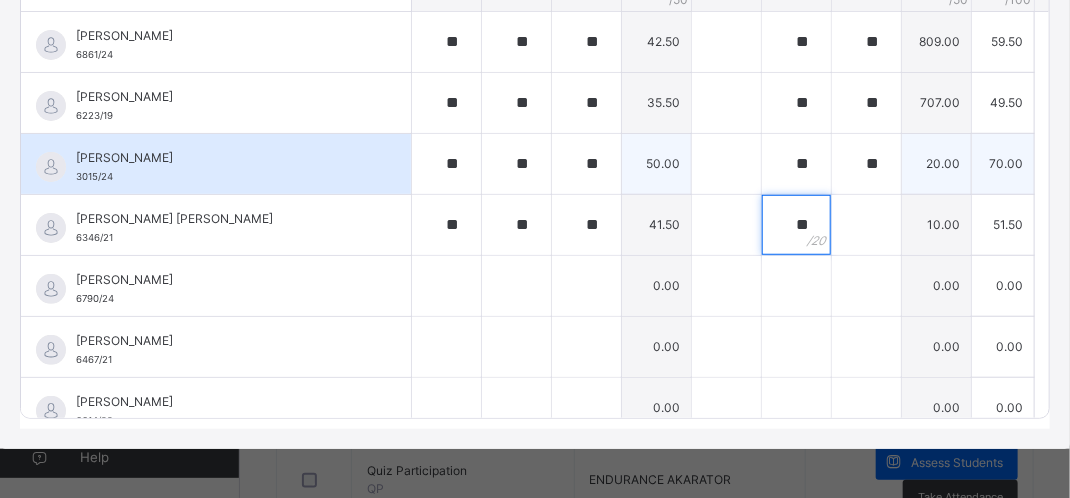 type on "**" 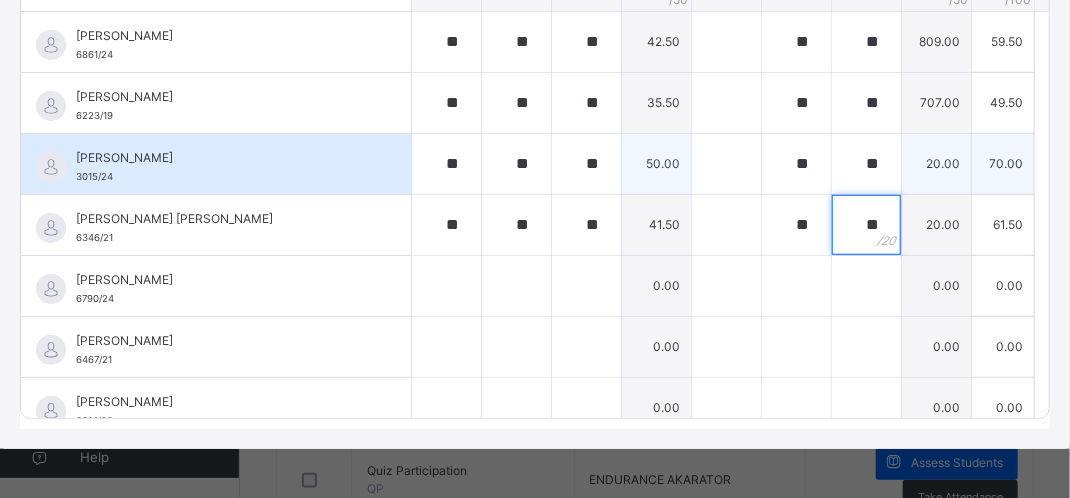 type on "**" 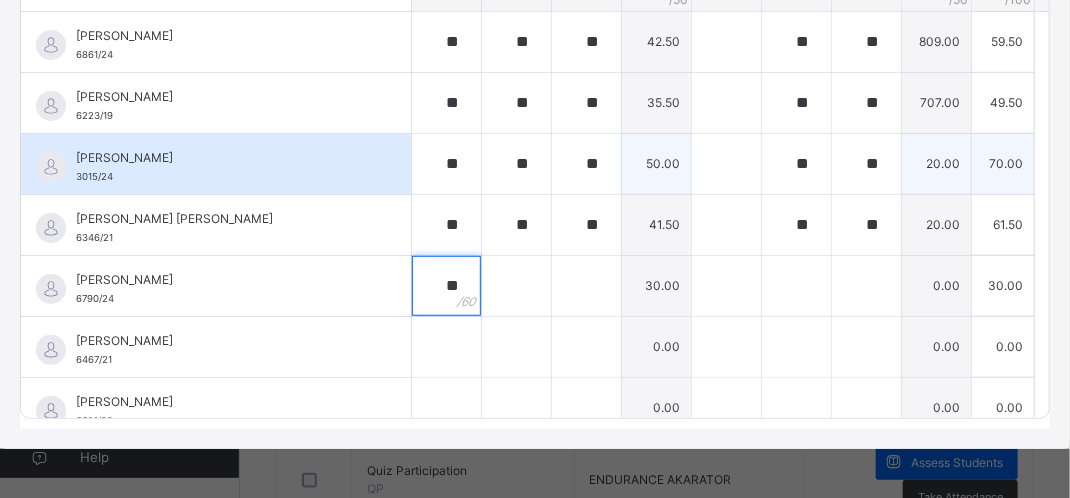 type on "**" 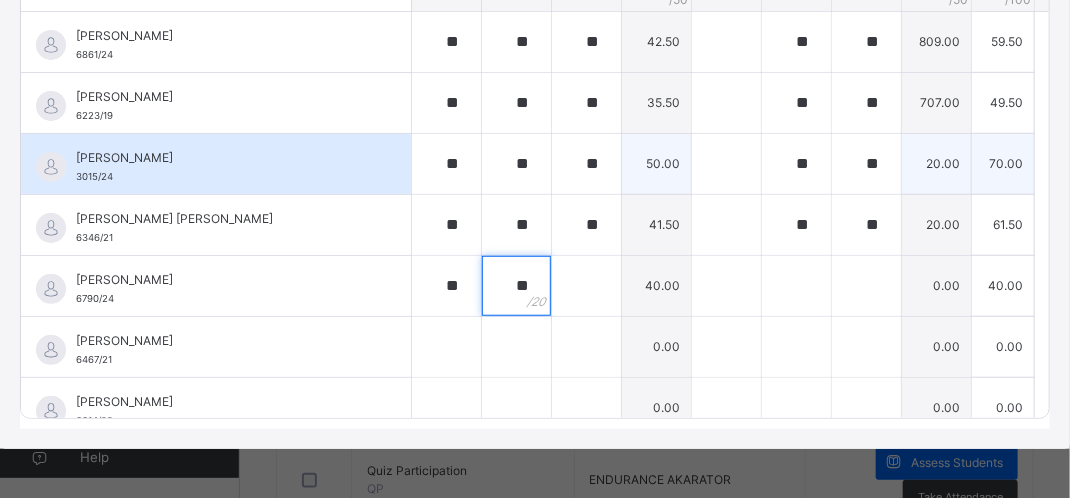 type on "**" 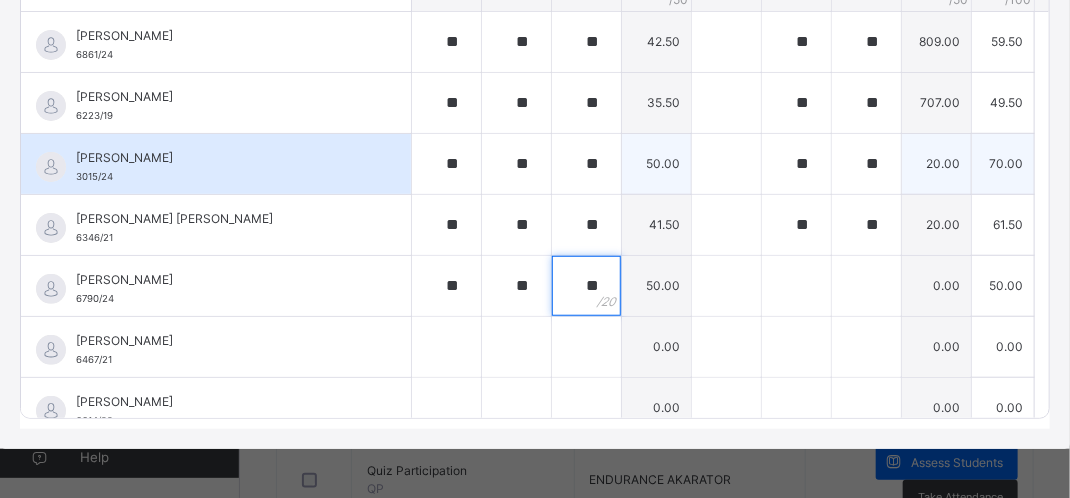 type on "**" 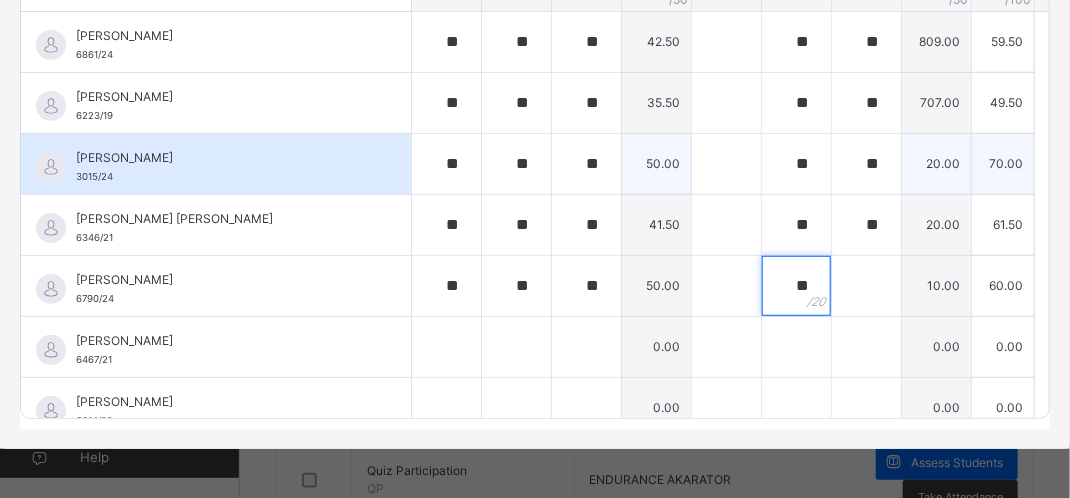 type on "**" 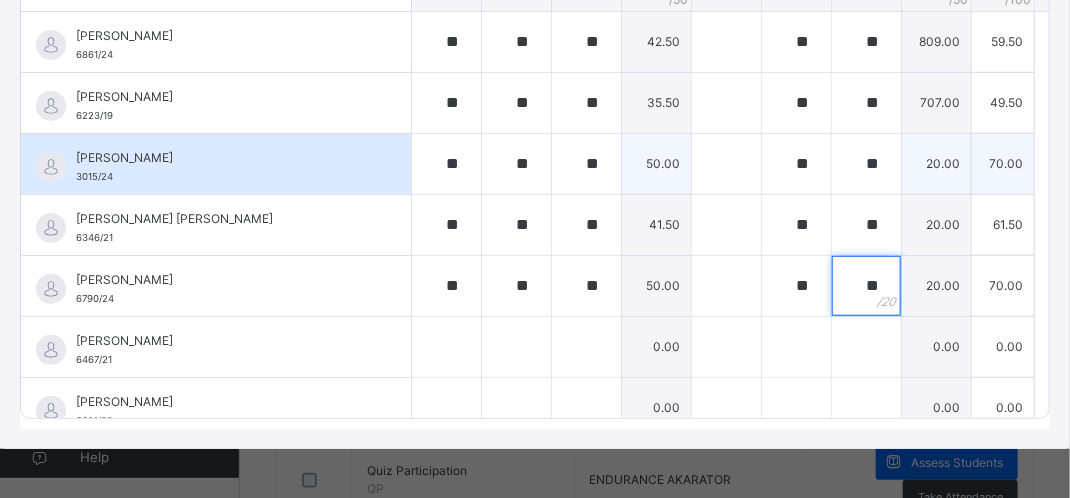 type on "**" 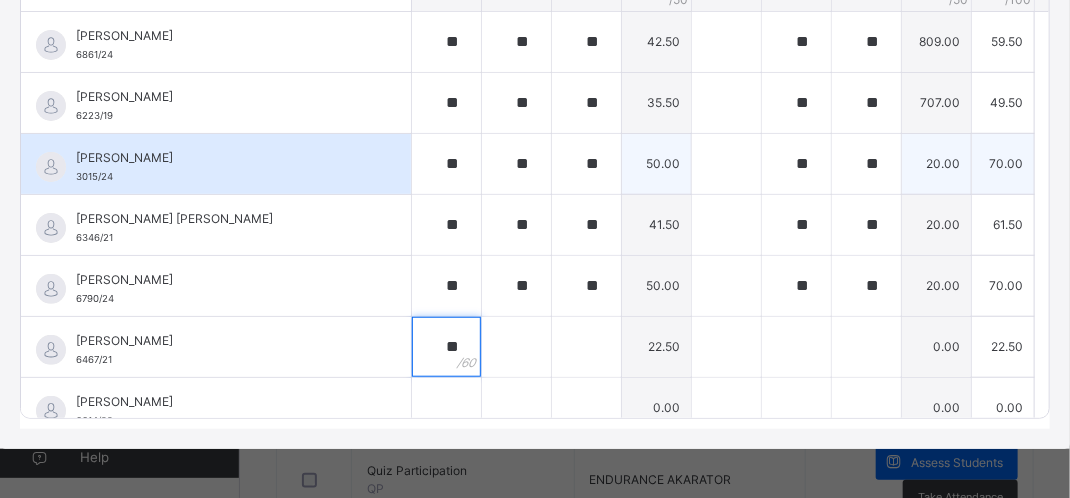 type on "**" 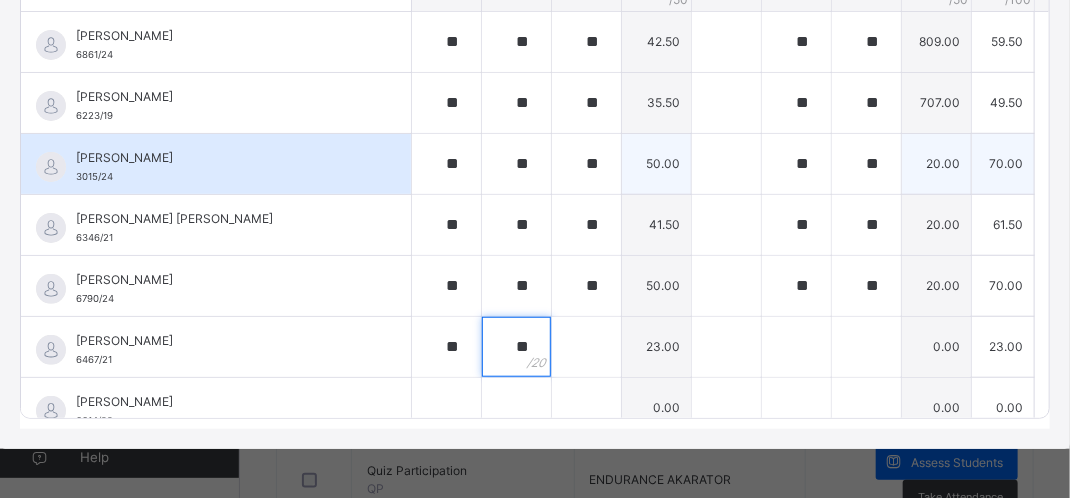 type on "**" 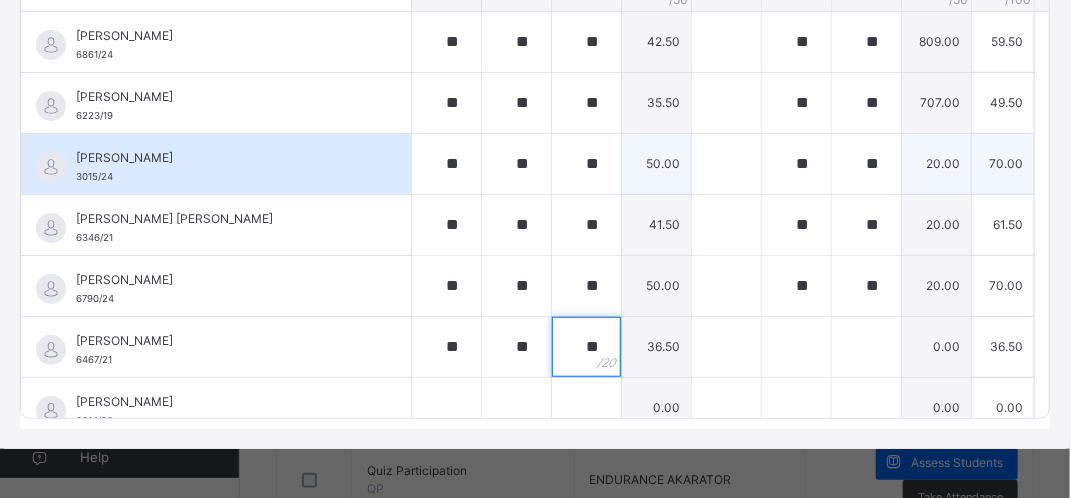 type on "**" 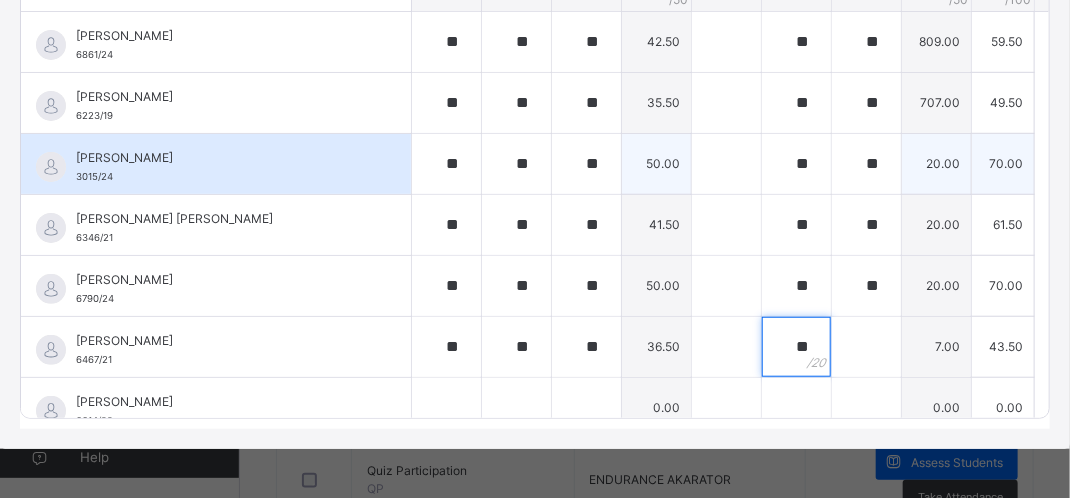 type on "**" 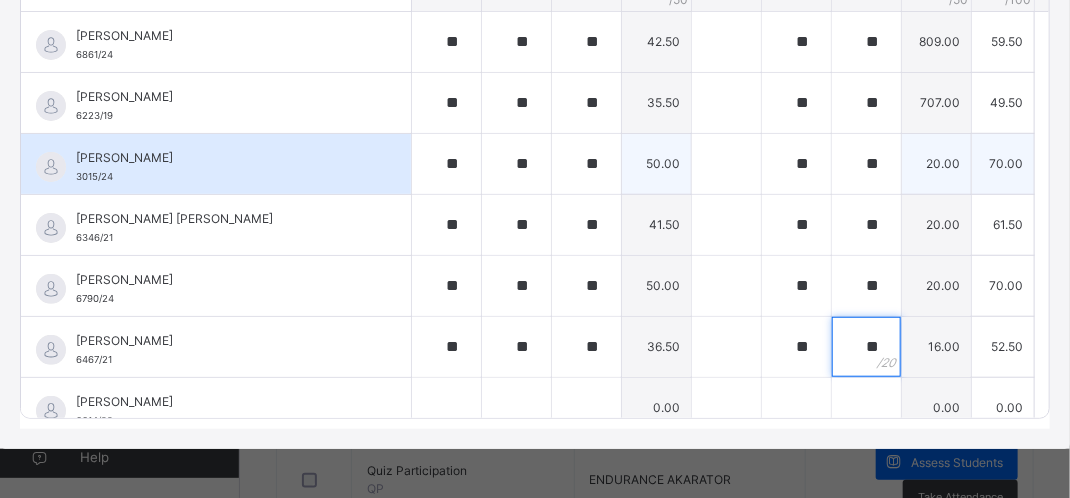 type on "**" 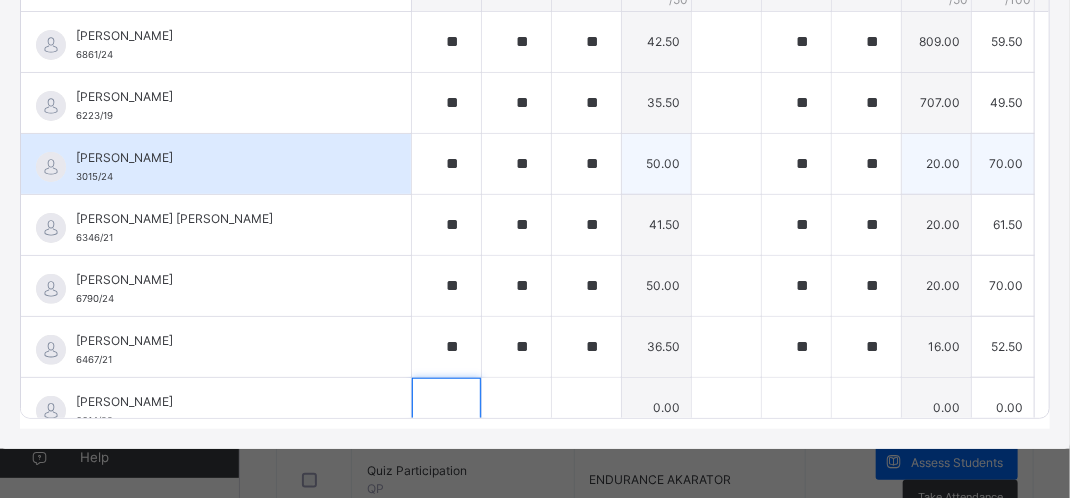 scroll, scrollTop: 17, scrollLeft: 0, axis: vertical 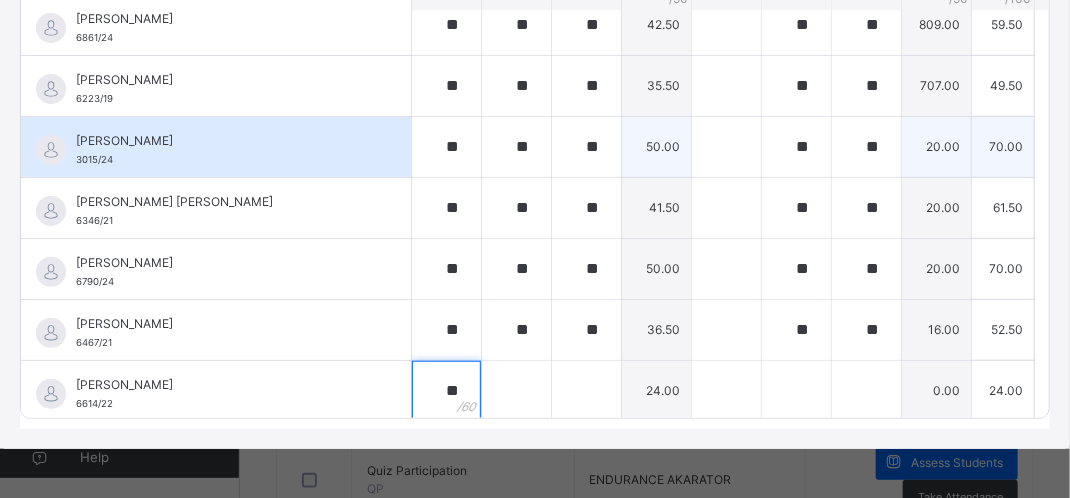 type on "**" 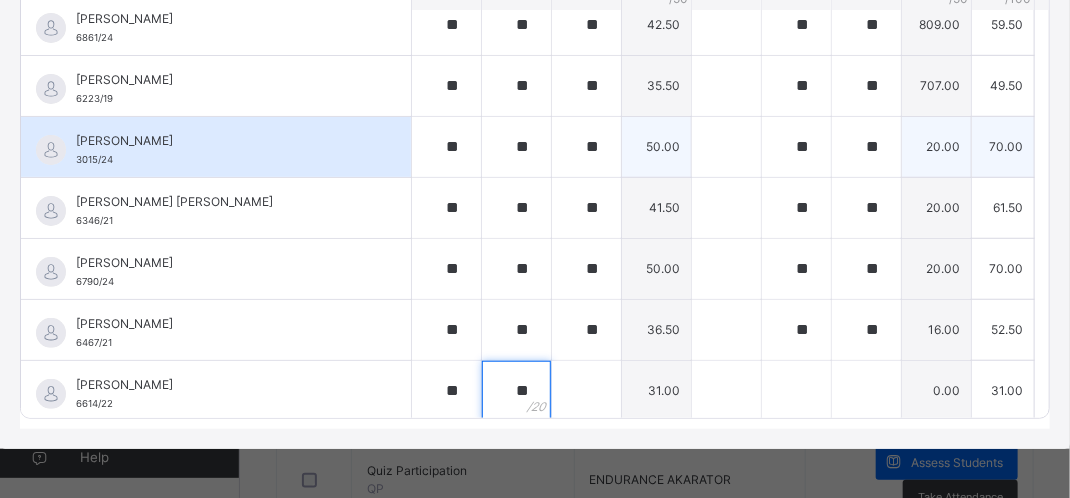 type on "**" 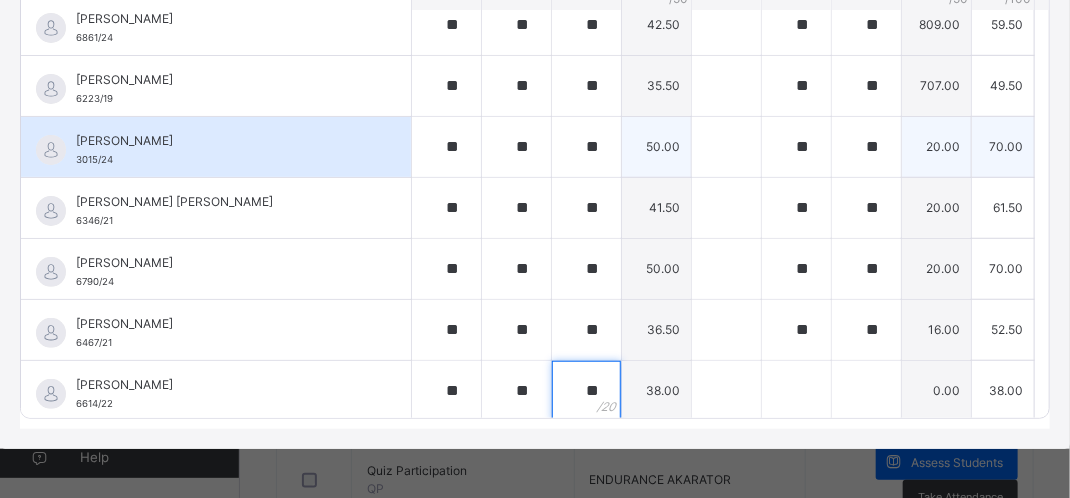 type on "**" 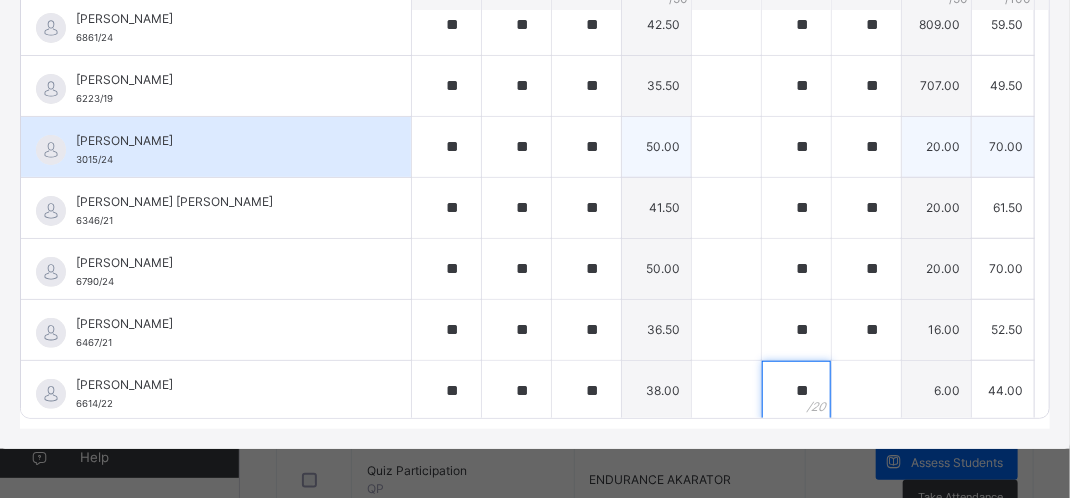 type on "**" 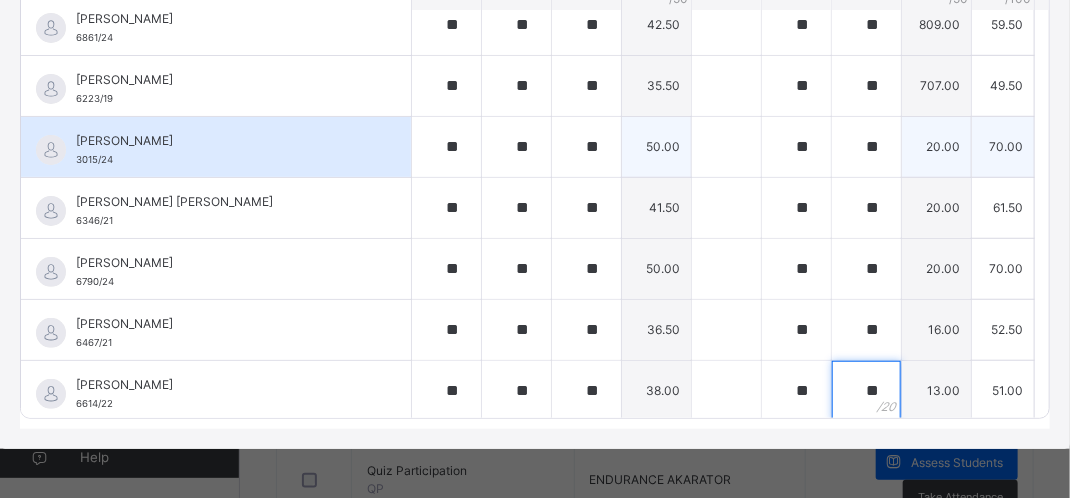 type on "**" 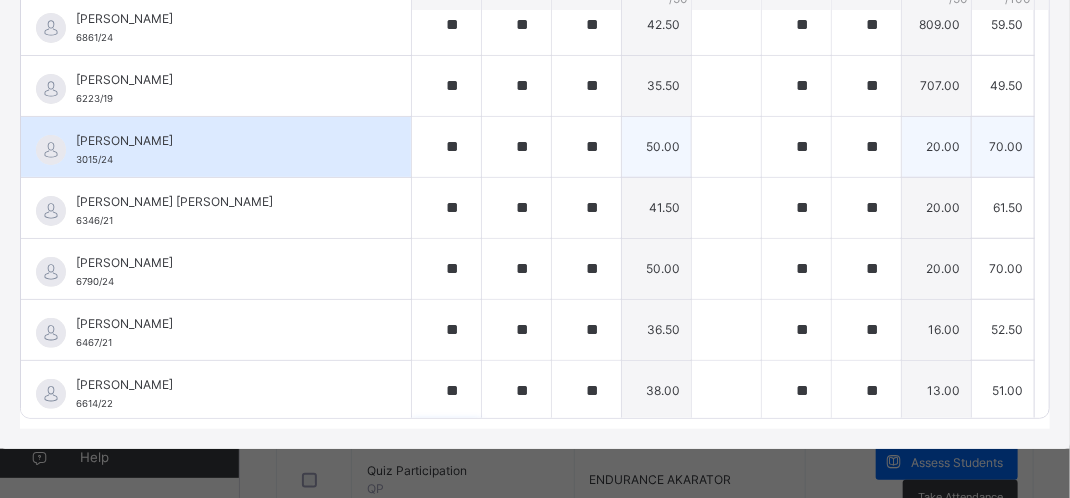scroll, scrollTop: 298, scrollLeft: 0, axis: vertical 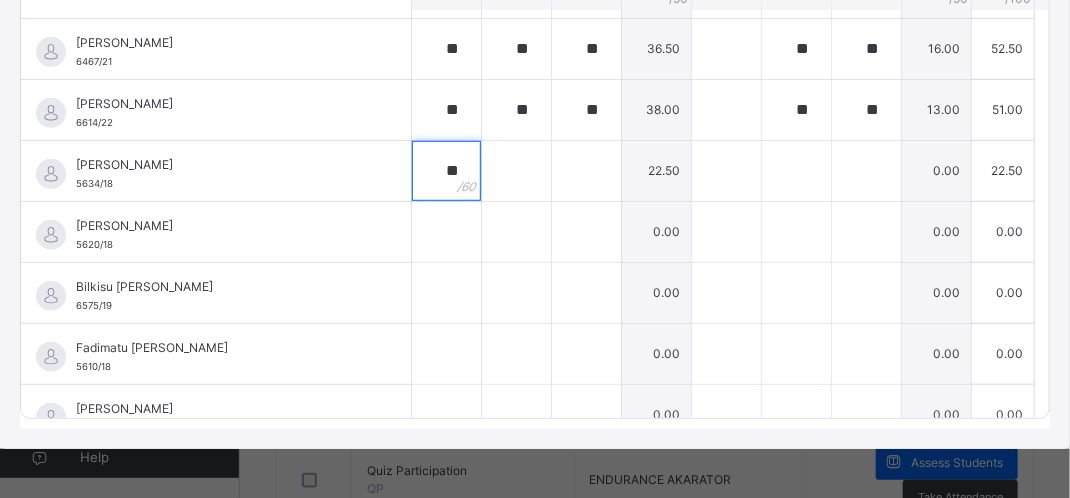 type on "**" 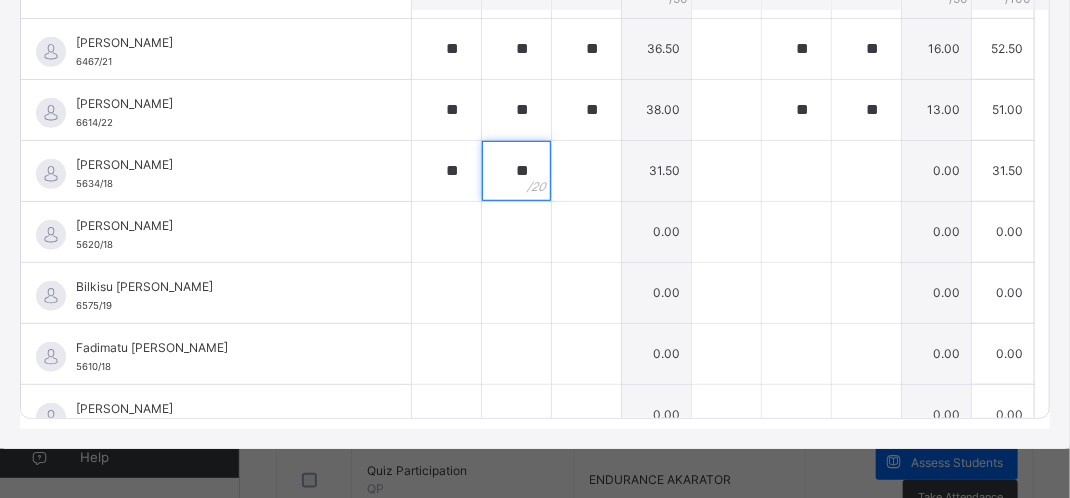 type on "**" 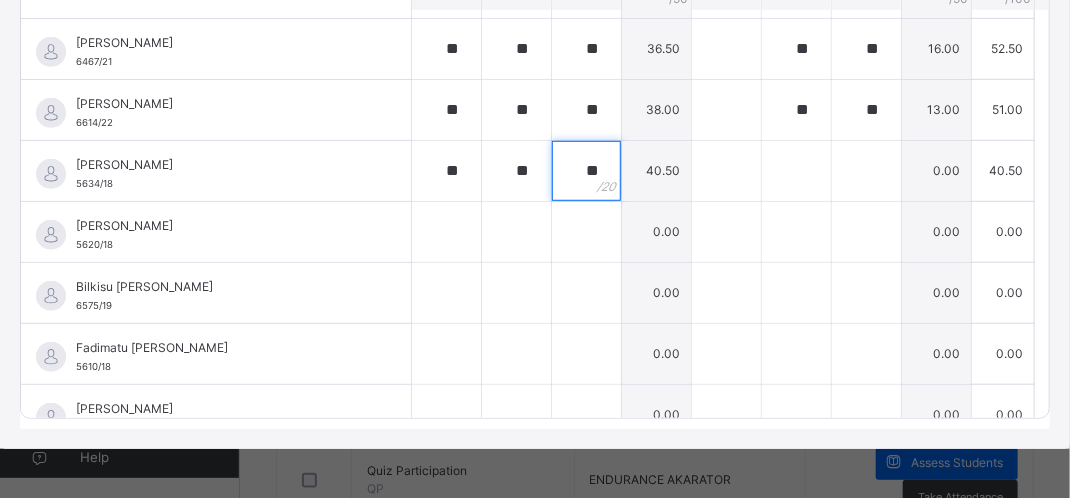 type on "**" 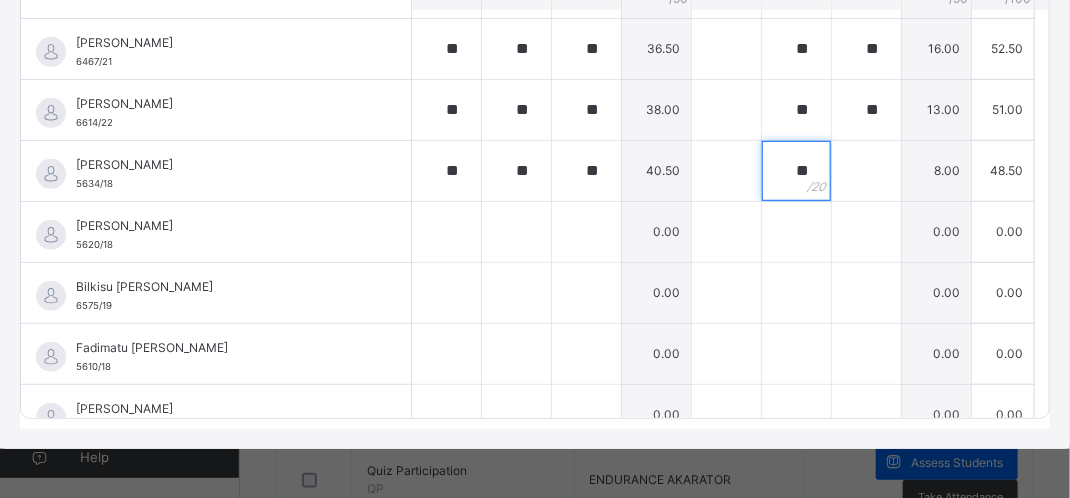 type on "**" 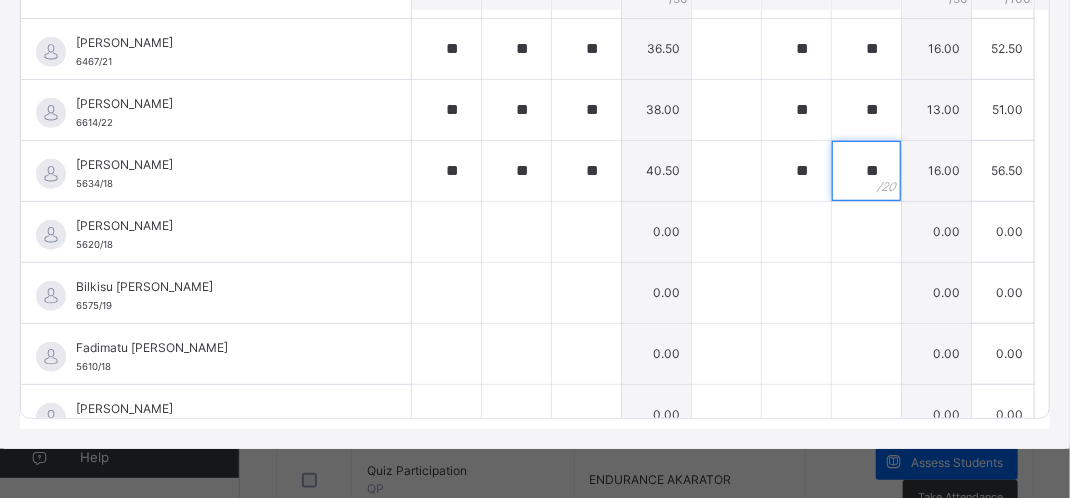 type on "**" 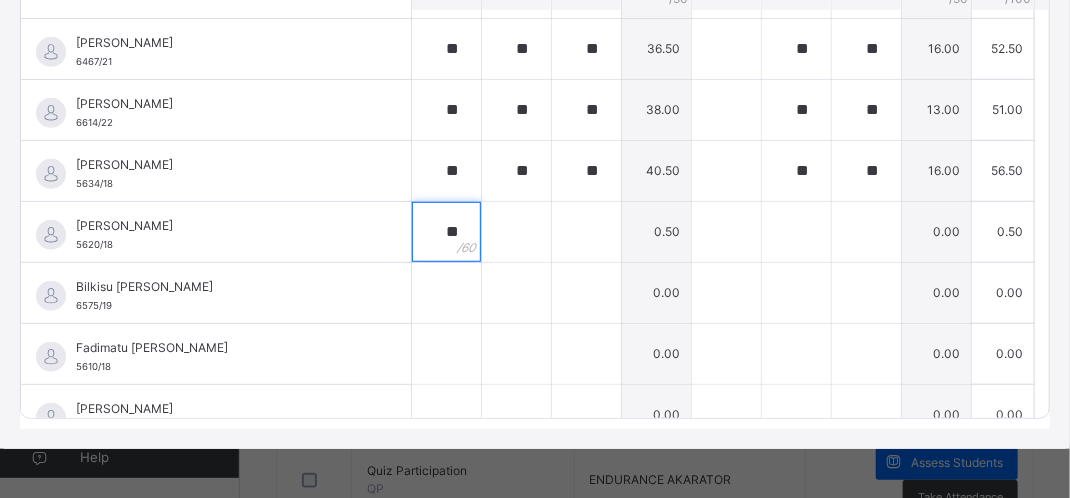 type on "**" 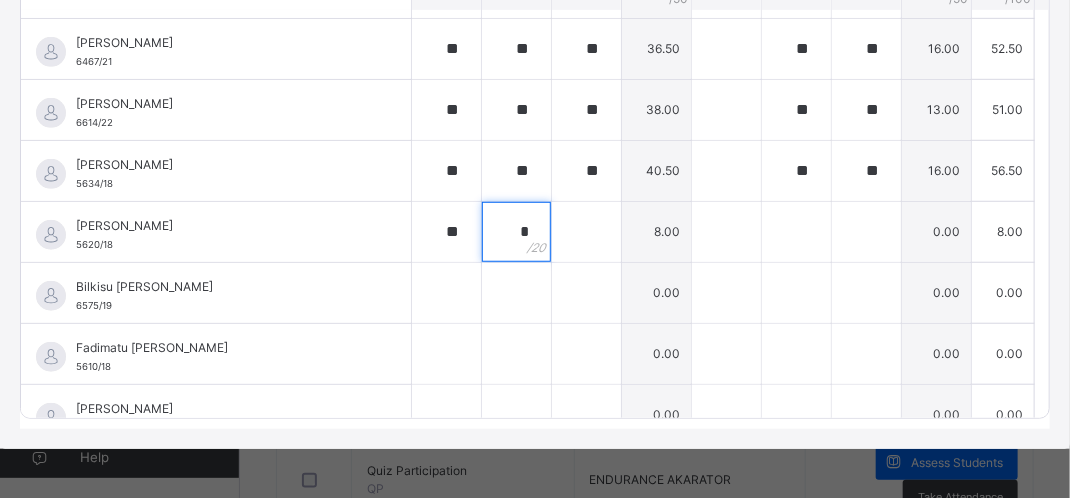 type on "*" 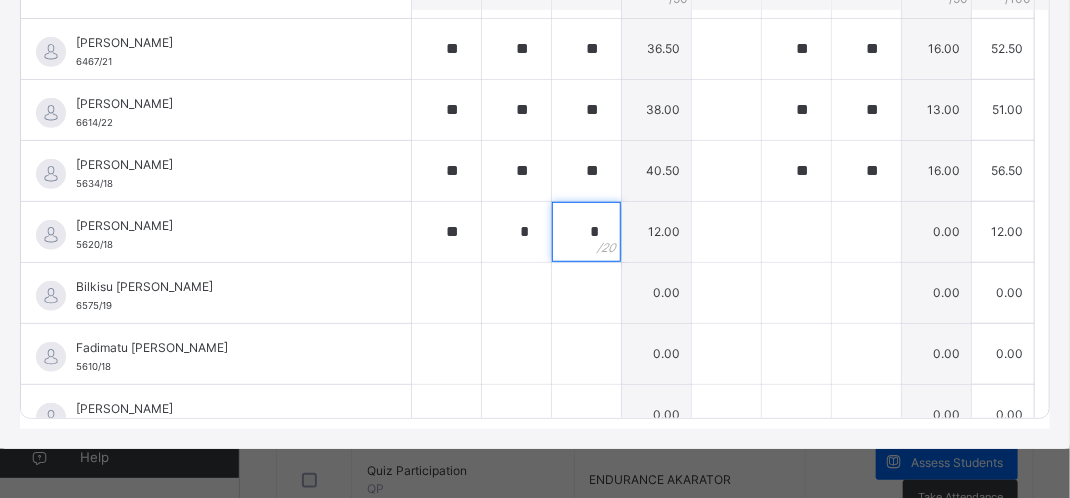 type on "*" 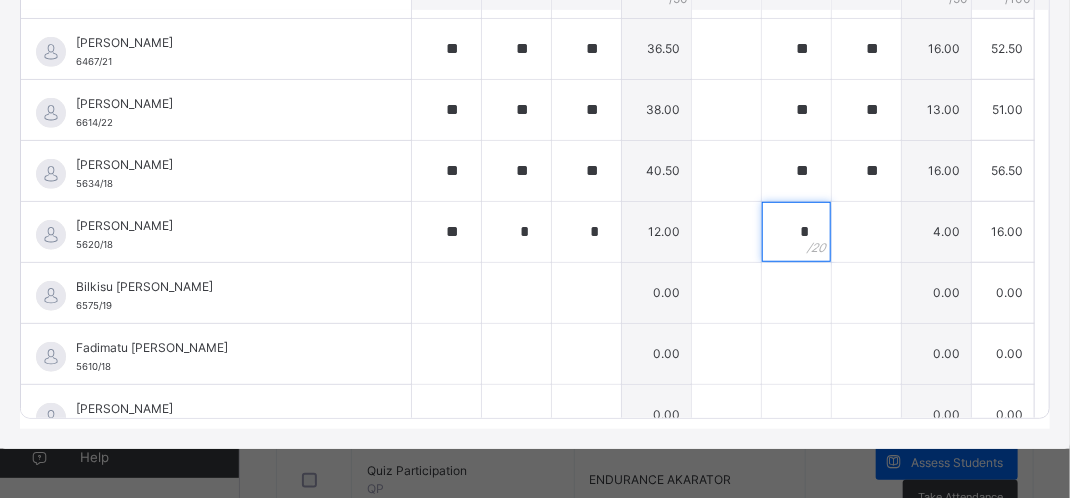 type on "*" 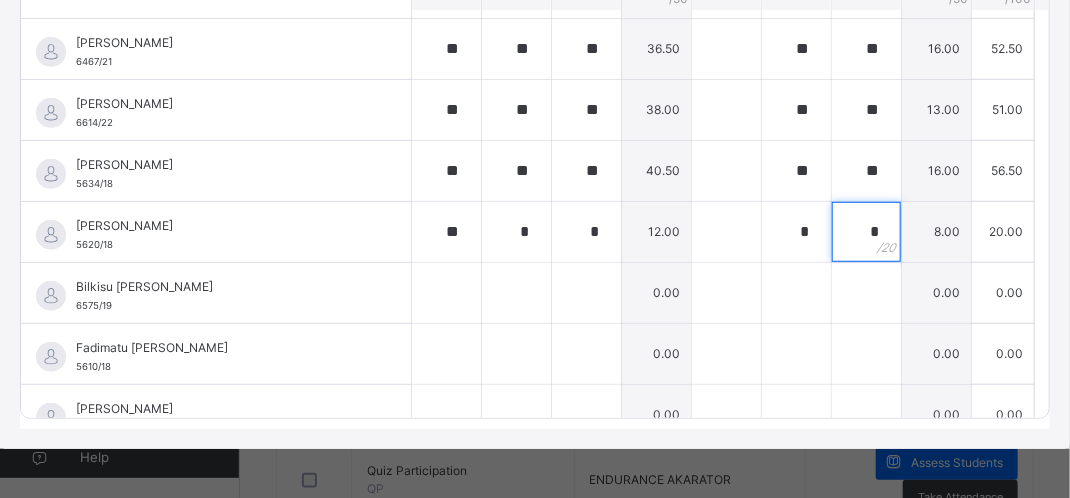 type on "*" 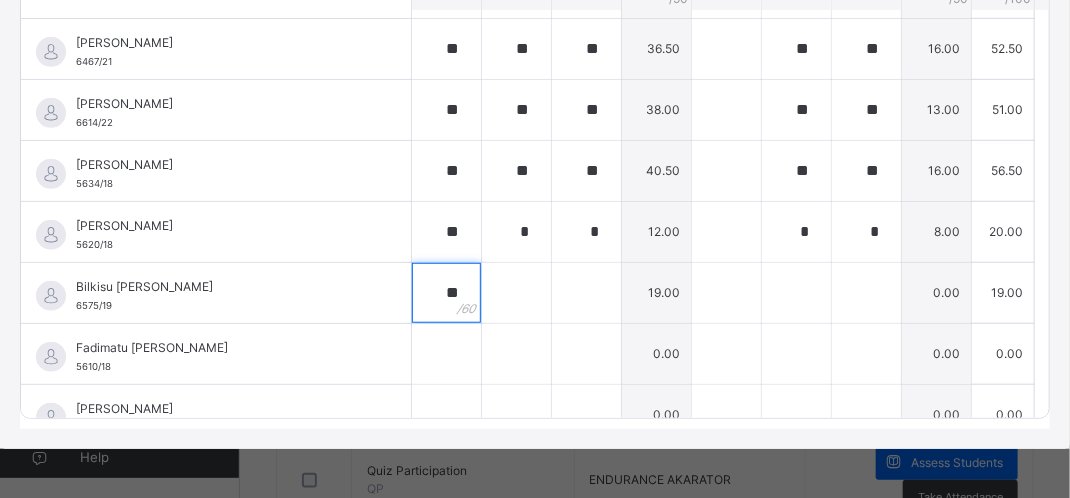 type on "**" 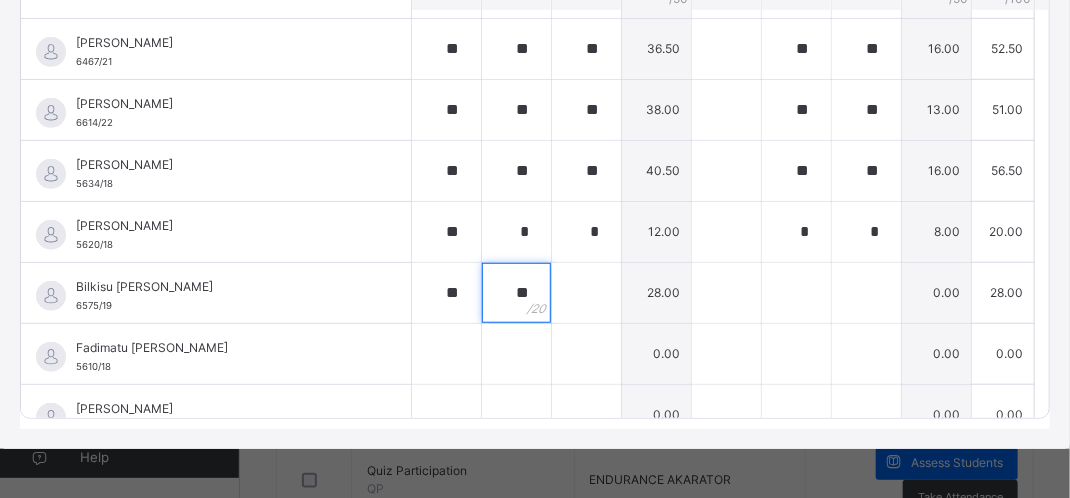 type on "**" 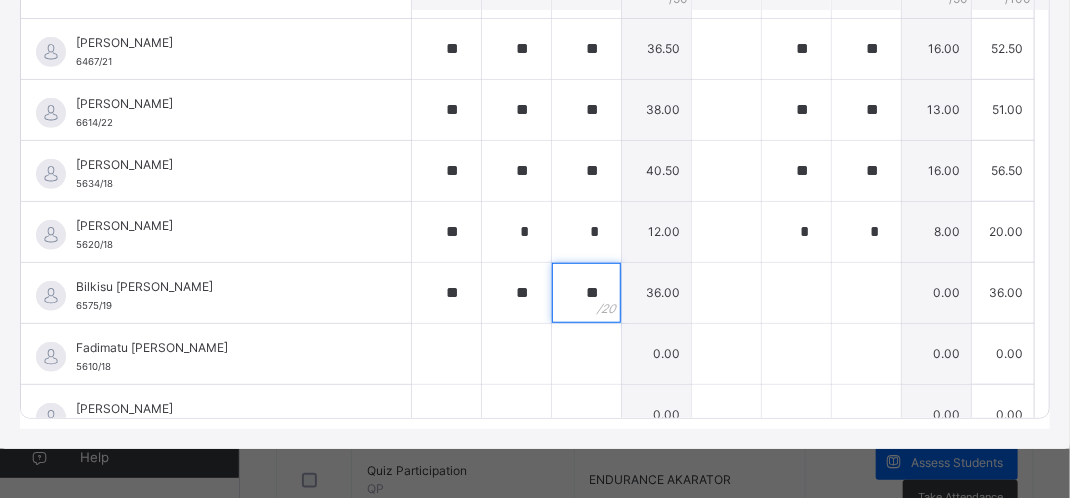 type on "**" 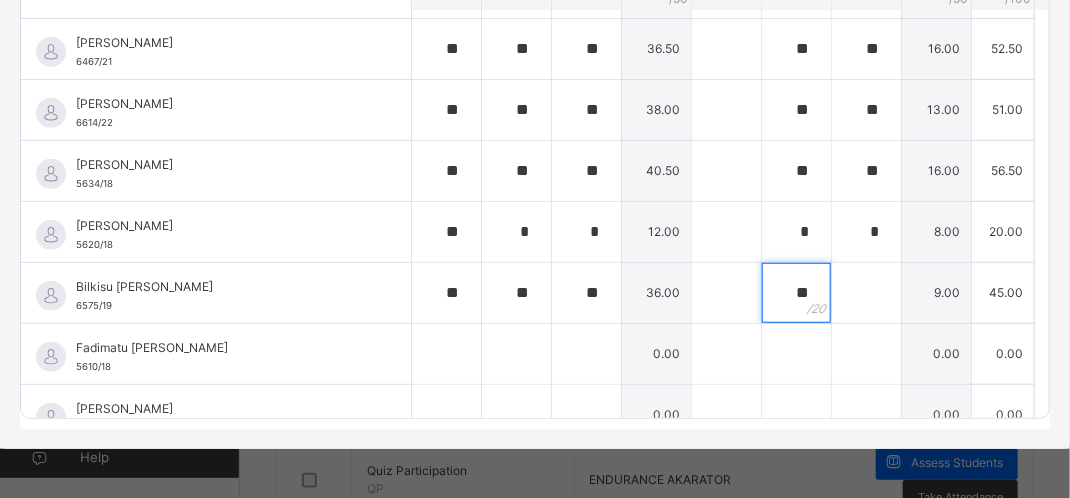 type on "**" 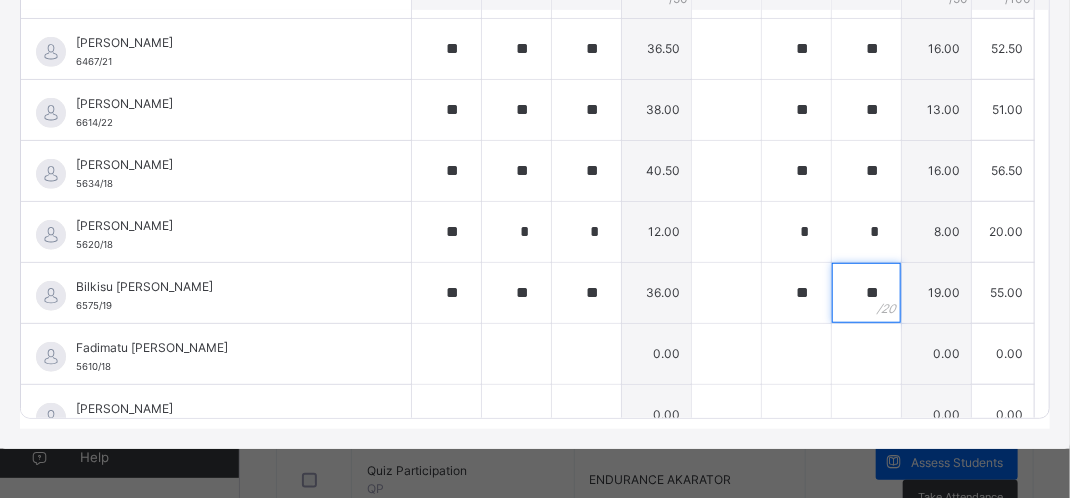 type on "**" 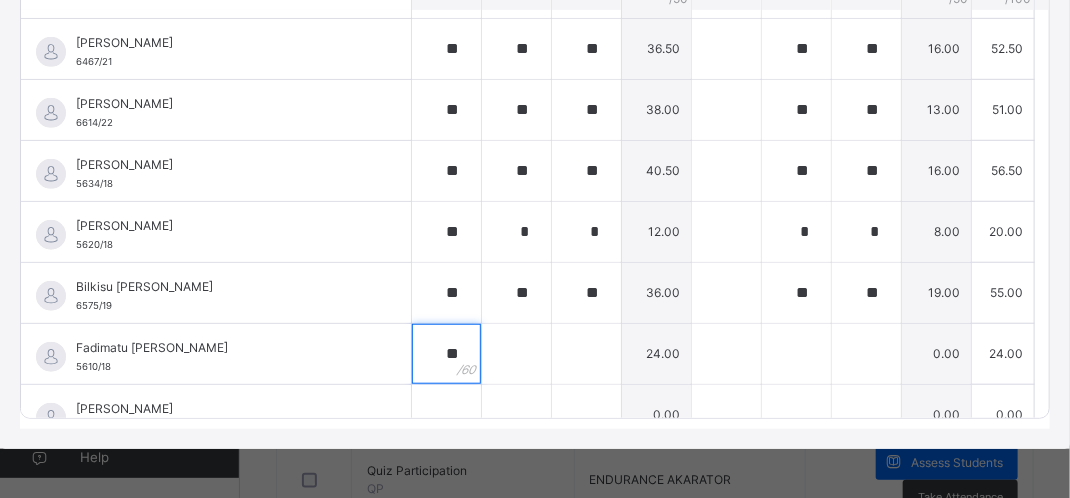type on "**" 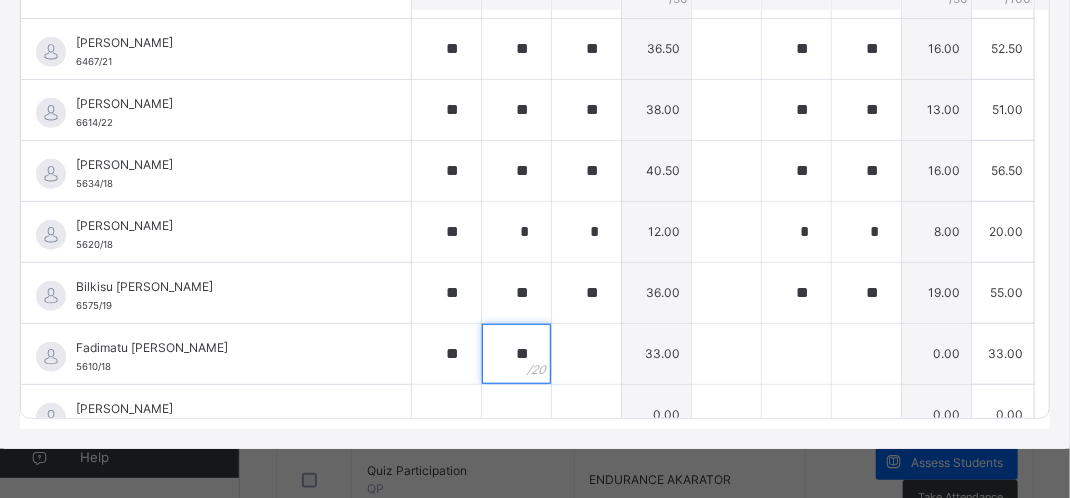 type on "**" 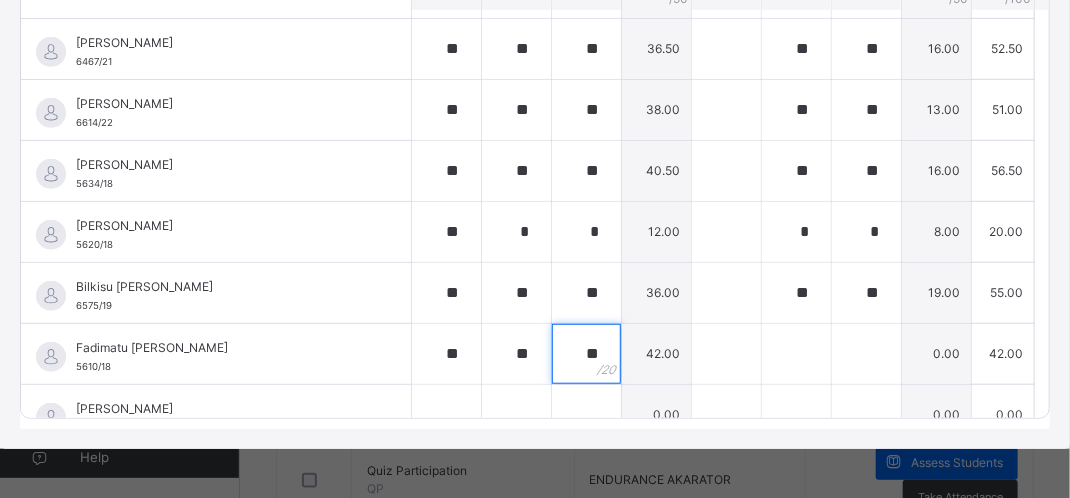 type on "**" 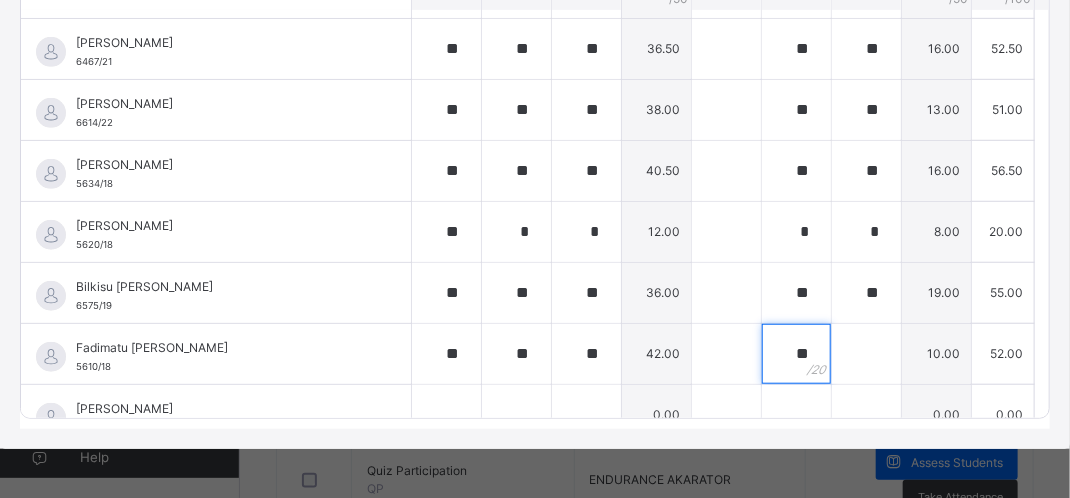 type on "**" 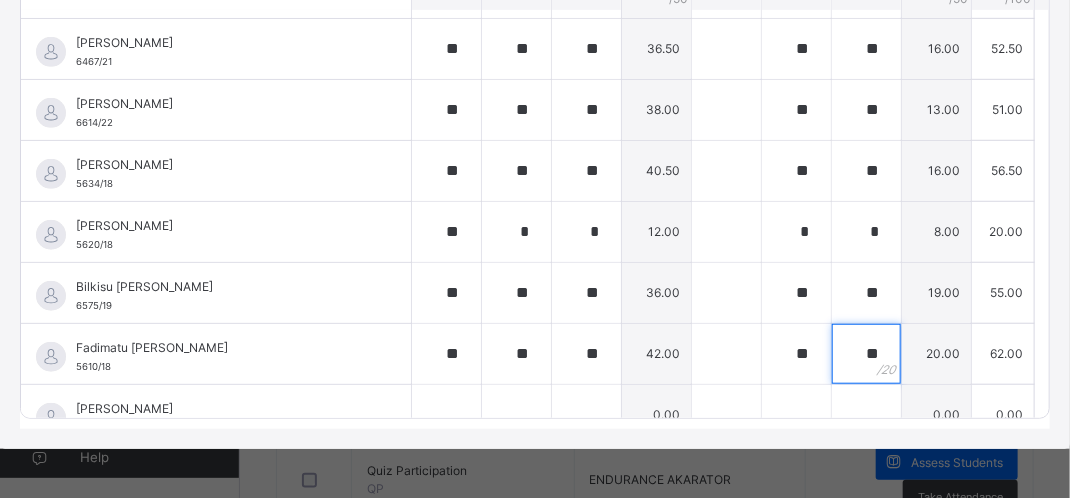 type on "**" 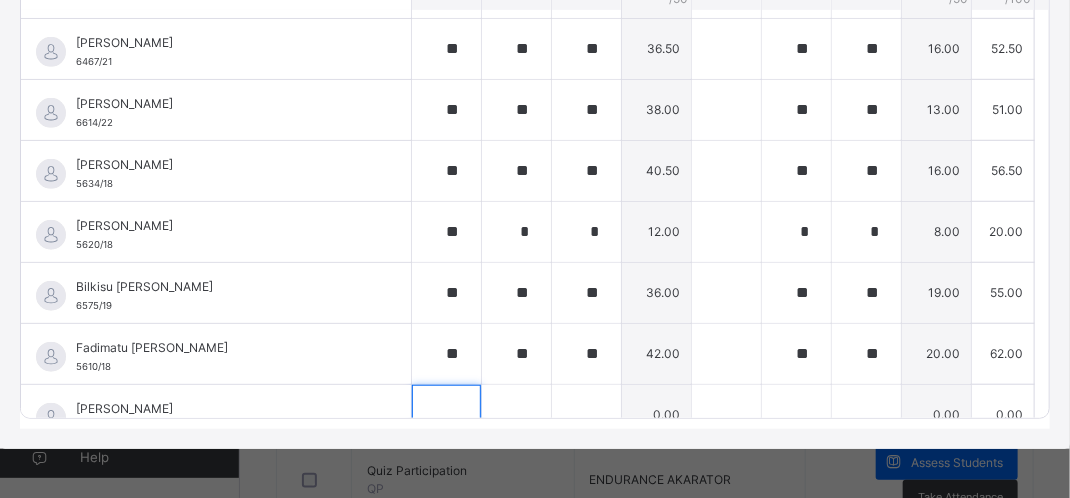 scroll, scrollTop: 321, scrollLeft: 0, axis: vertical 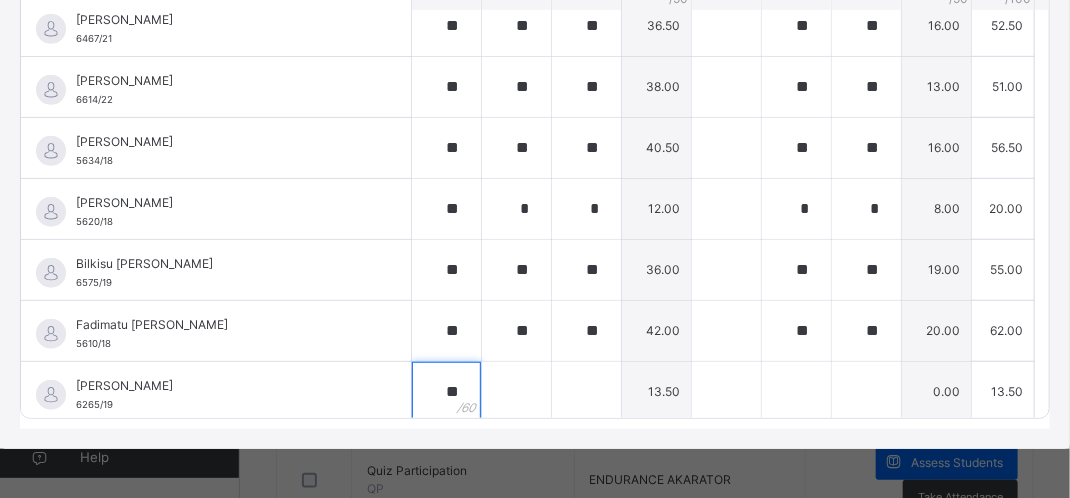 type on "**" 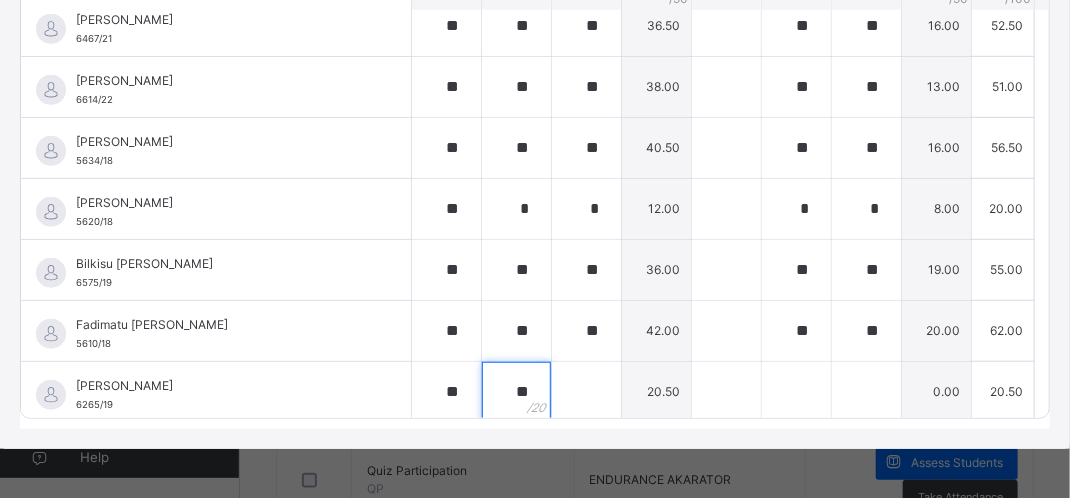 type on "**" 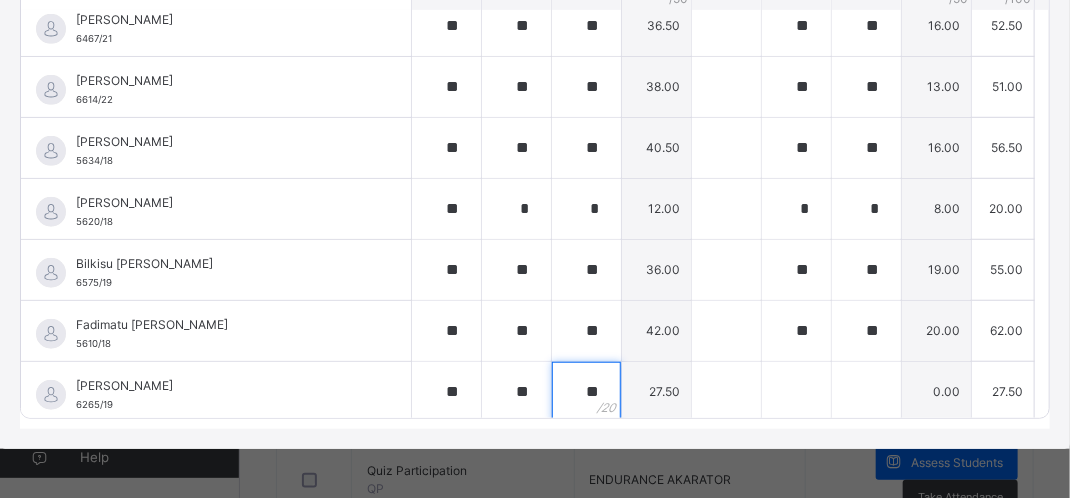 type on "**" 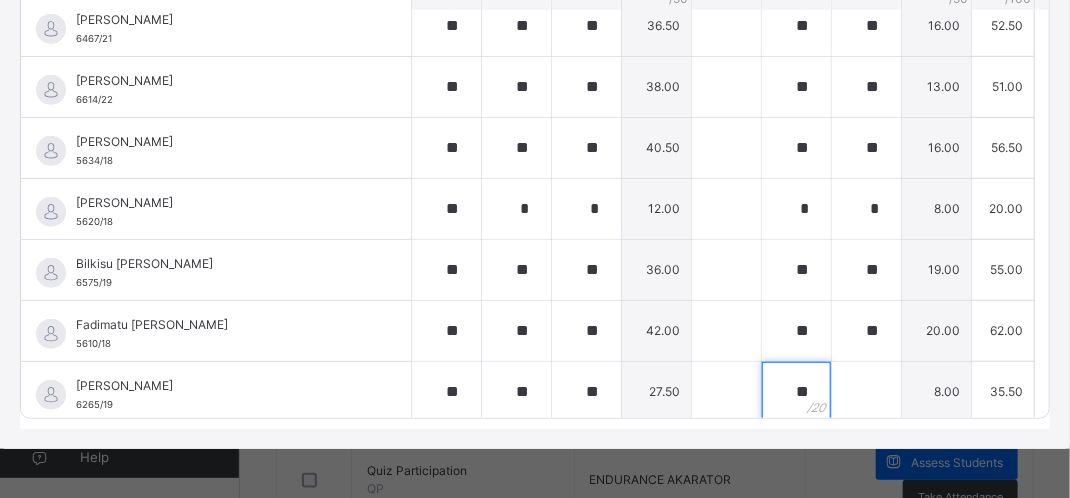 type on "**" 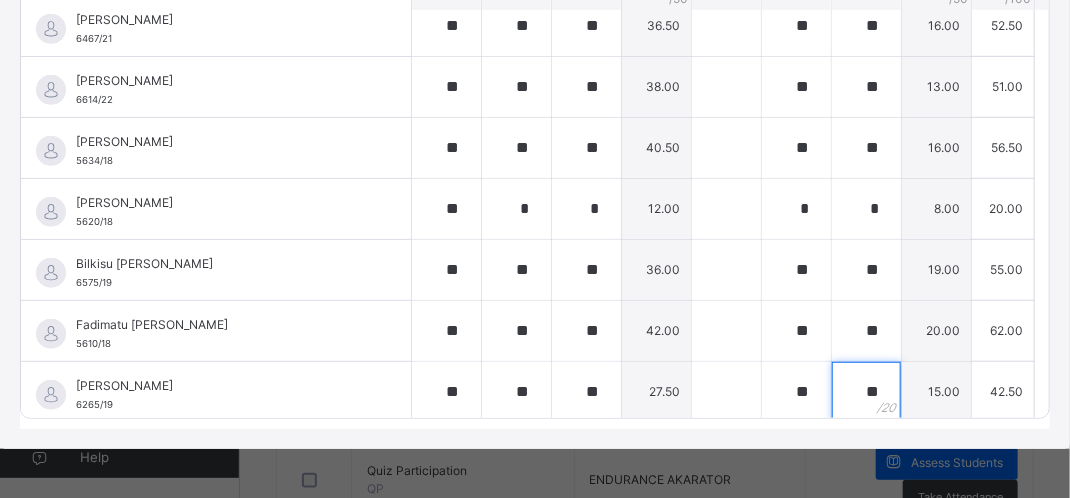 type on "**" 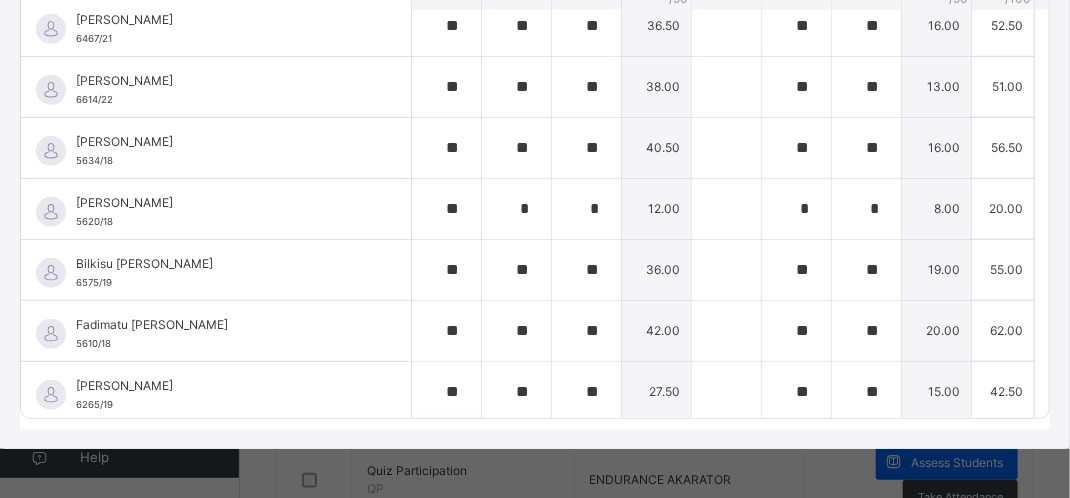 scroll, scrollTop: 602, scrollLeft: 0, axis: vertical 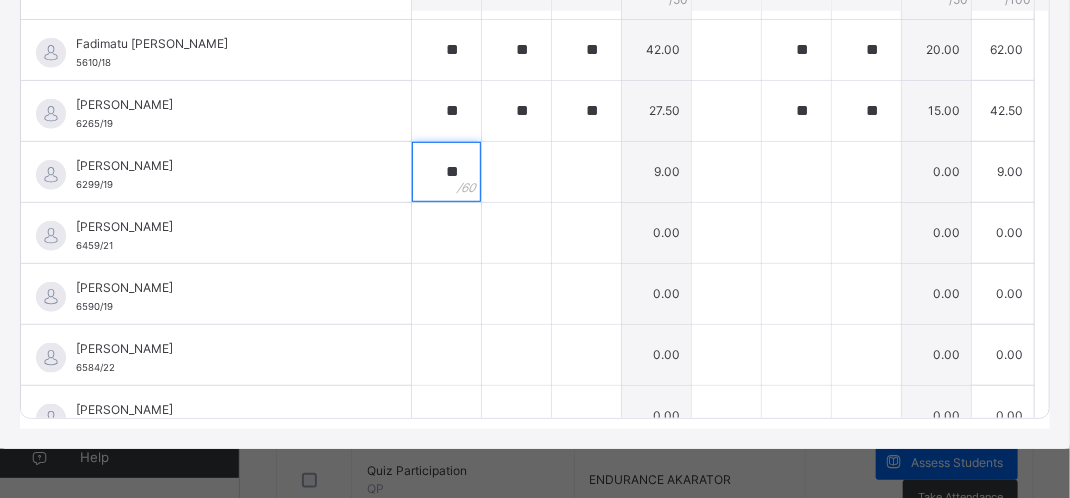 type on "**" 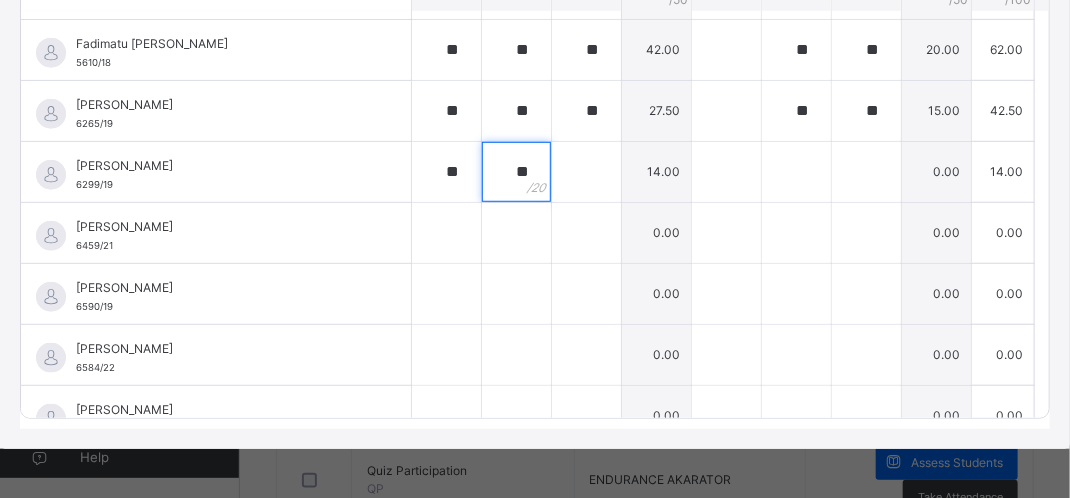 type on "**" 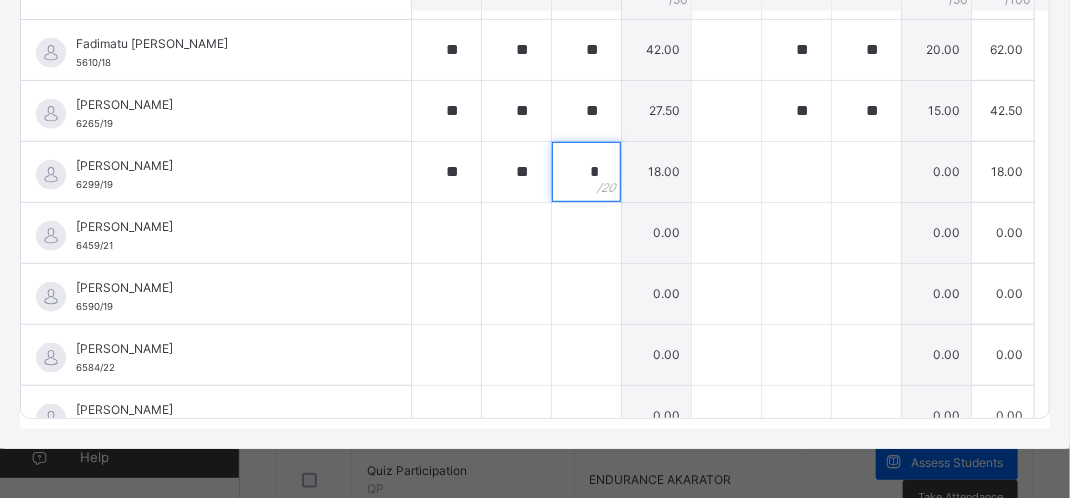 type on "*" 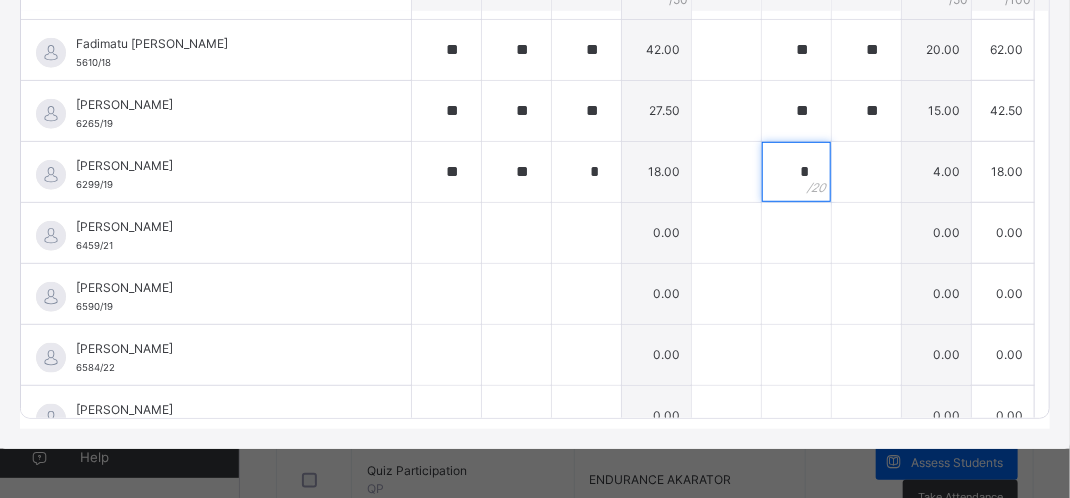 type on "*" 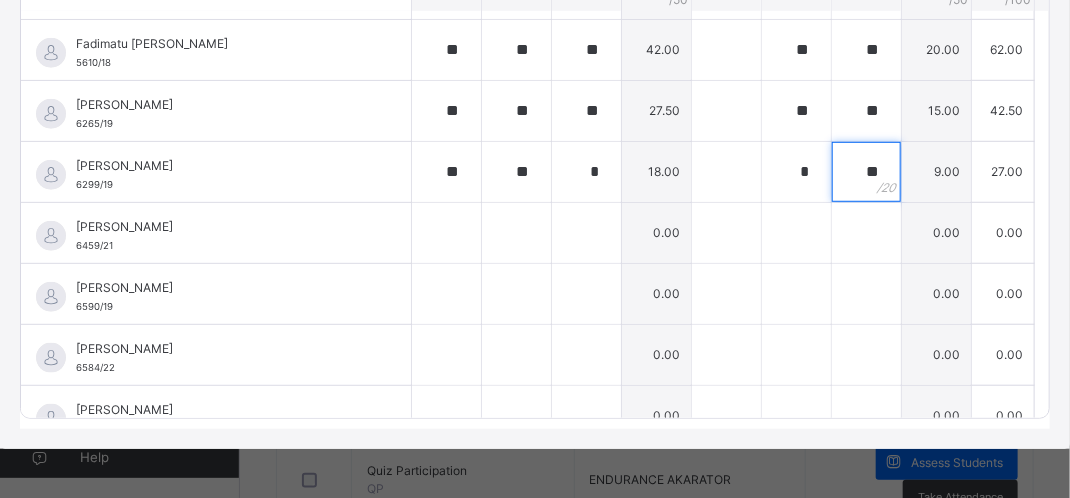 type on "**" 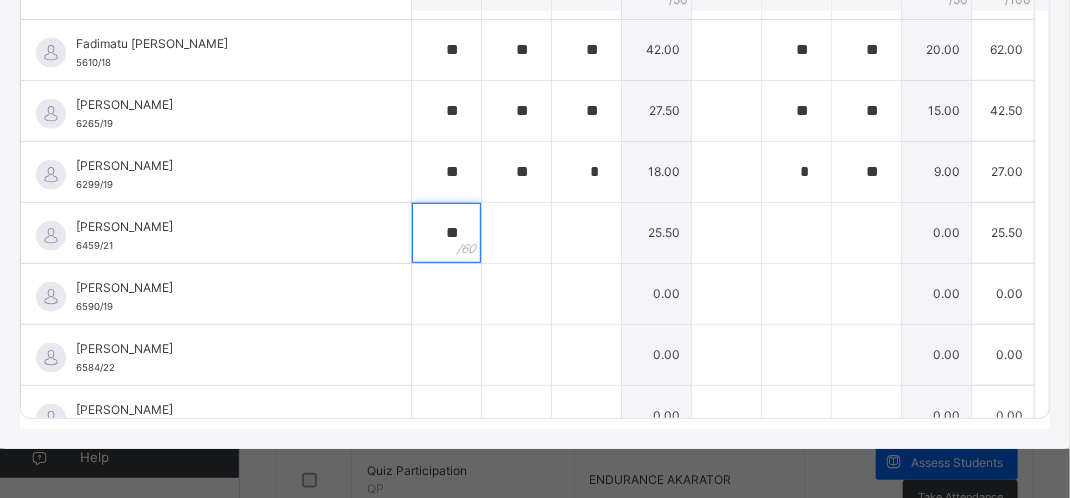 type on "**" 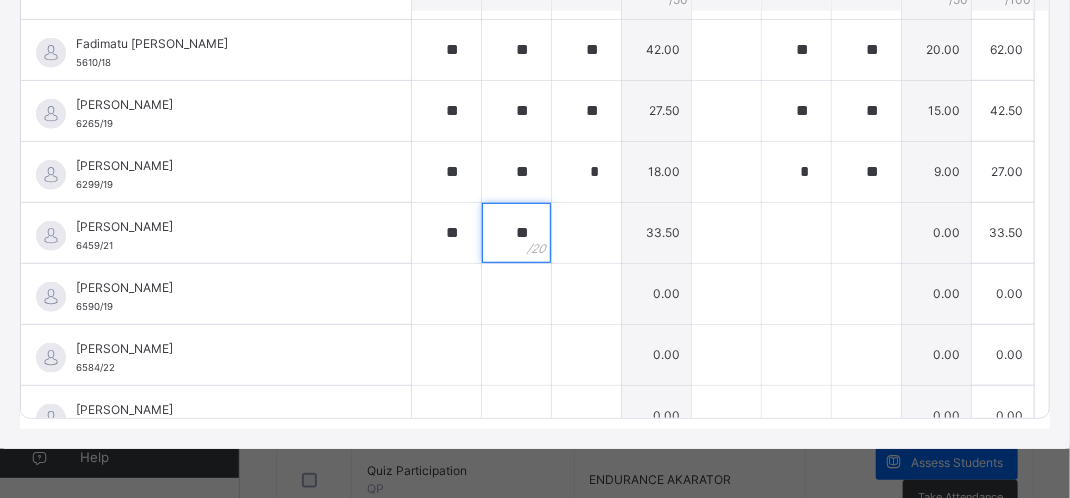 type on "**" 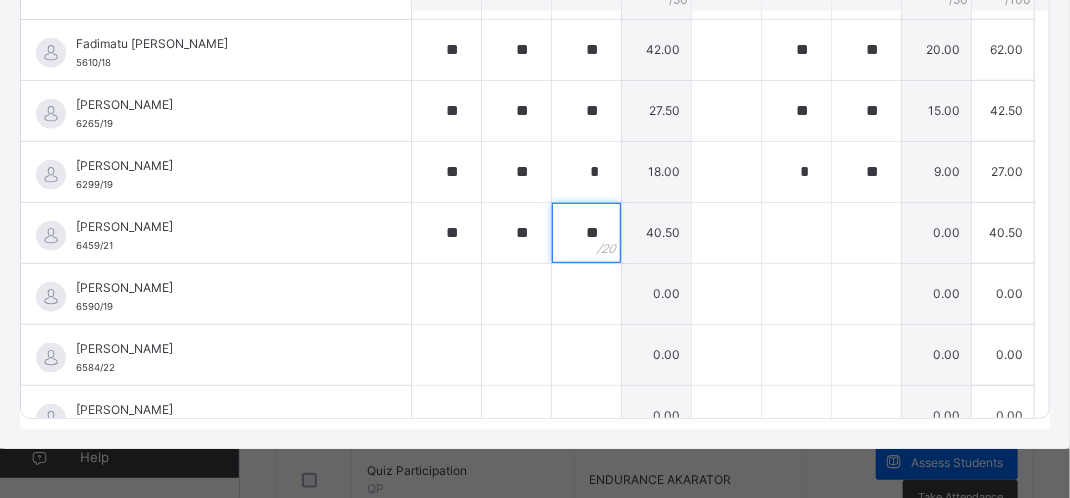 type on "**" 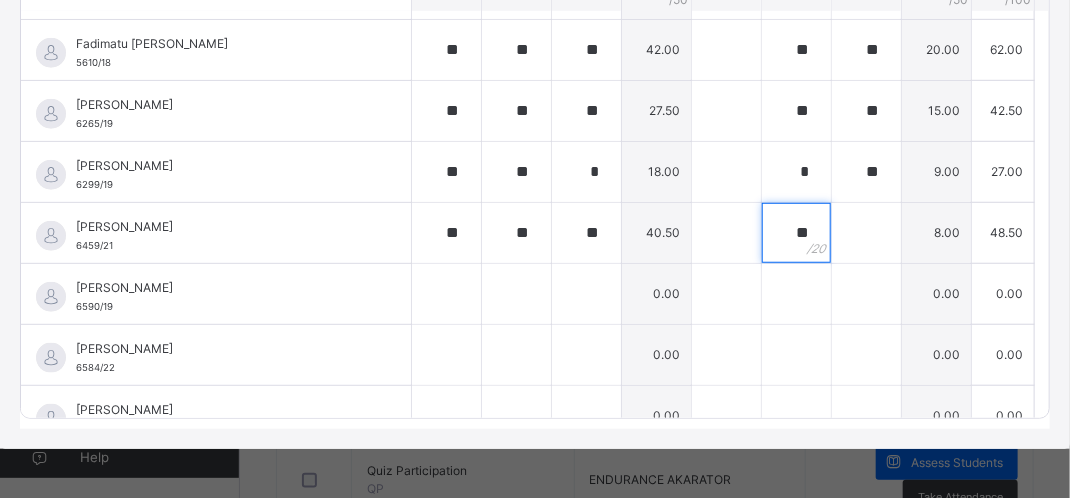 type on "**" 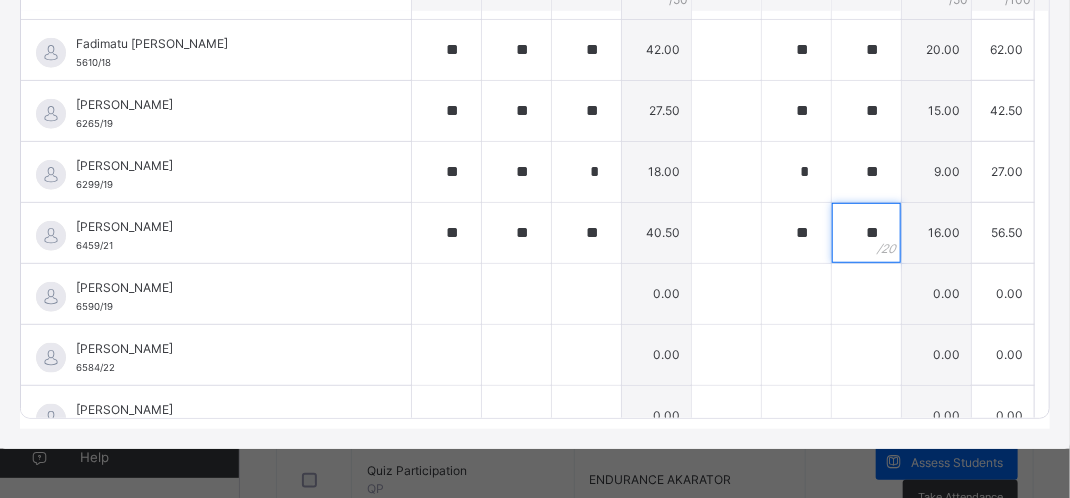 type on "**" 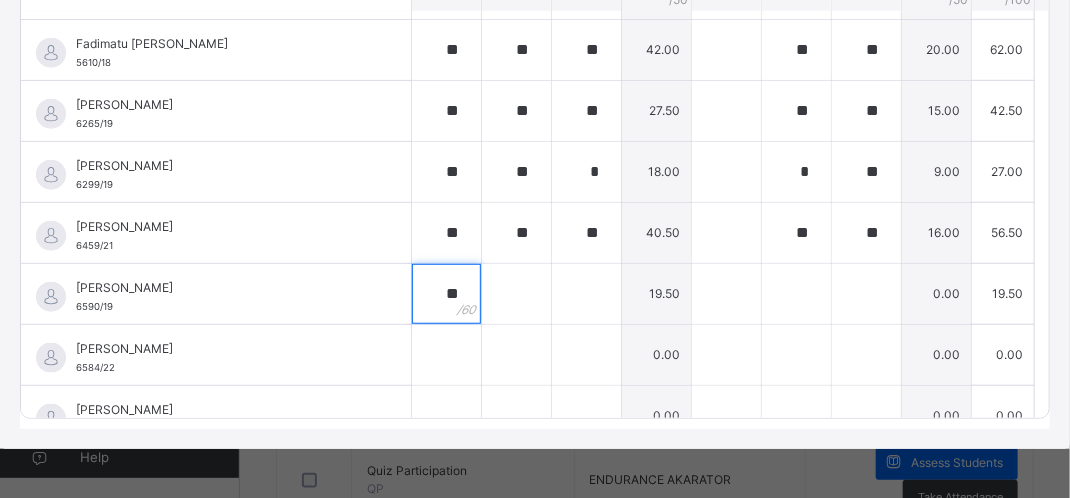 type on "**" 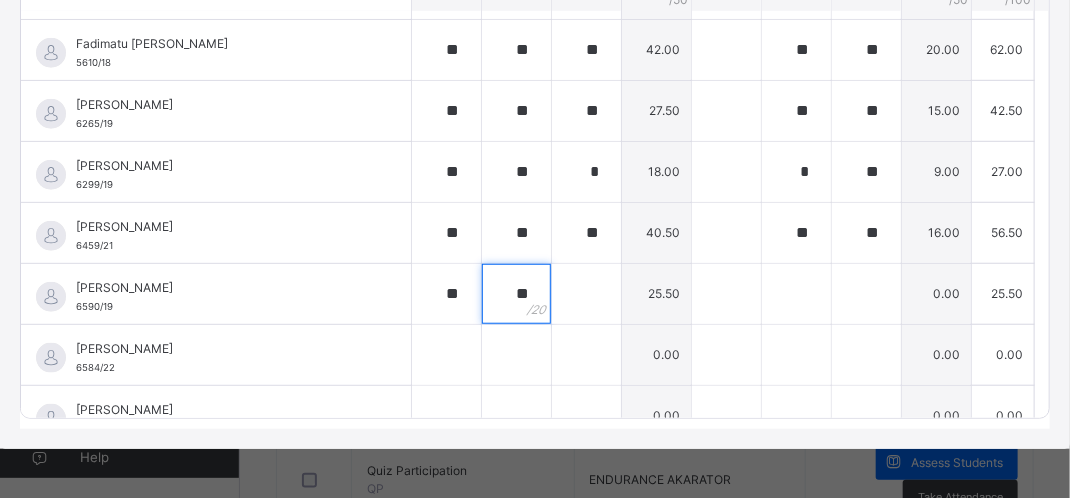 type on "**" 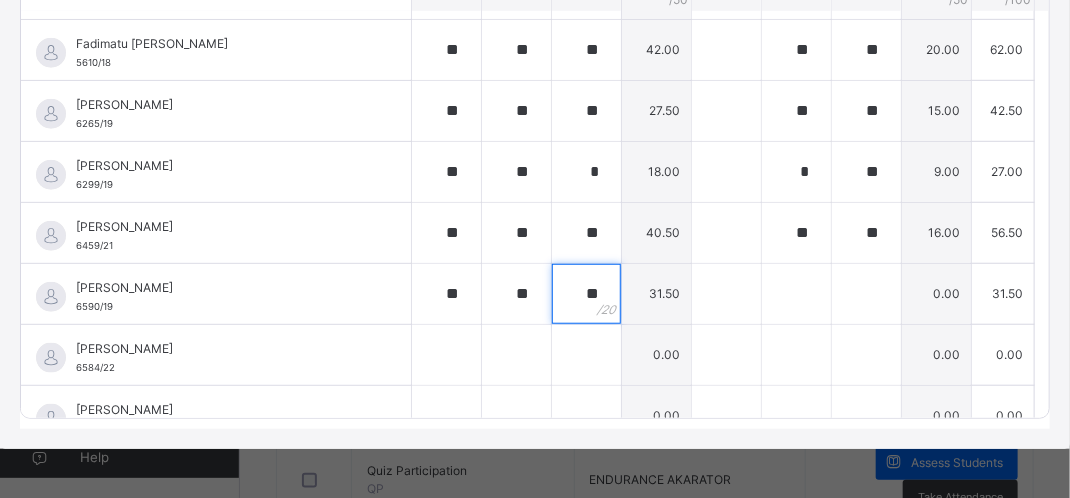 type on "**" 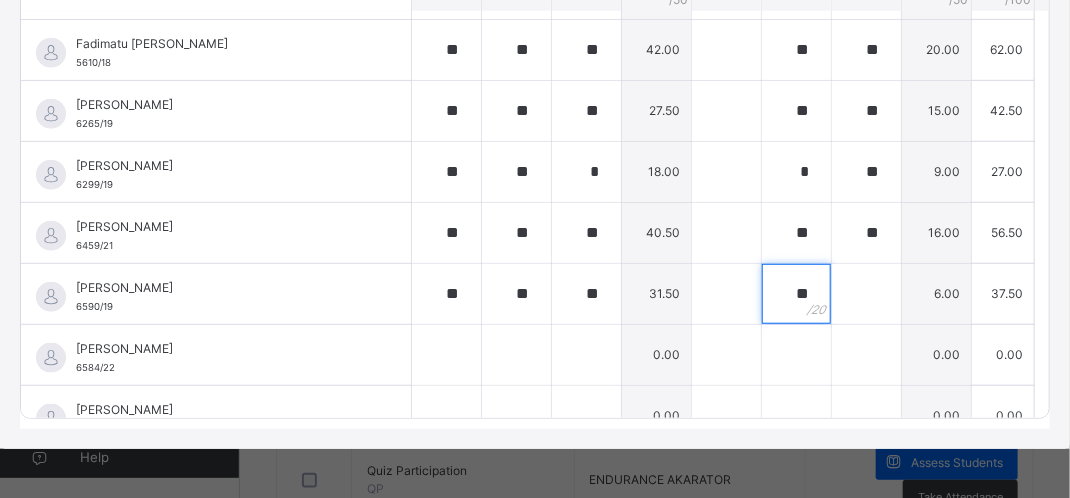 type on "**" 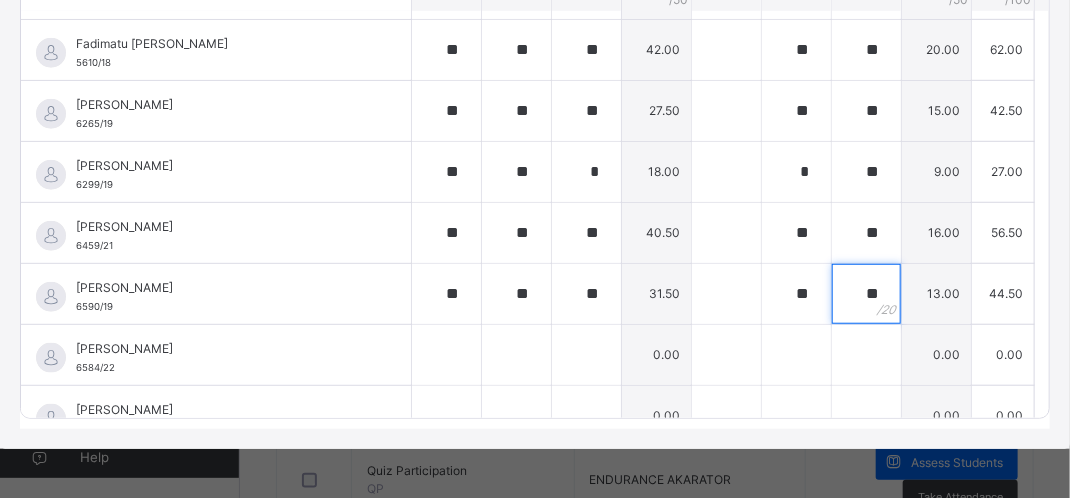 type on "**" 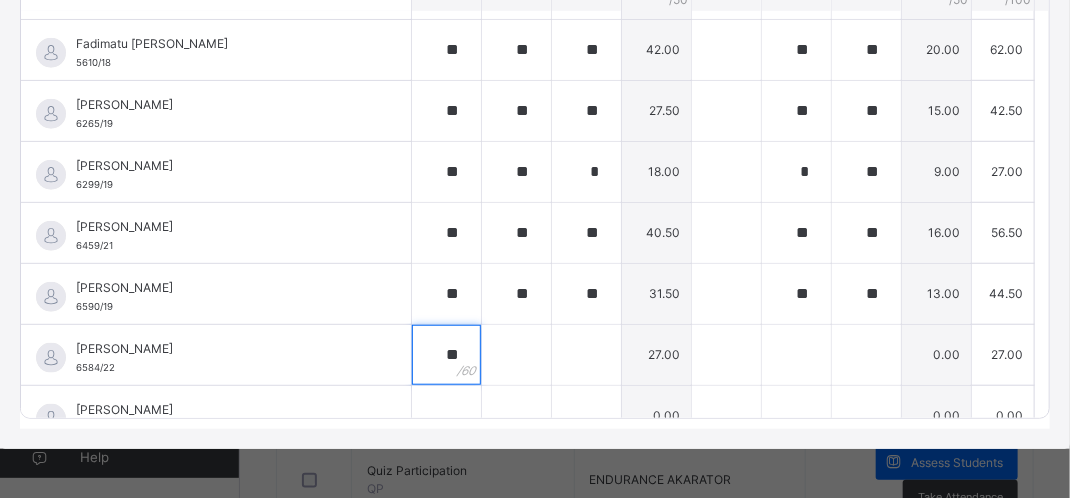 type on "**" 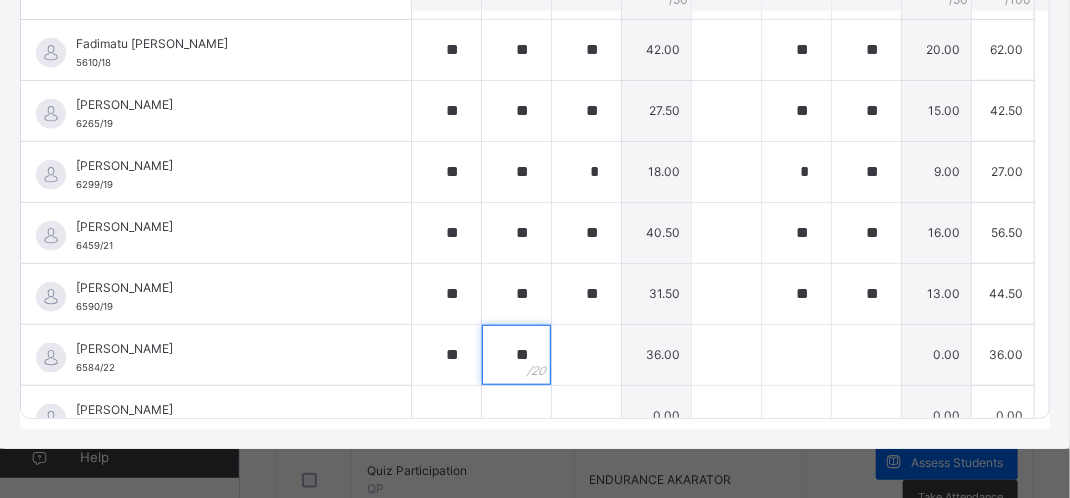 type on "**" 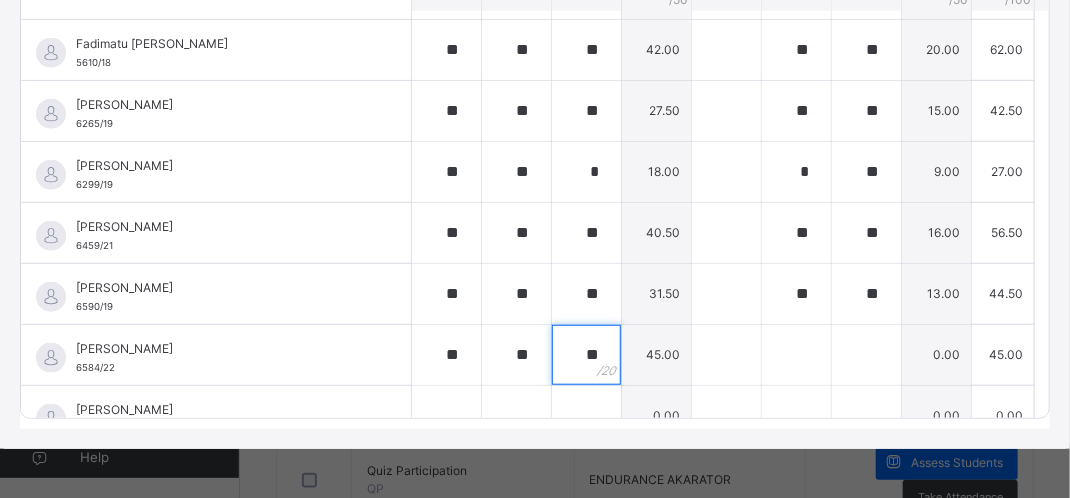 type on "**" 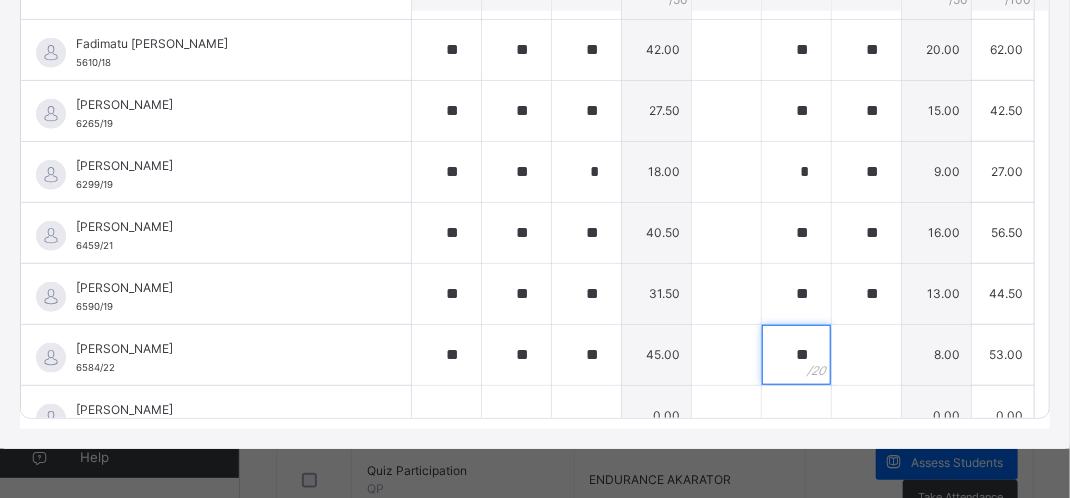 type on "**" 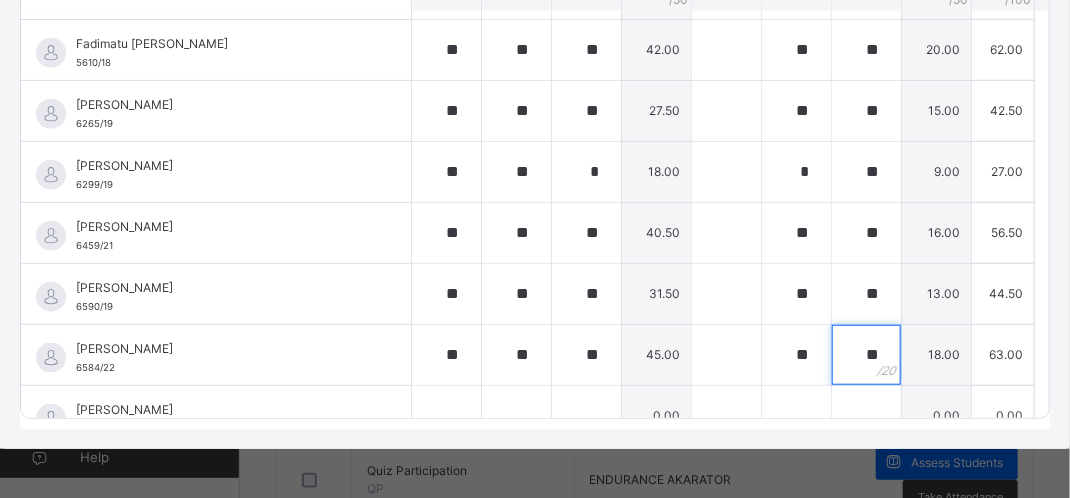 type on "**" 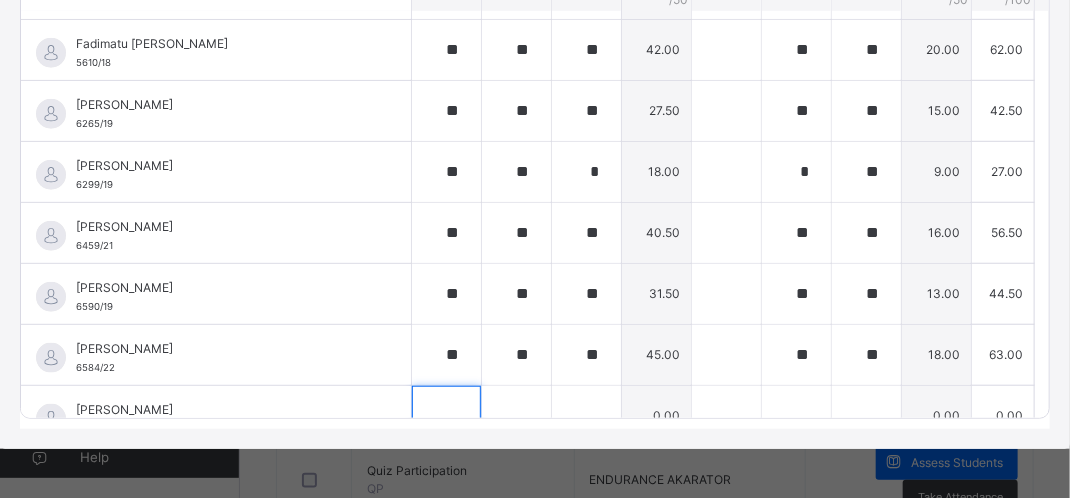 scroll, scrollTop: 625, scrollLeft: 0, axis: vertical 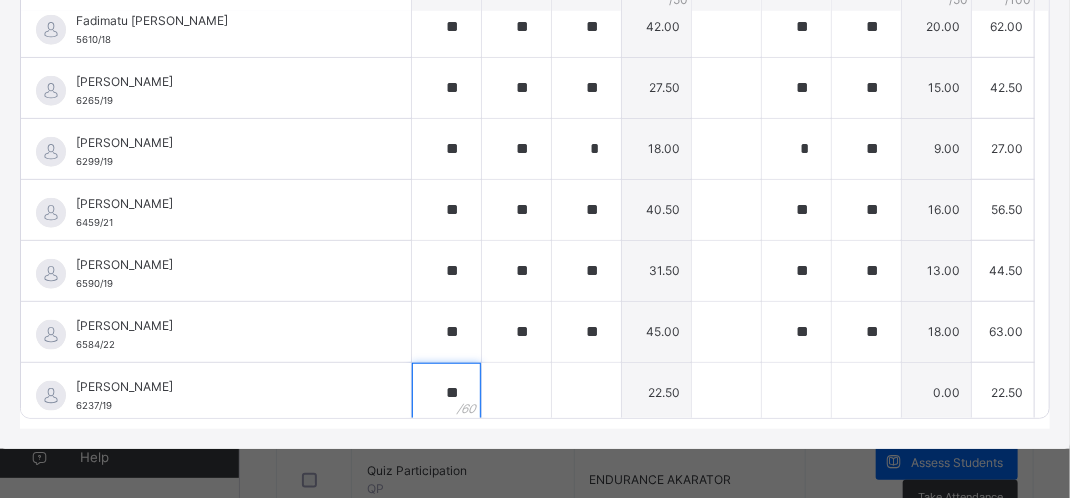 type on "**" 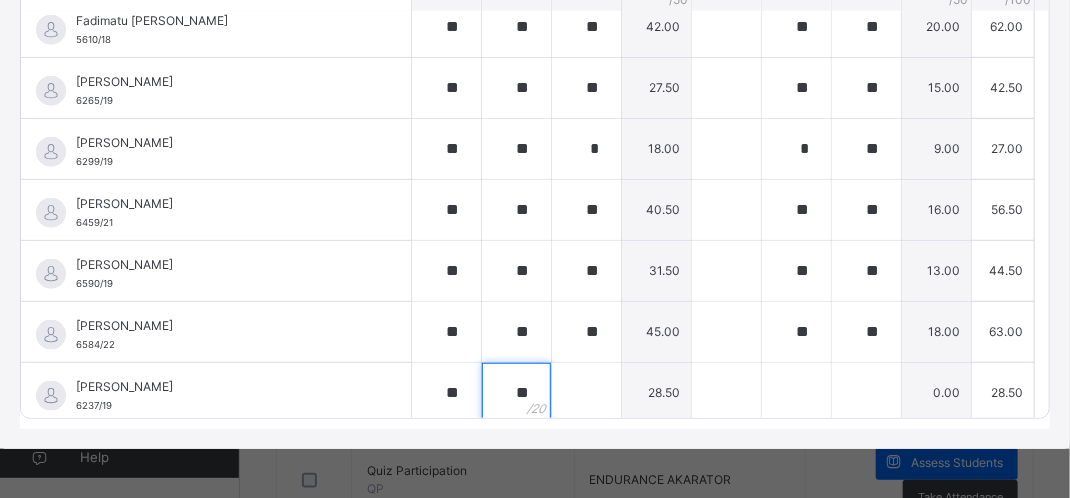 type on "**" 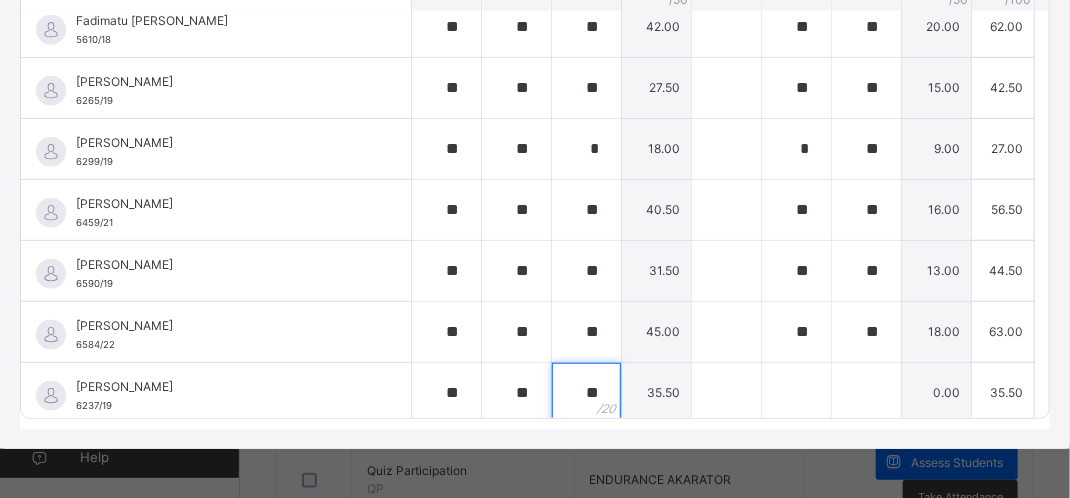 type on "**" 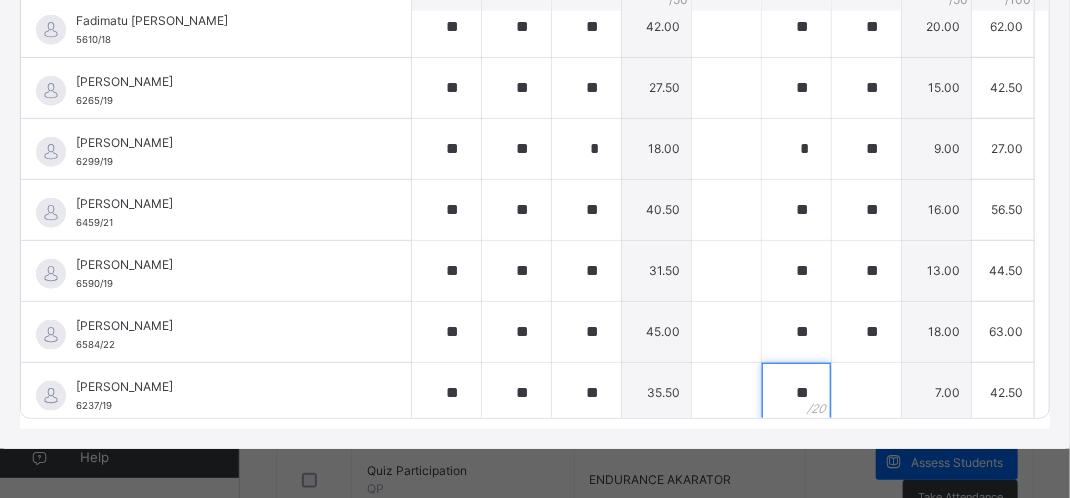 type on "**" 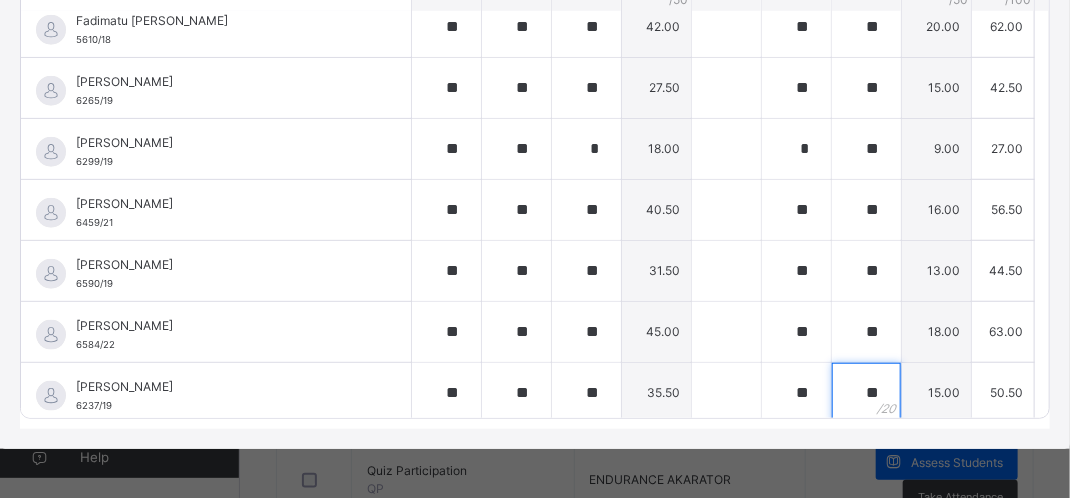 type on "**" 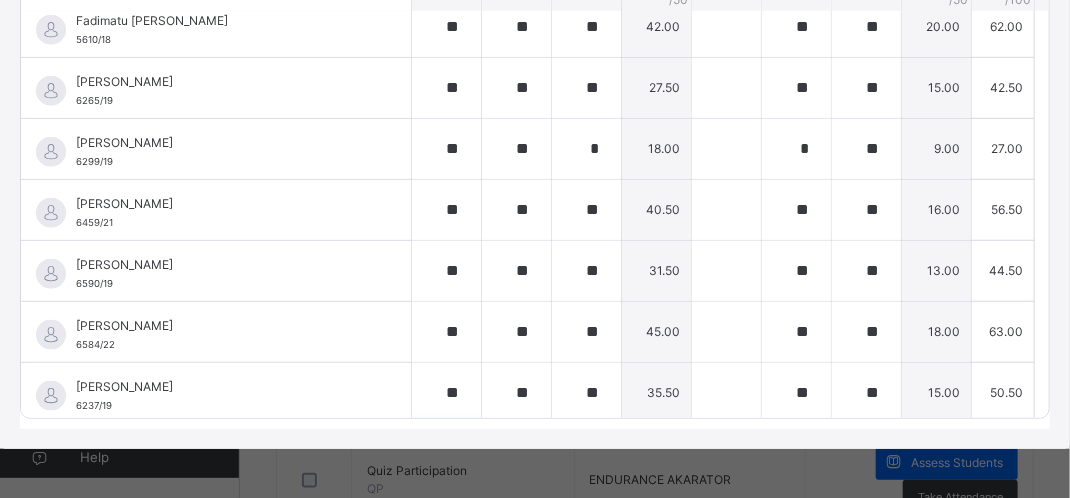 scroll, scrollTop: 906, scrollLeft: 0, axis: vertical 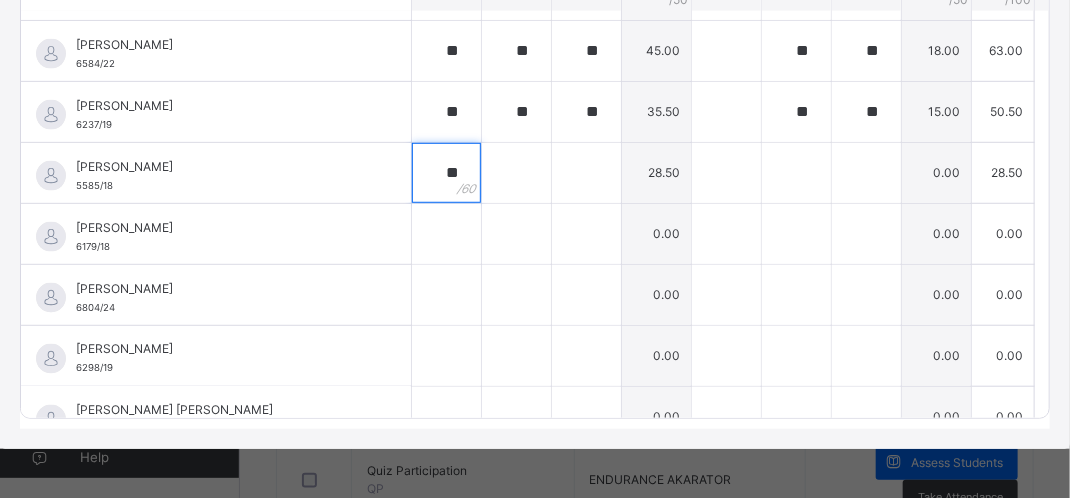 type on "**" 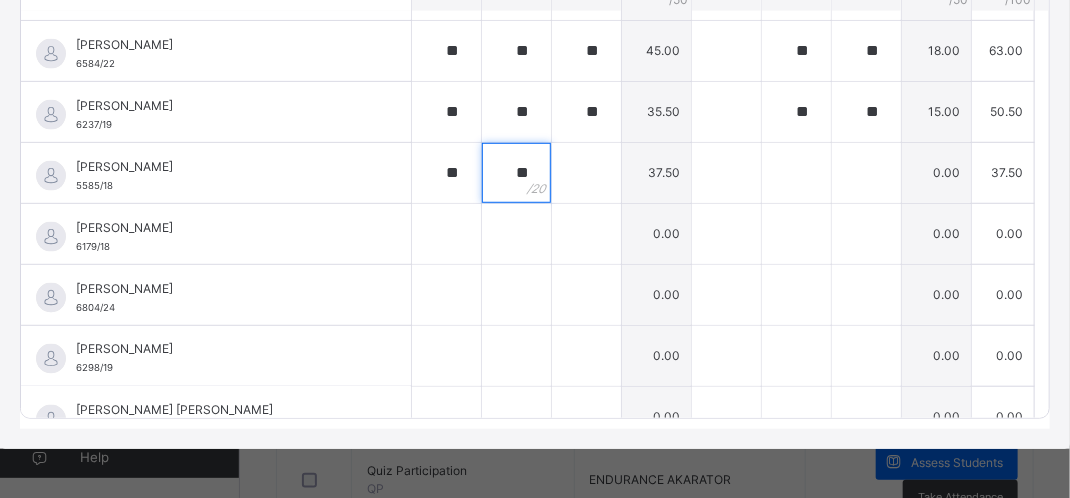 type on "**" 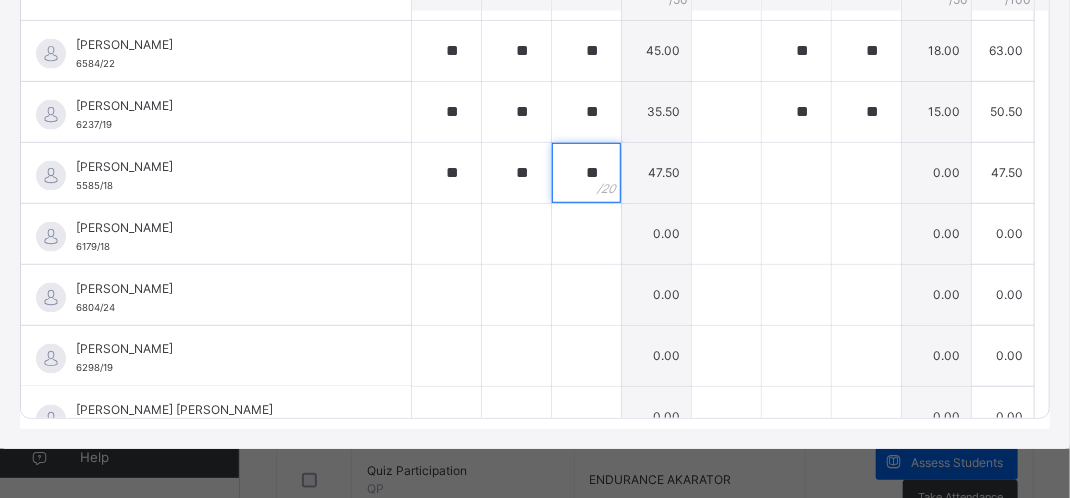type on "**" 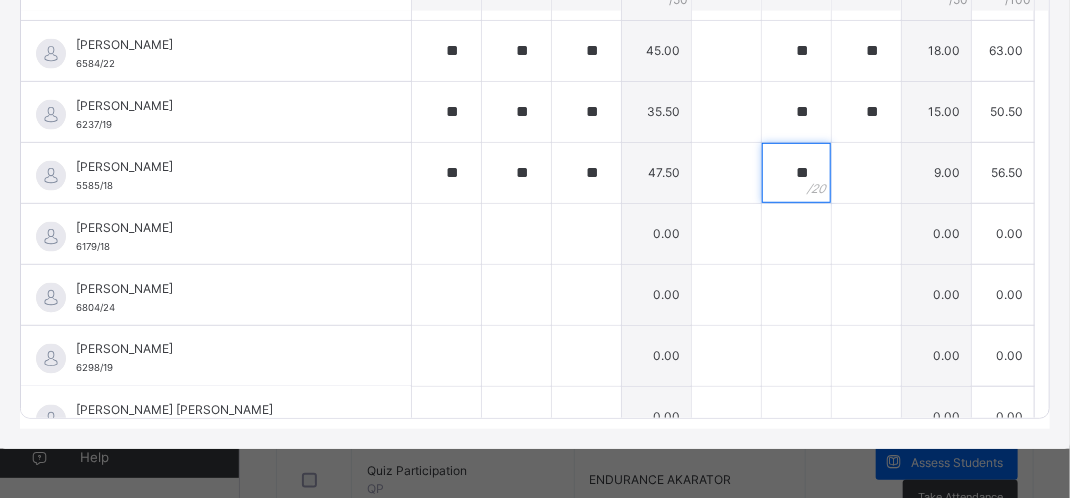 type on "**" 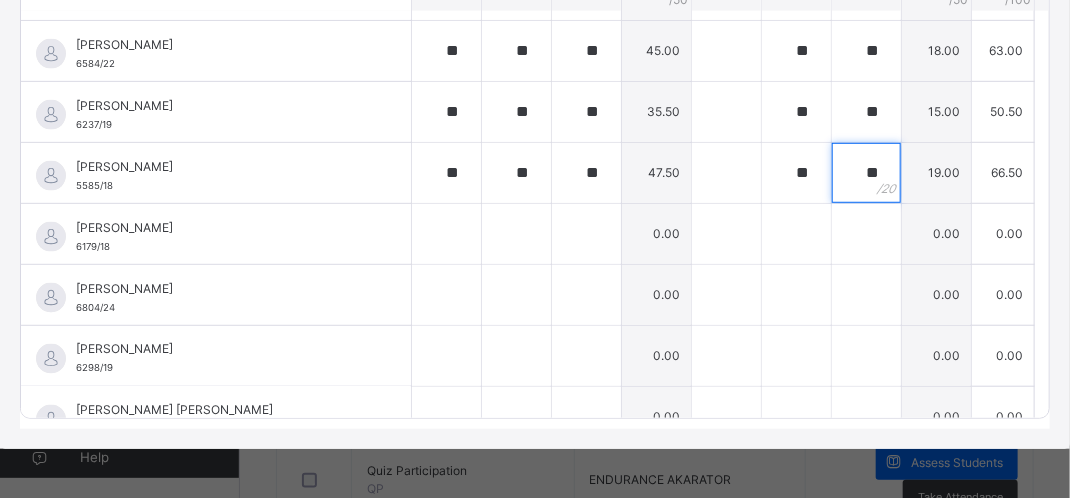 type on "**" 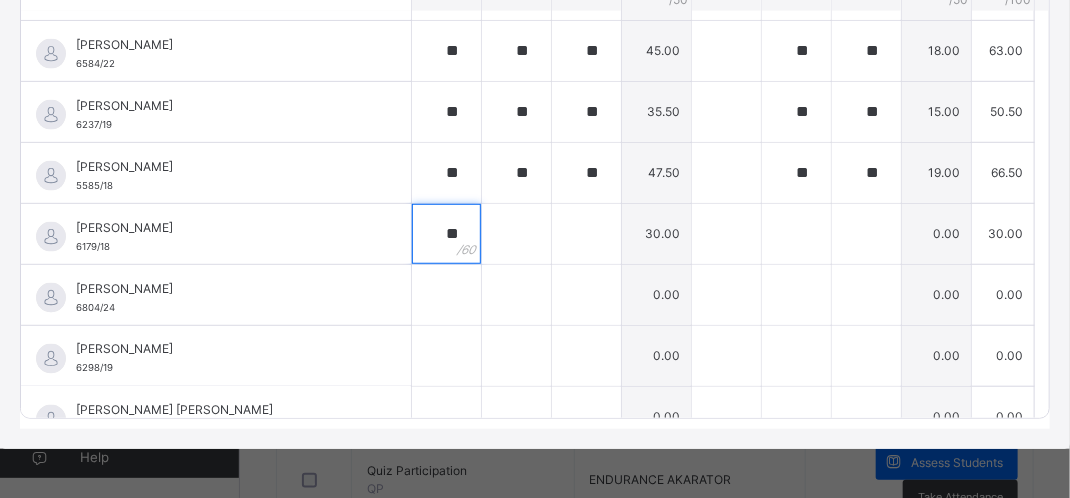 type on "**" 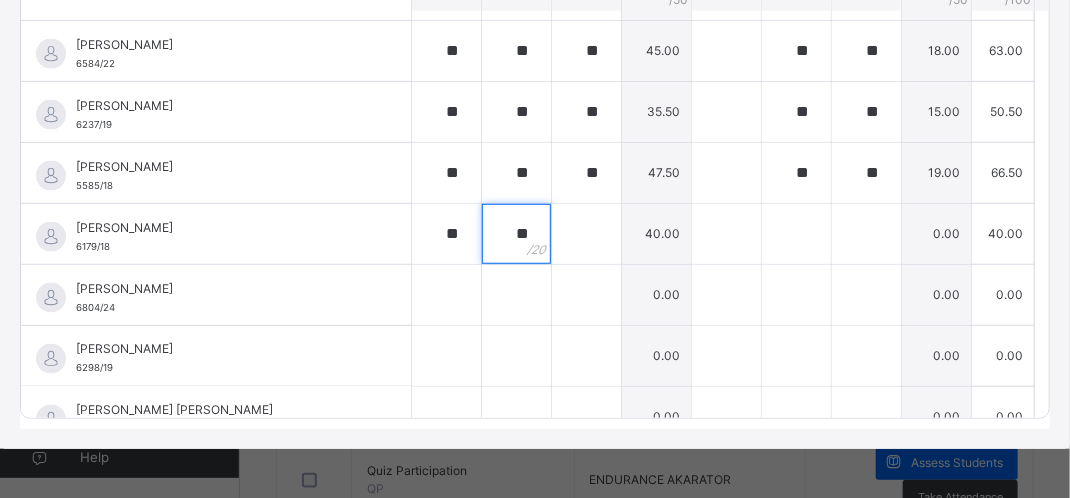 type on "**" 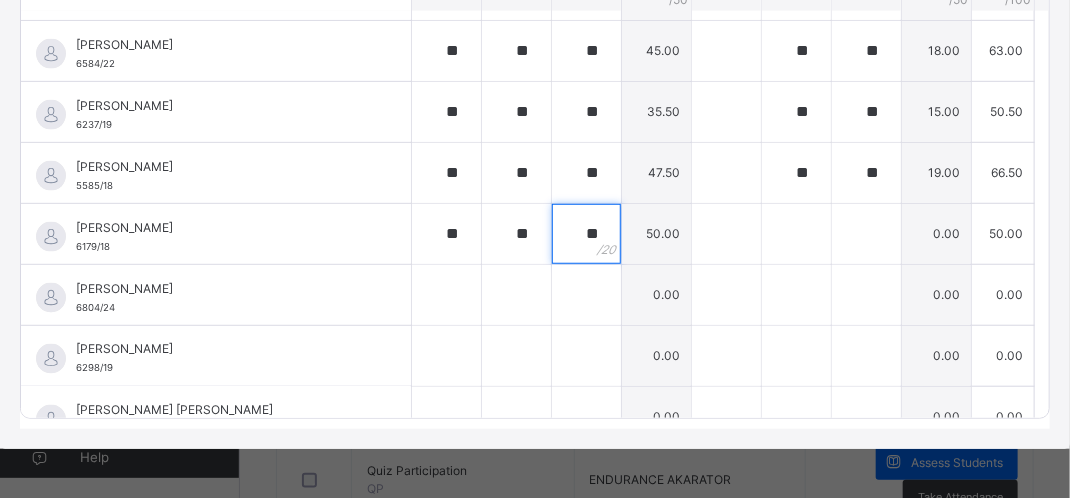 type on "**" 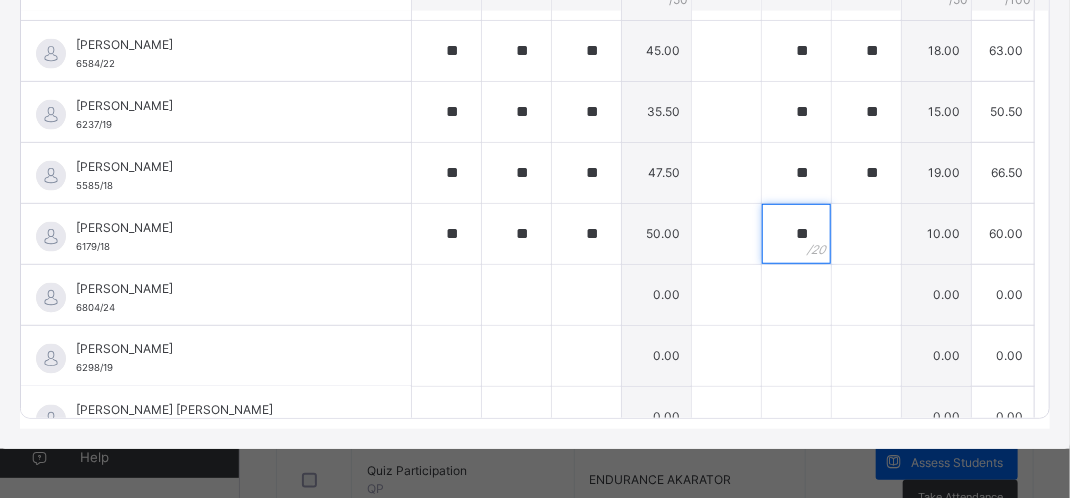 type on "**" 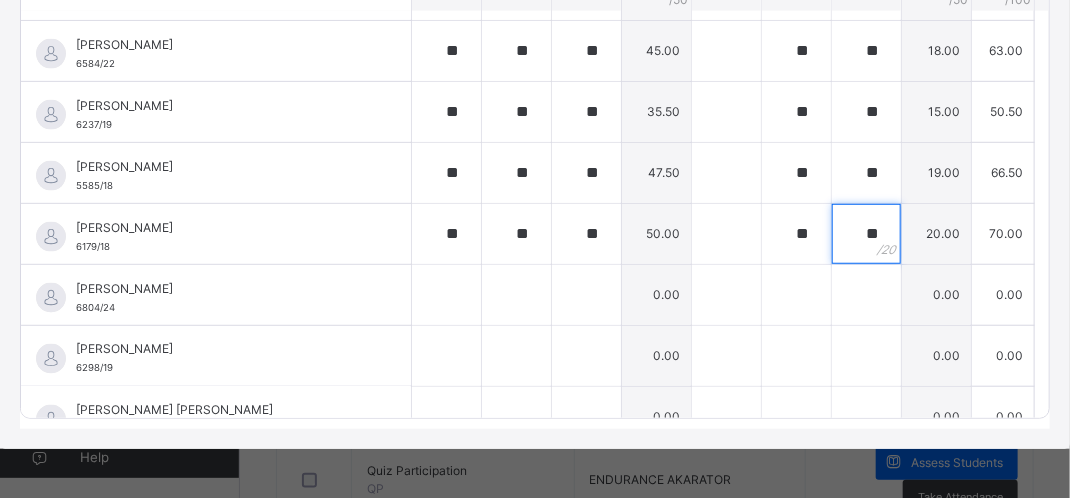 type on "**" 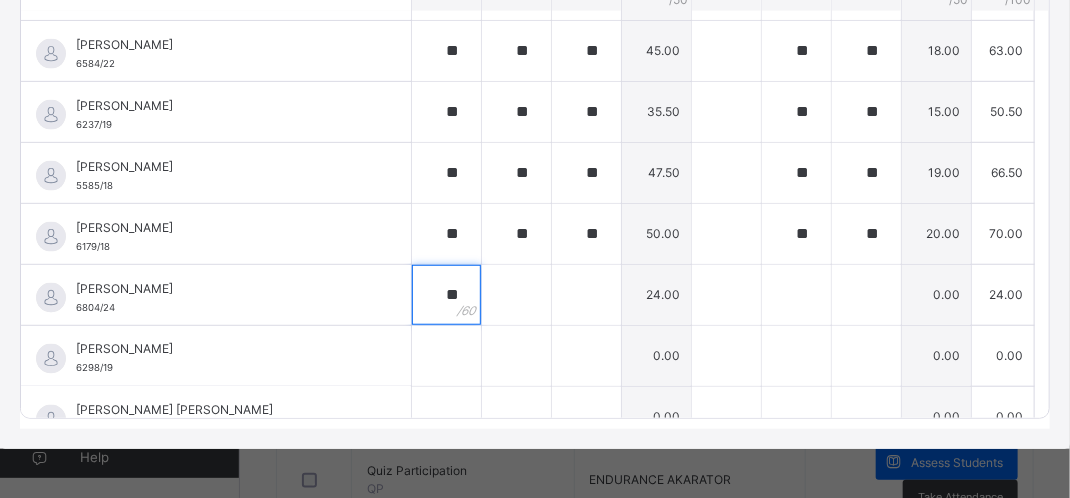 type on "**" 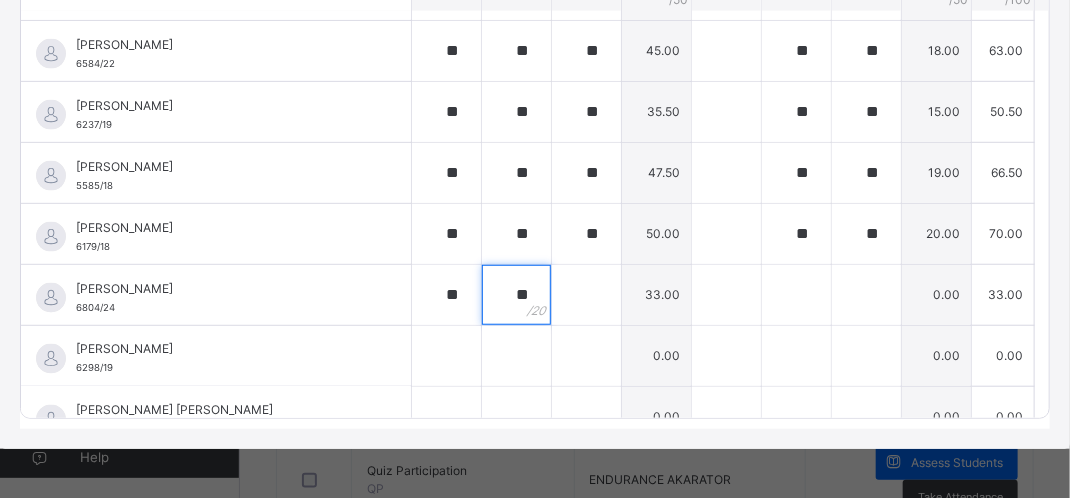 type on "**" 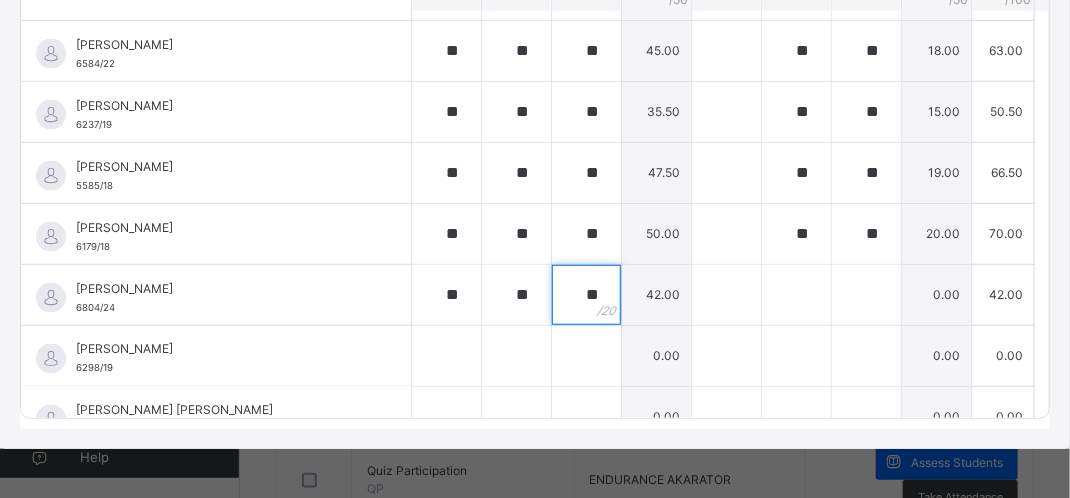 type on "**" 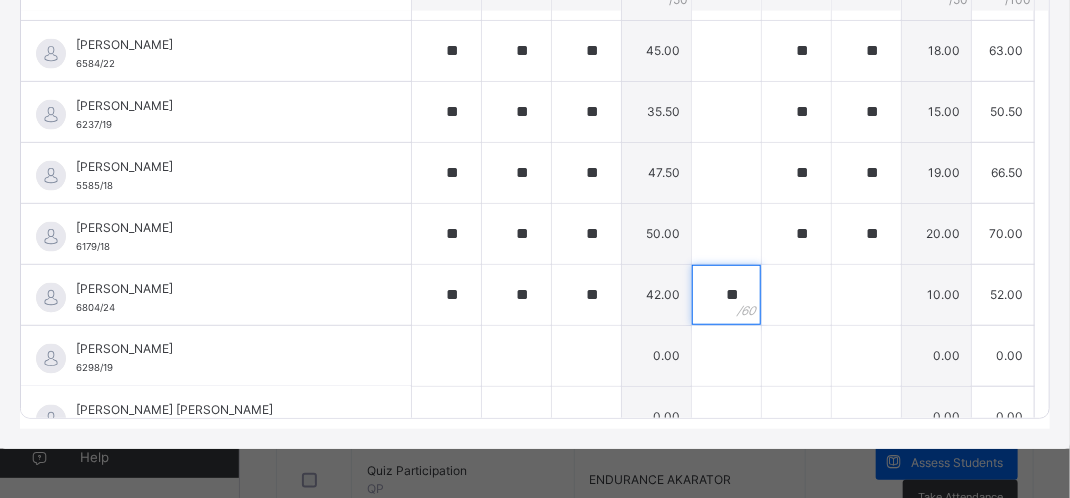 type on "**" 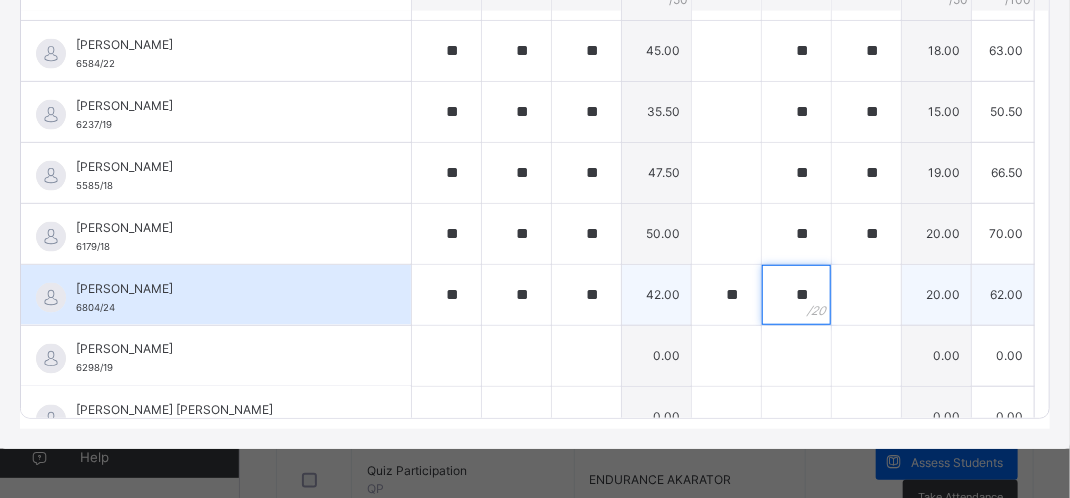 type on "**" 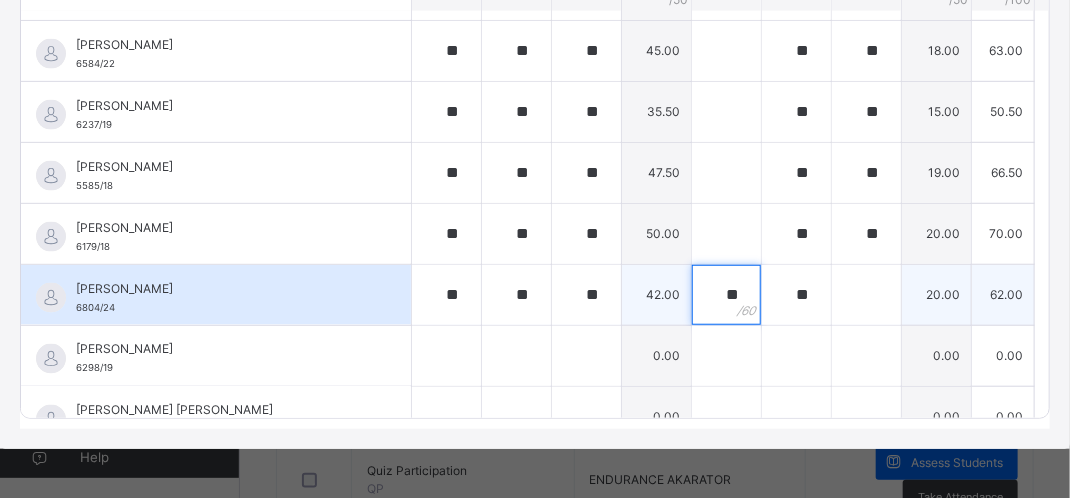 click on "**" at bounding box center (726, 295) 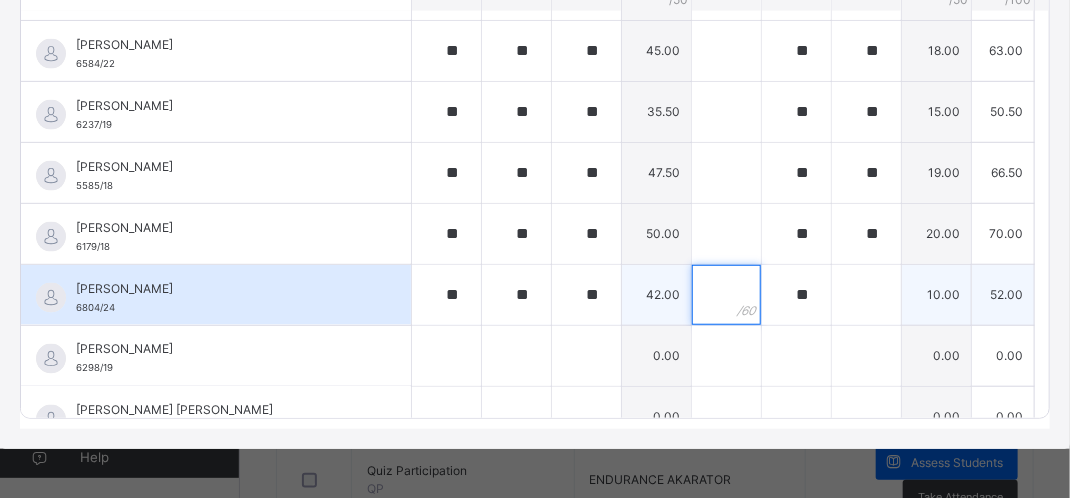type 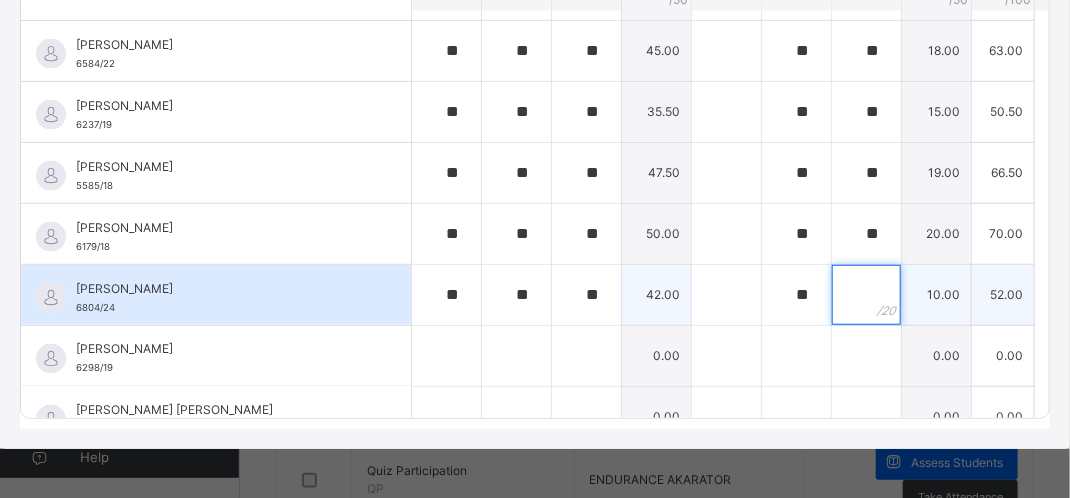 click at bounding box center [866, 295] 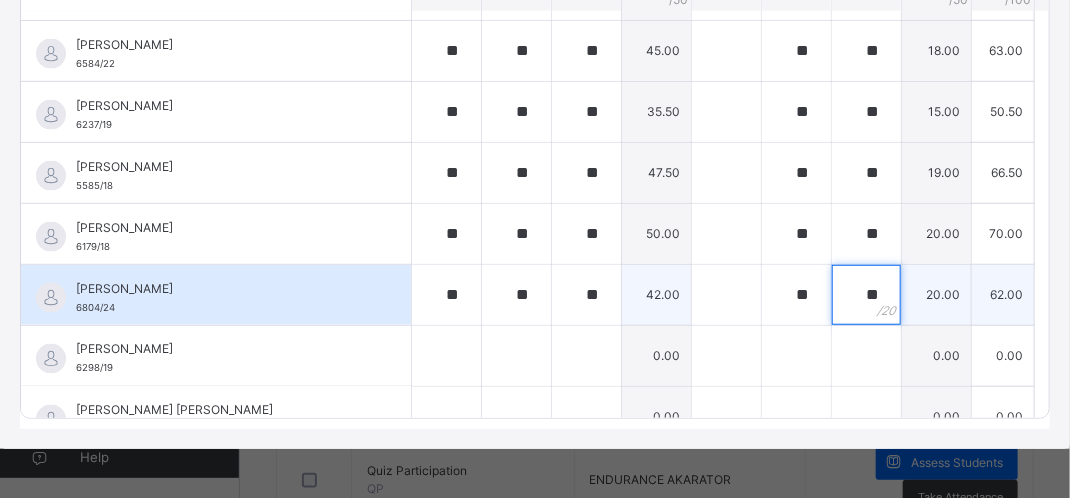 type on "**" 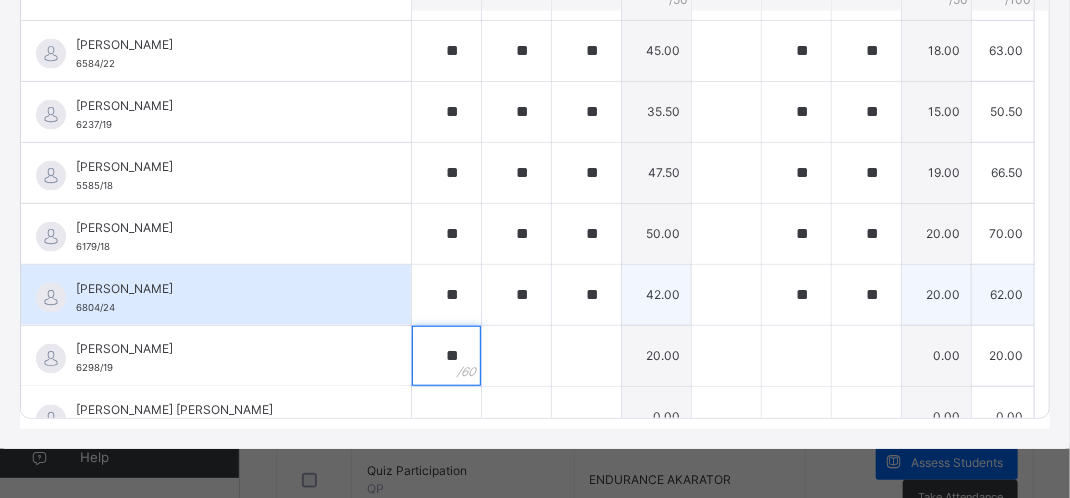 type on "**" 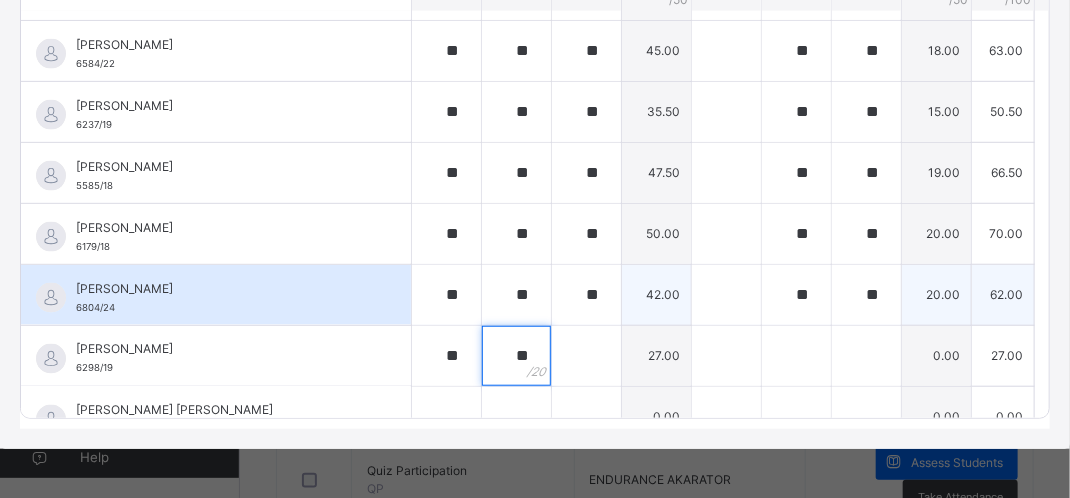 type on "**" 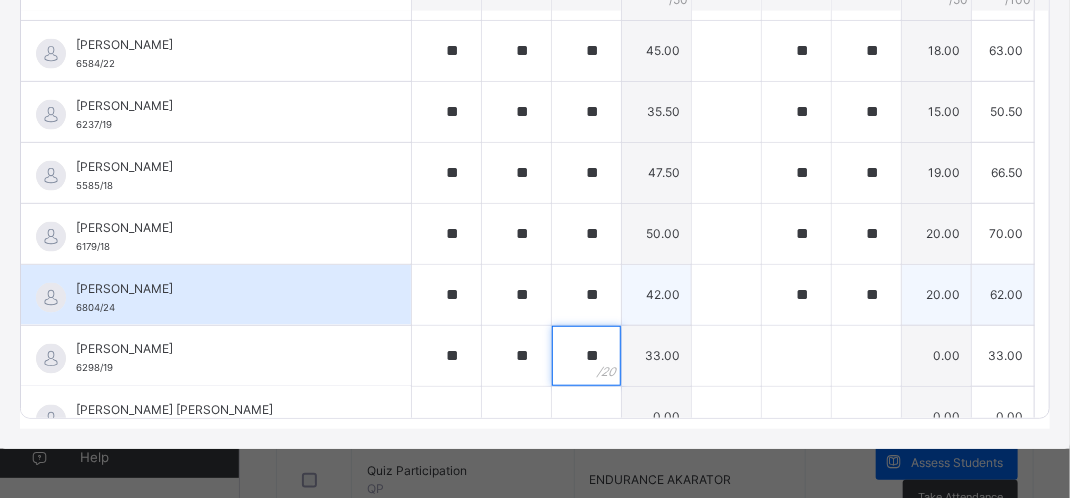 type on "**" 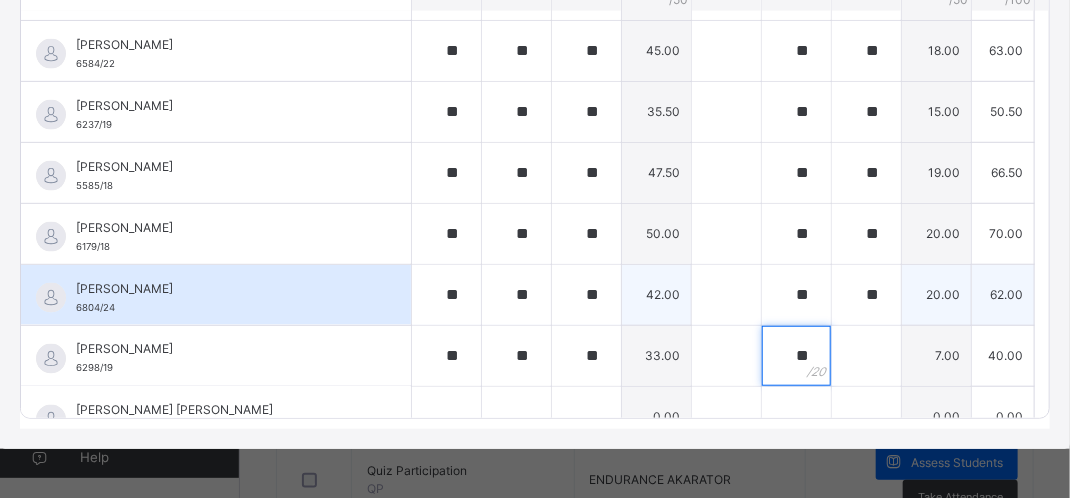 type on "**" 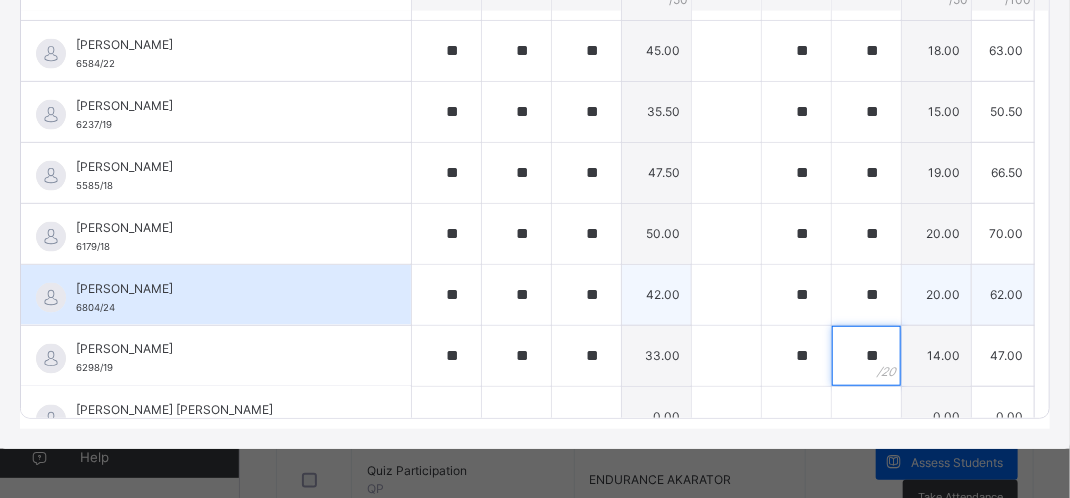 type on "**" 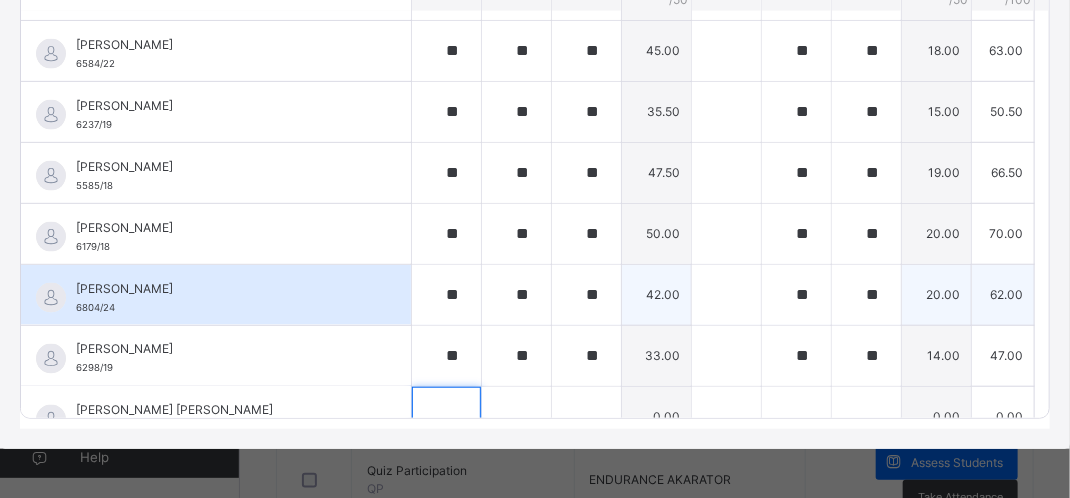 scroll, scrollTop: 929, scrollLeft: 0, axis: vertical 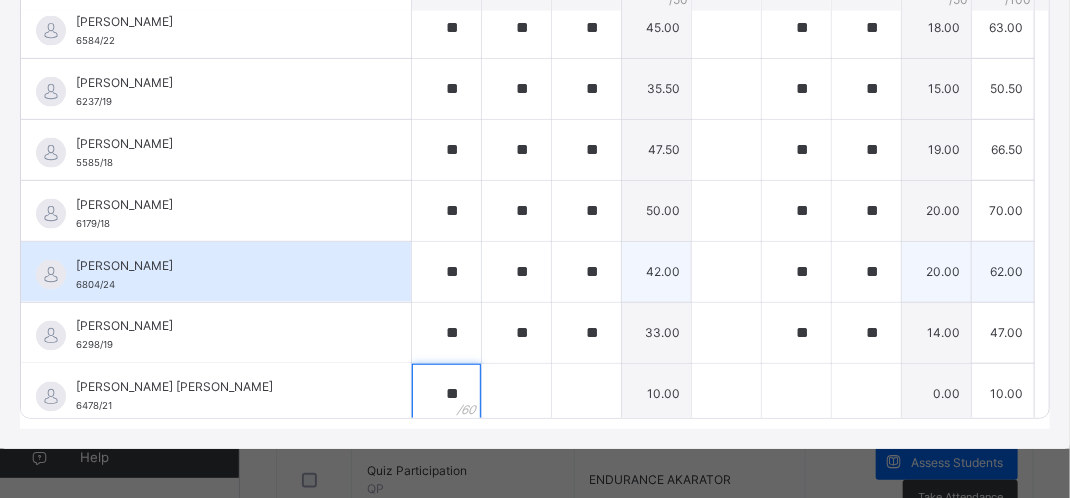 type on "**" 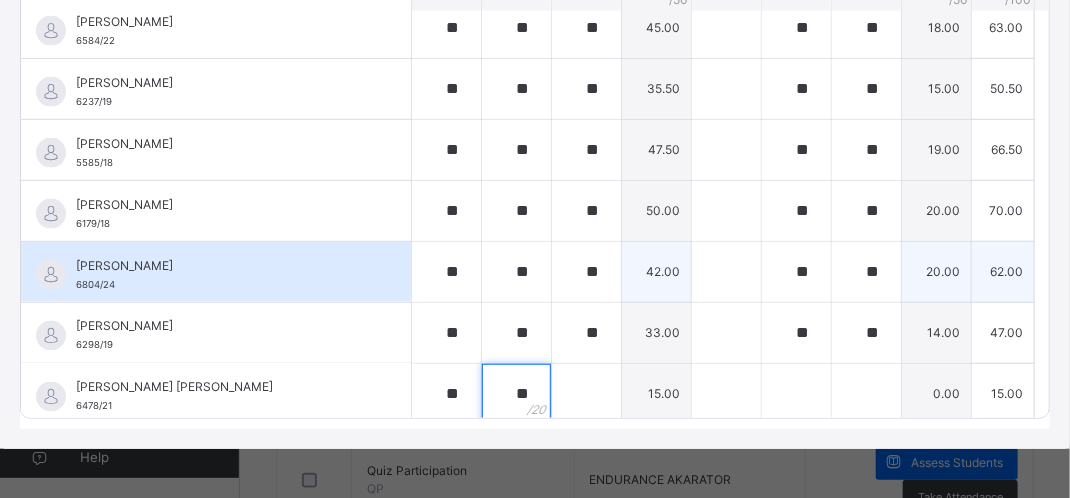 type on "**" 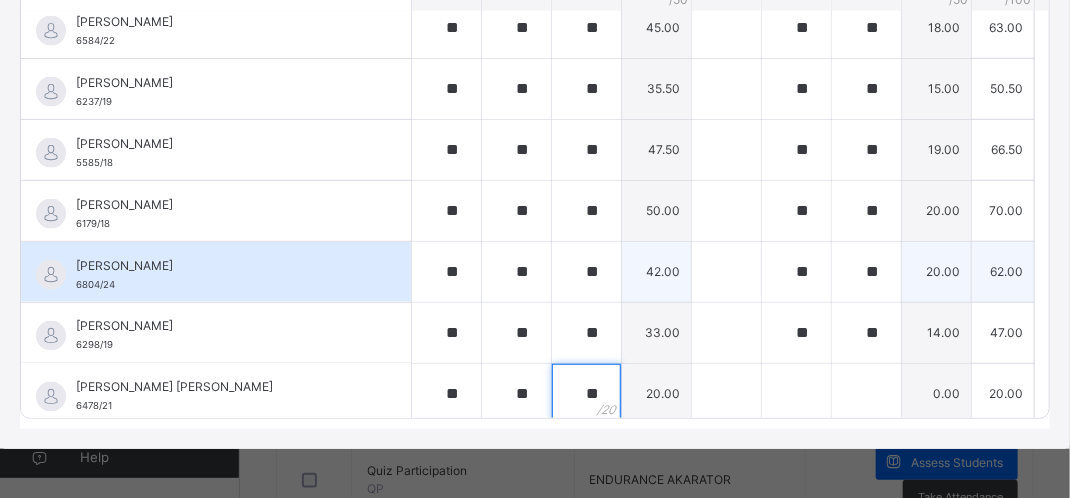 type on "**" 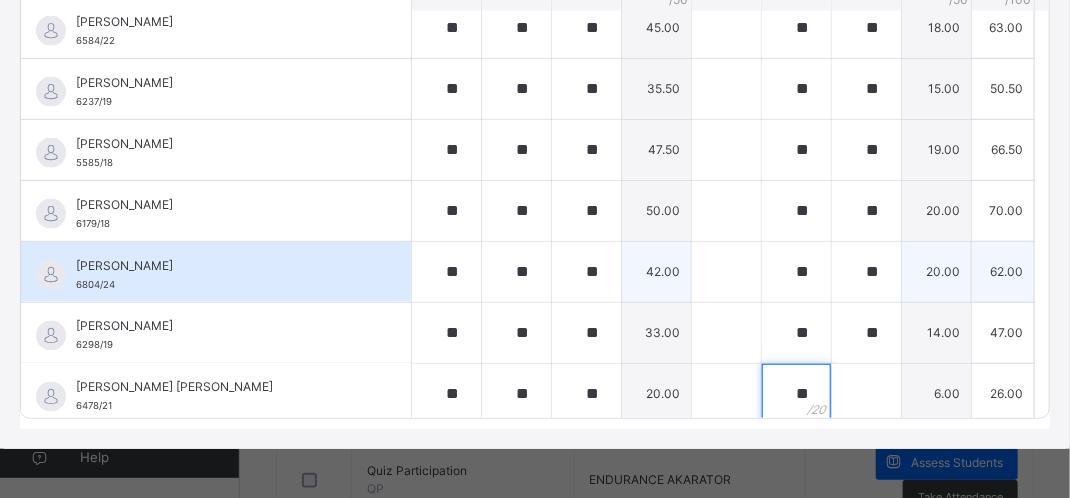 type on "**" 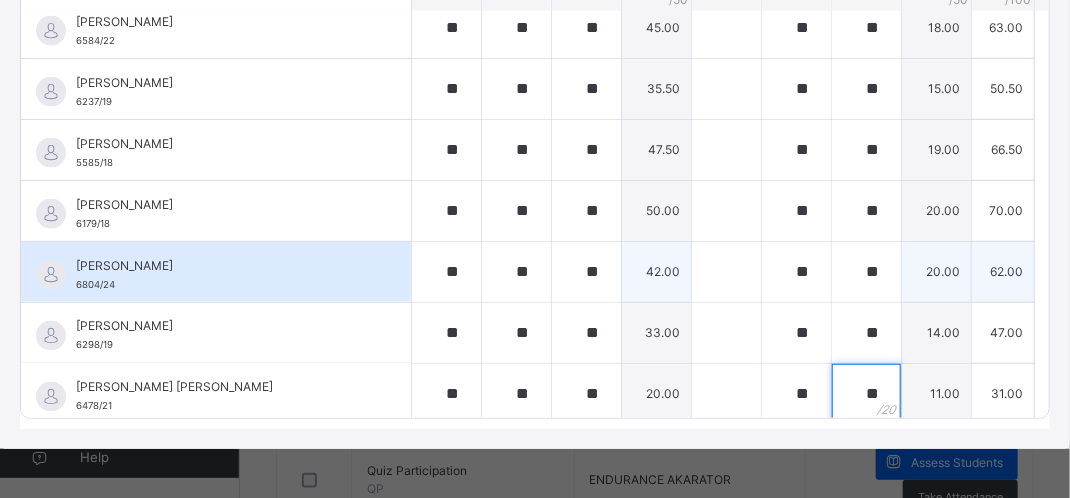 type on "**" 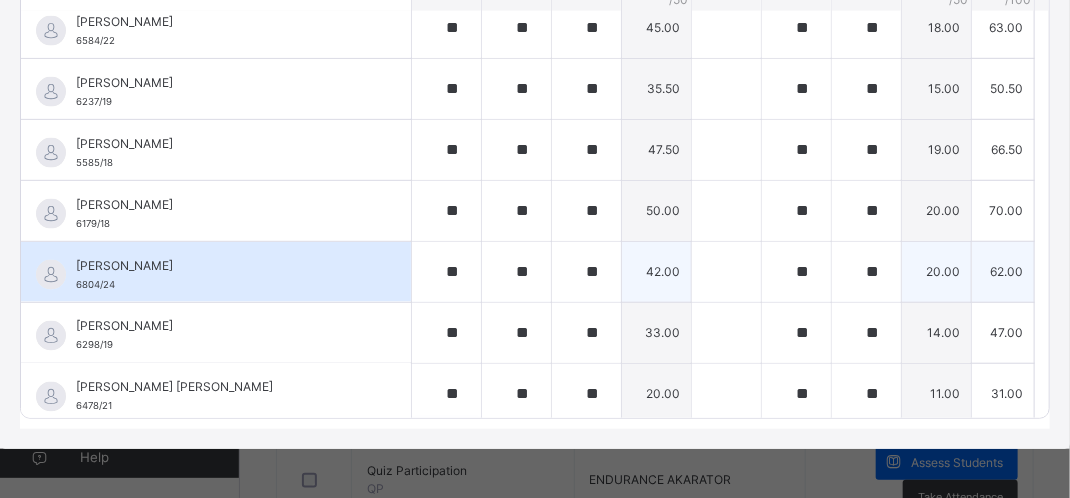 scroll, scrollTop: 1052, scrollLeft: 0, axis: vertical 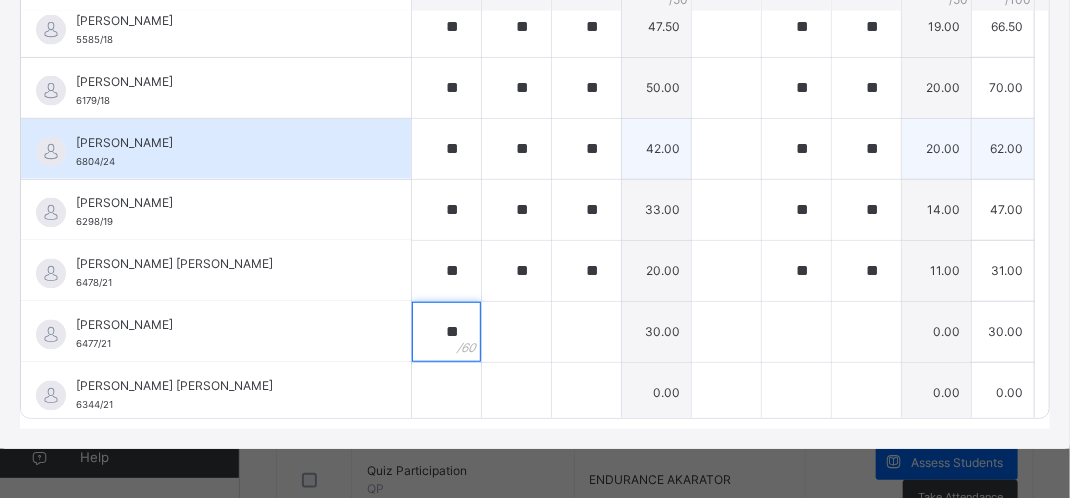 type on "**" 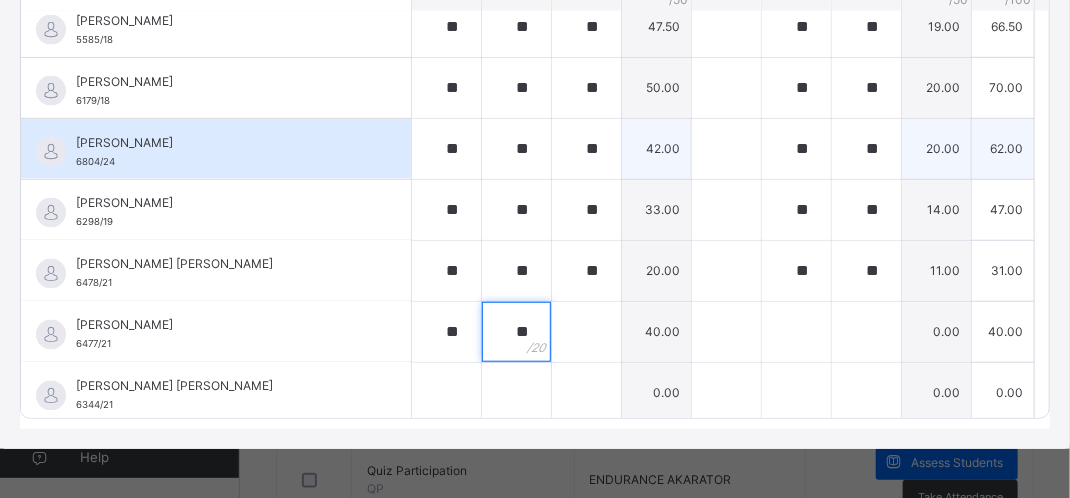 type on "**" 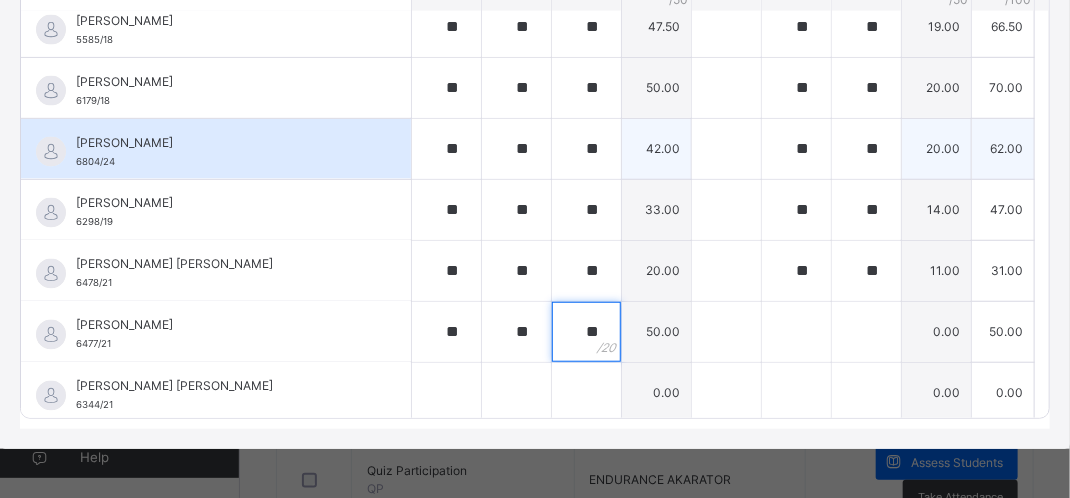 type on "**" 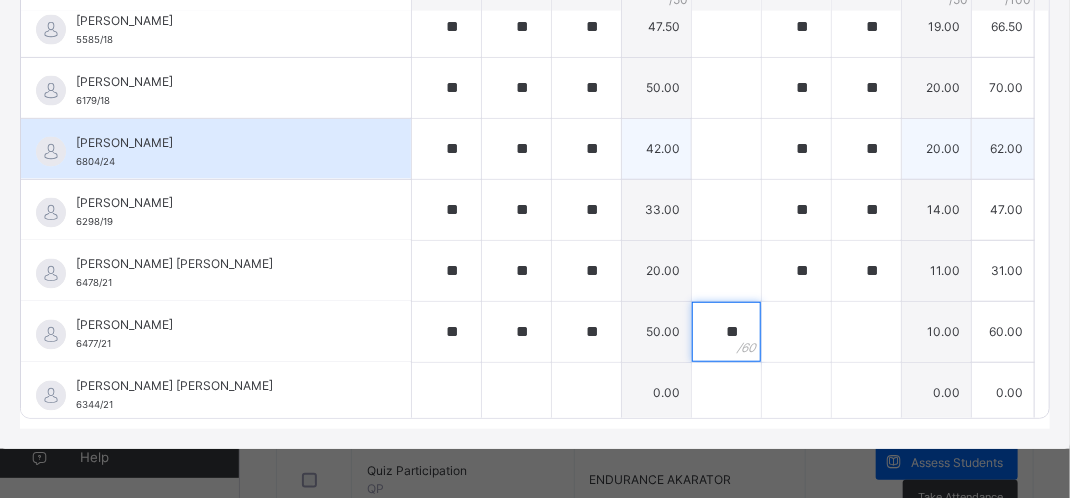 type on "**" 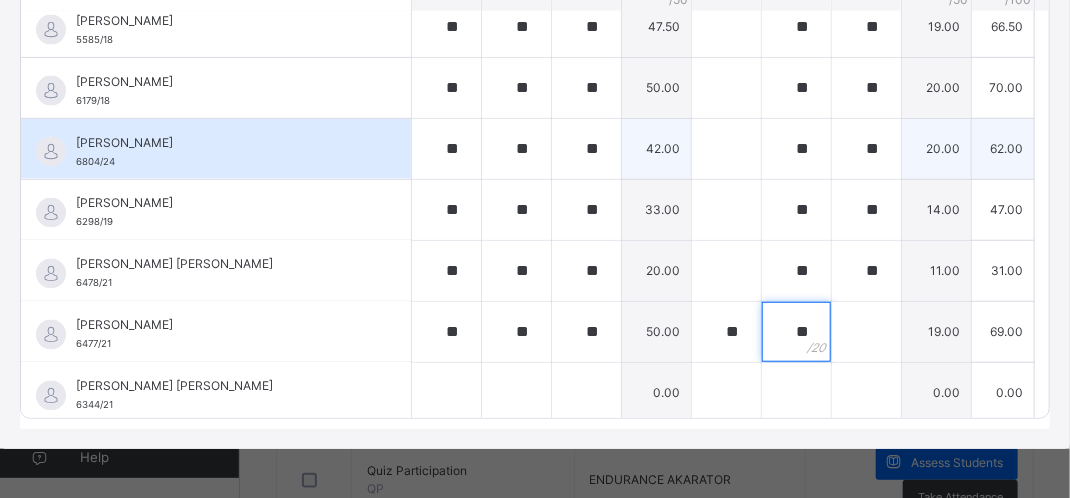 type on "**" 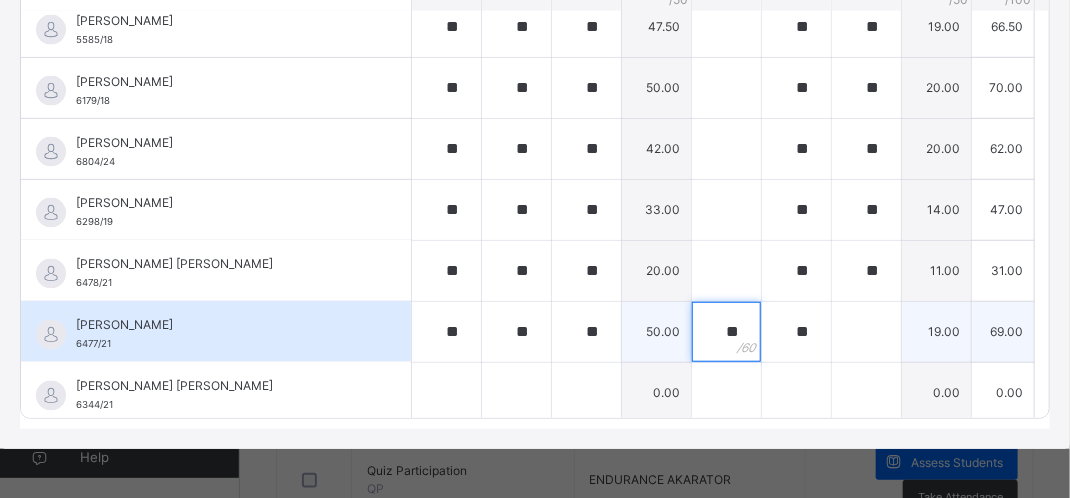 click on "**" at bounding box center (726, 332) 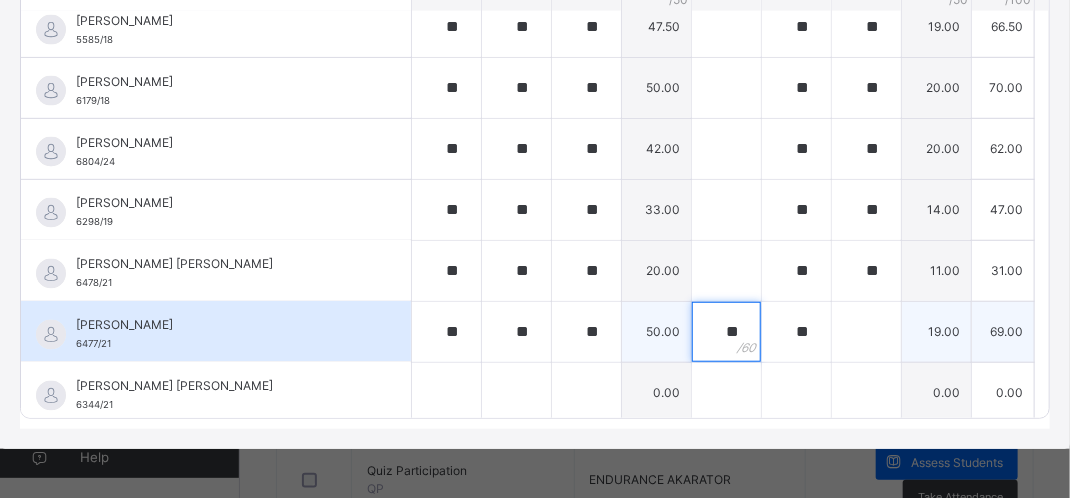 type on "*" 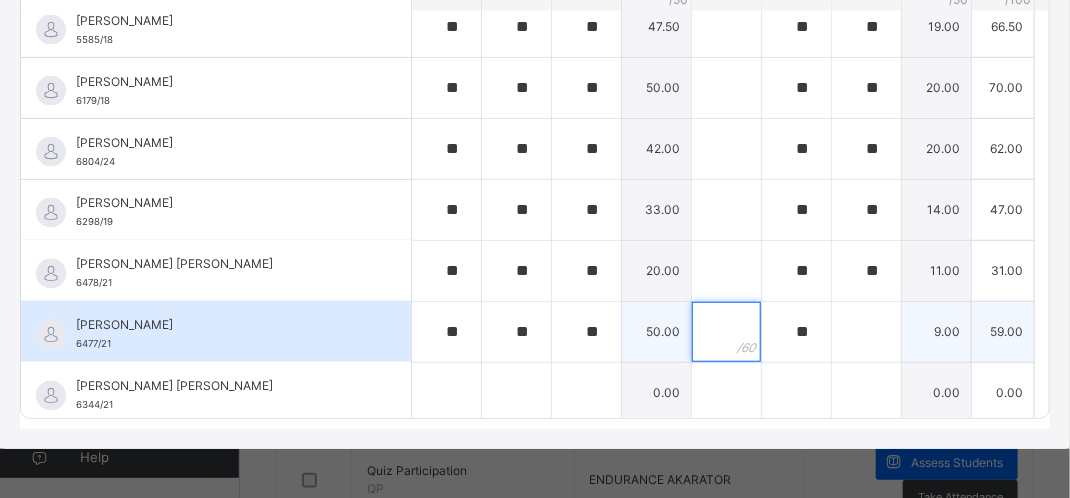 type 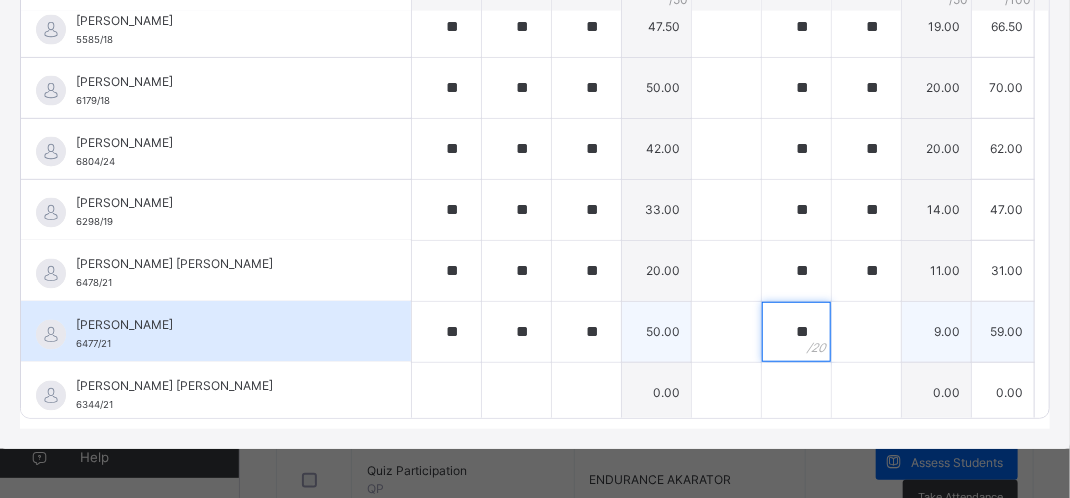 click on "**" at bounding box center [796, 332] 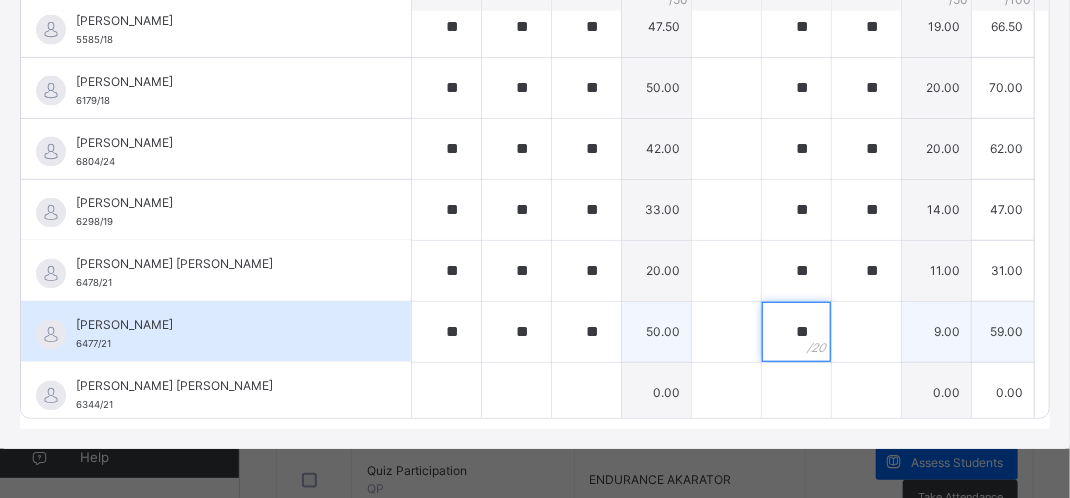 type on "*" 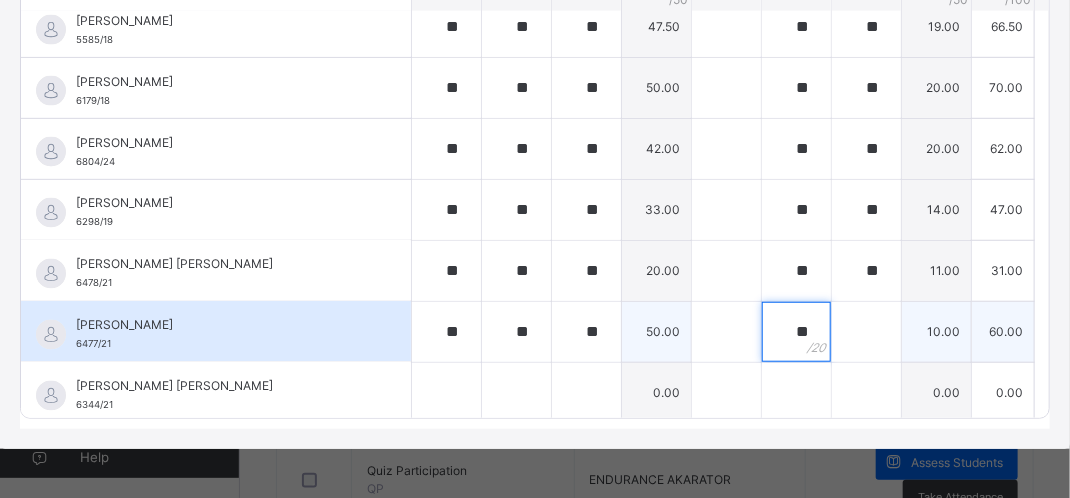type on "**" 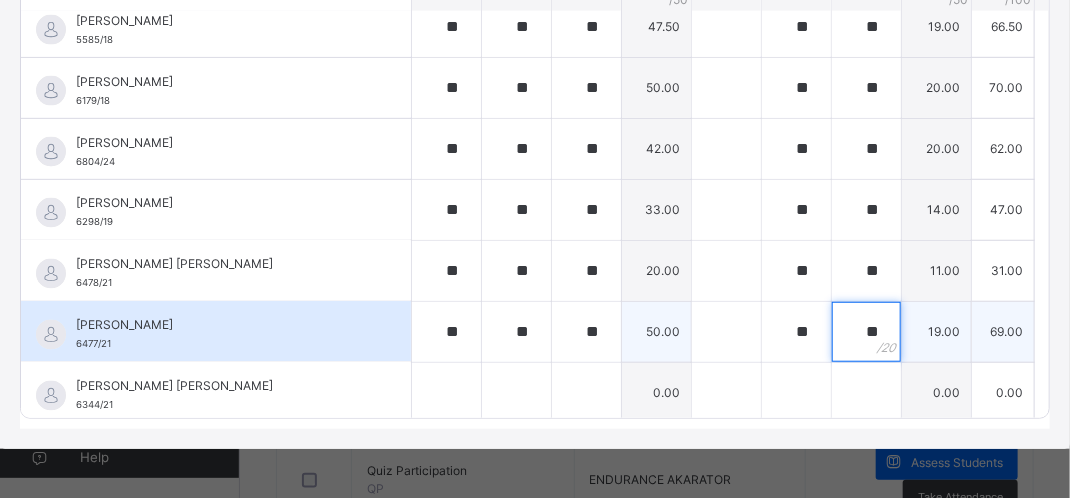 type on "**" 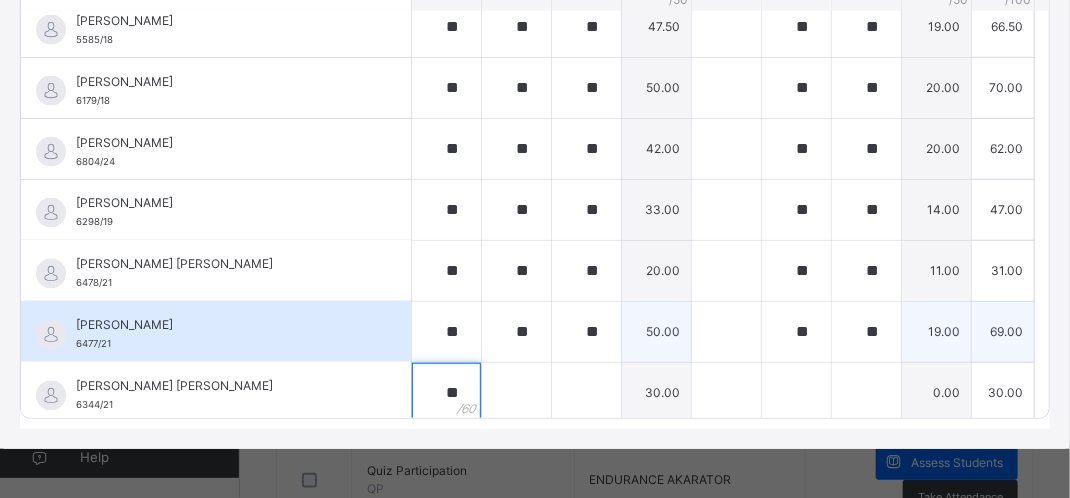 type on "**" 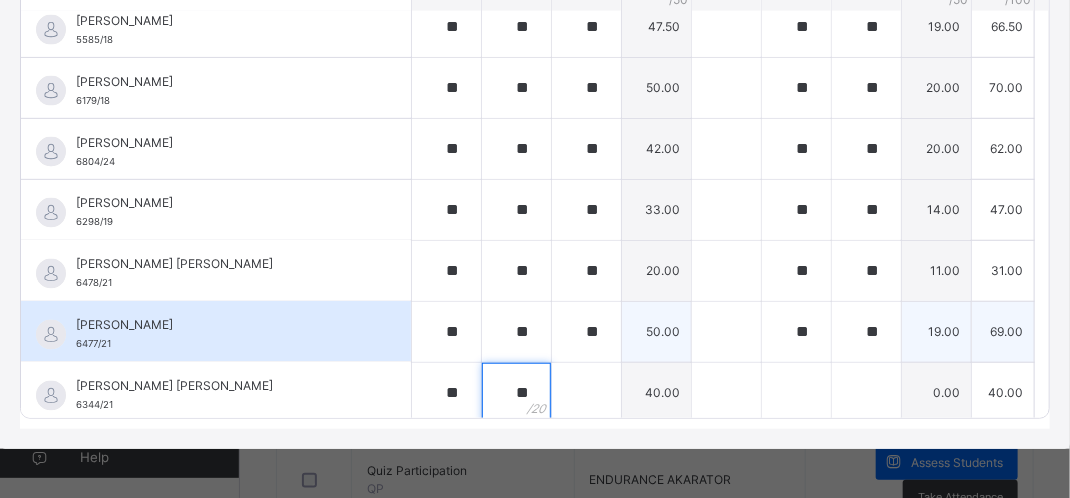 type on "**" 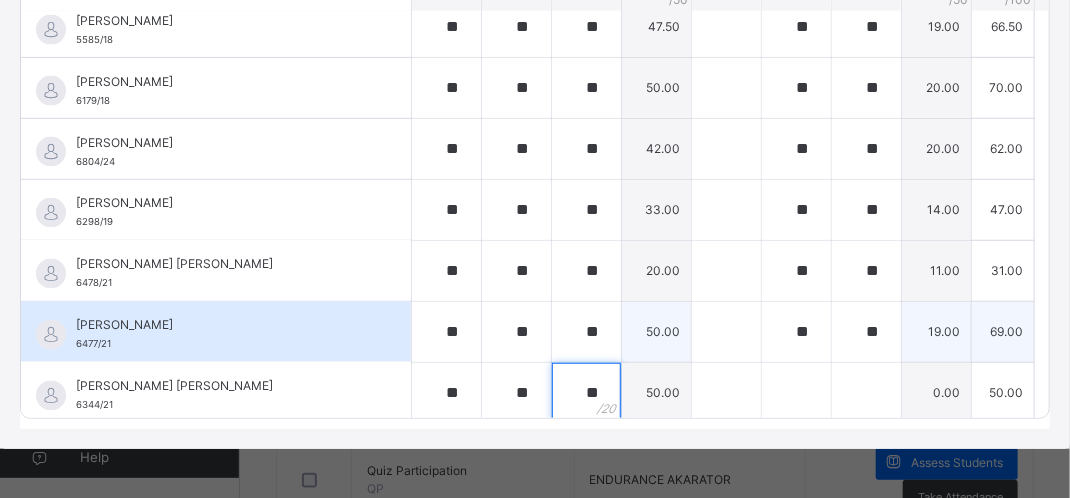 type on "**" 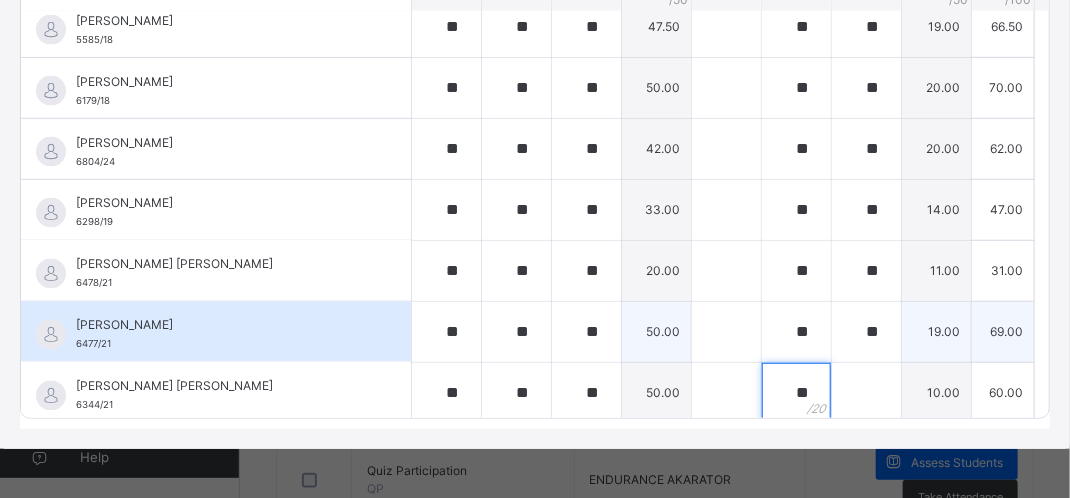 type on "**" 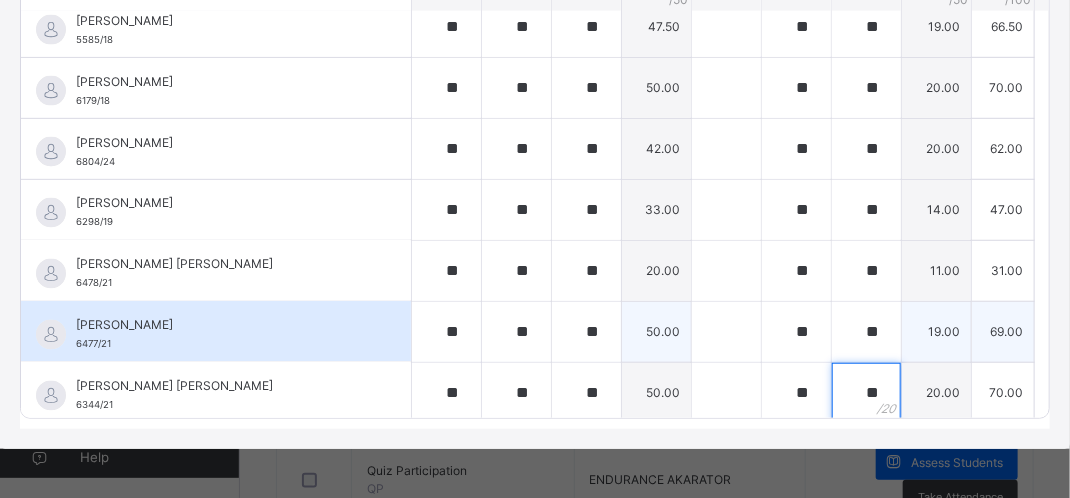 type on "**" 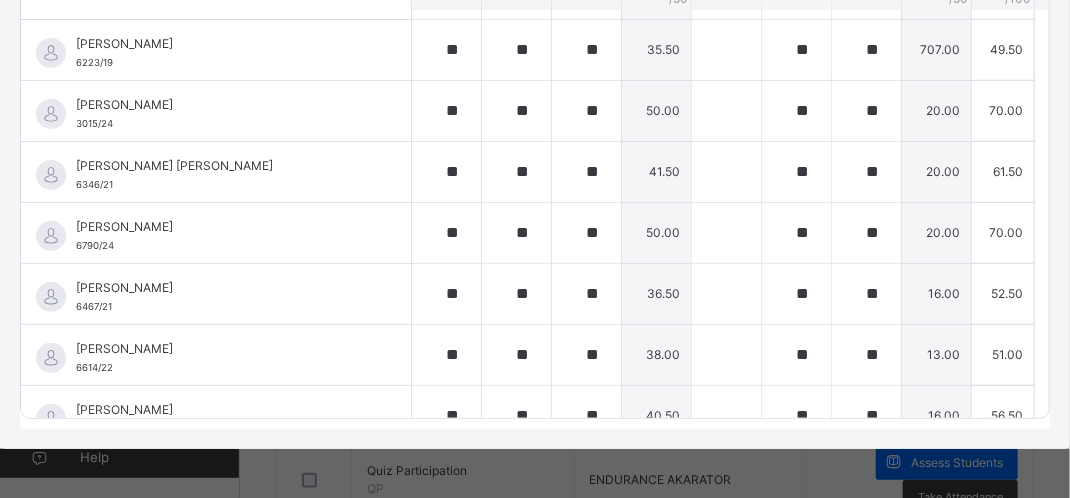 scroll, scrollTop: 45, scrollLeft: 0, axis: vertical 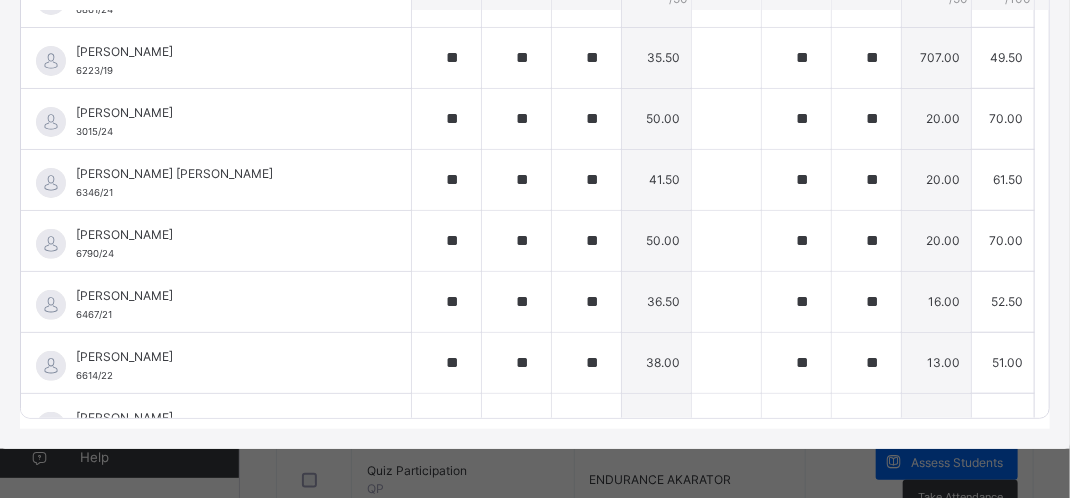 drag, startPoint x: 1046, startPoint y: 18, endPoint x: 1080, endPoint y: 113, distance: 100.90094 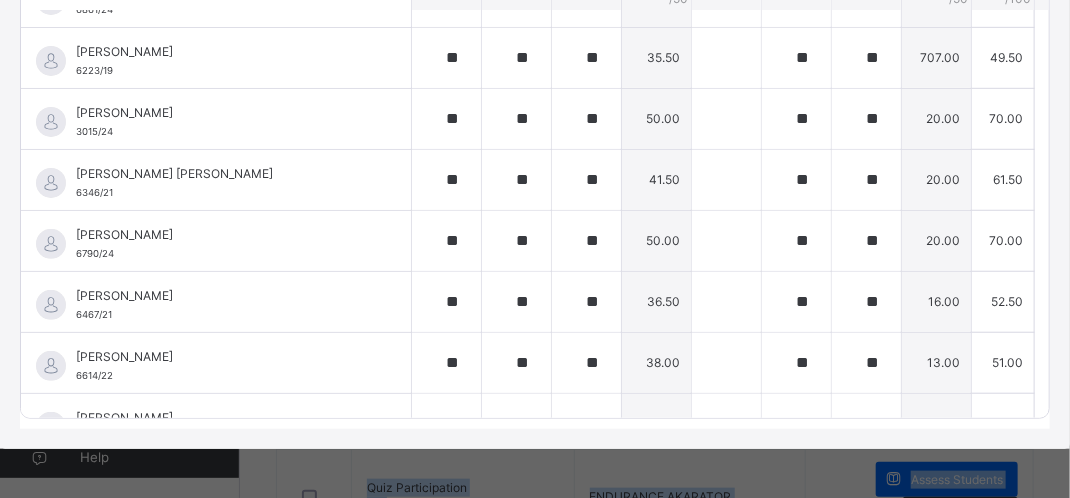 drag, startPoint x: 1080, startPoint y: 113, endPoint x: 1058, endPoint y: 203, distance: 92.64988 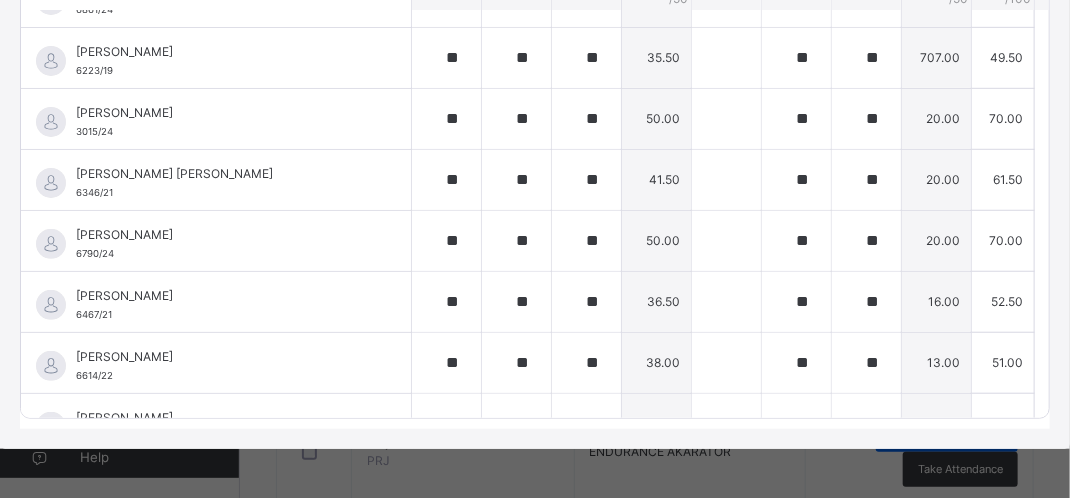 scroll, scrollTop: 0, scrollLeft: 0, axis: both 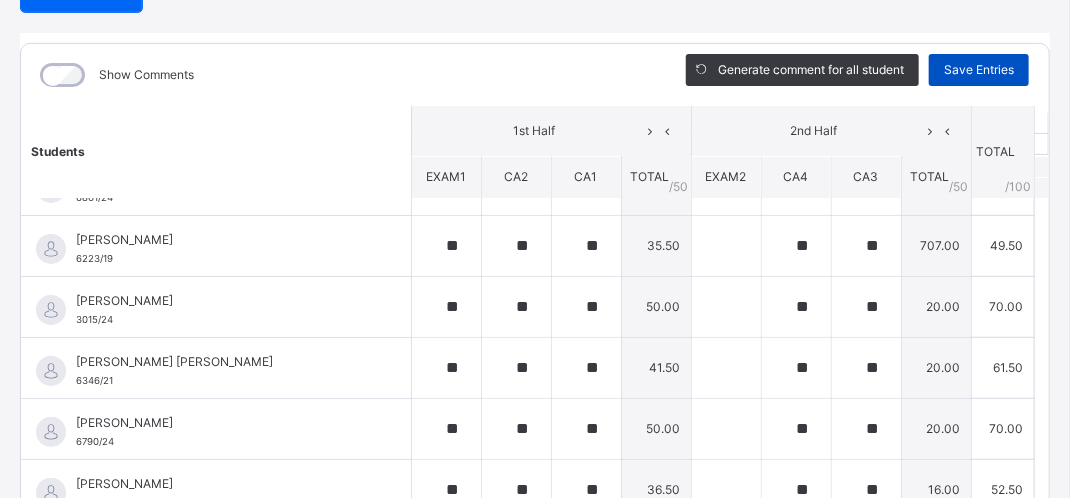 click on "Save Entries" at bounding box center (979, 70) 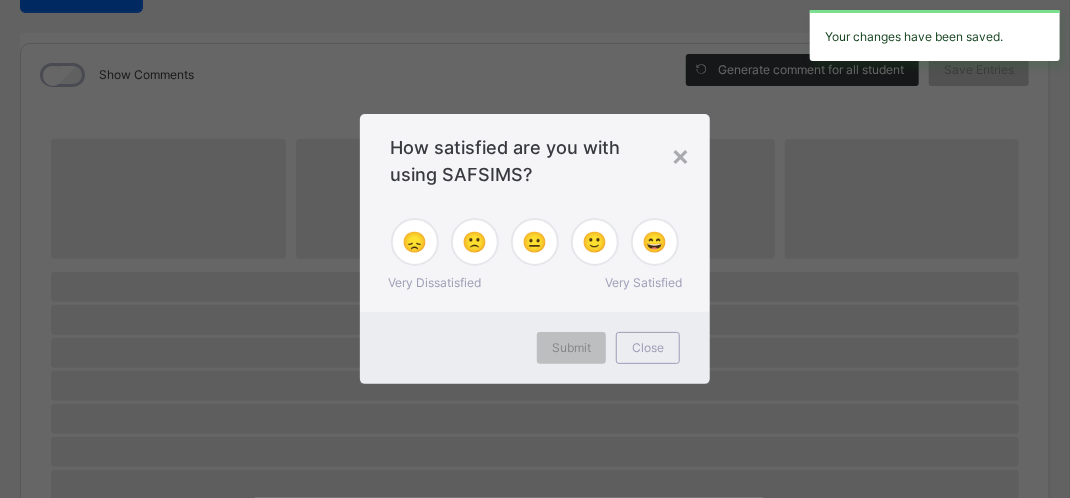 click on "× How satisfied are you with using SAFSIMS? 😞 🙁 😐 🙂 😄 Very Dissatisfied Very Satisfied Submit Close" at bounding box center [535, 249] 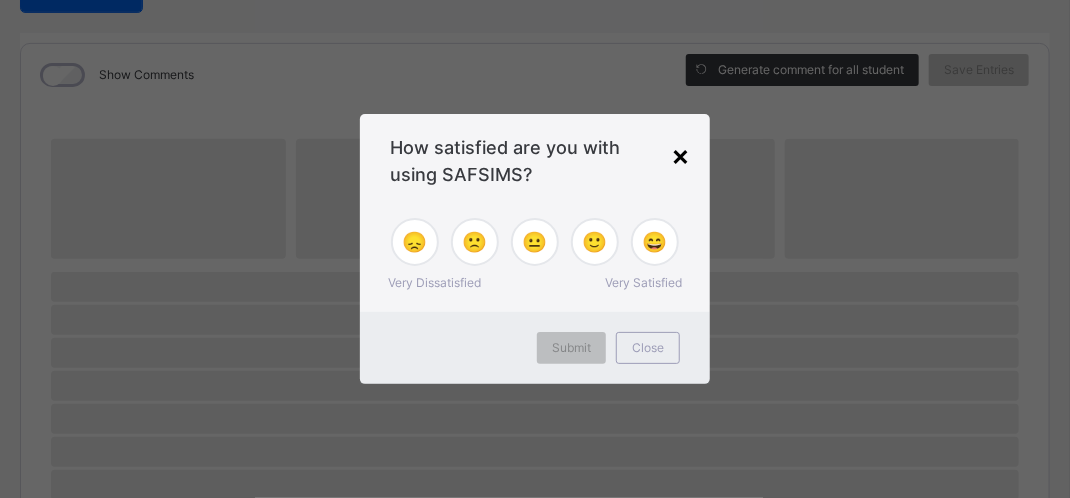 click on "×" at bounding box center (680, 155) 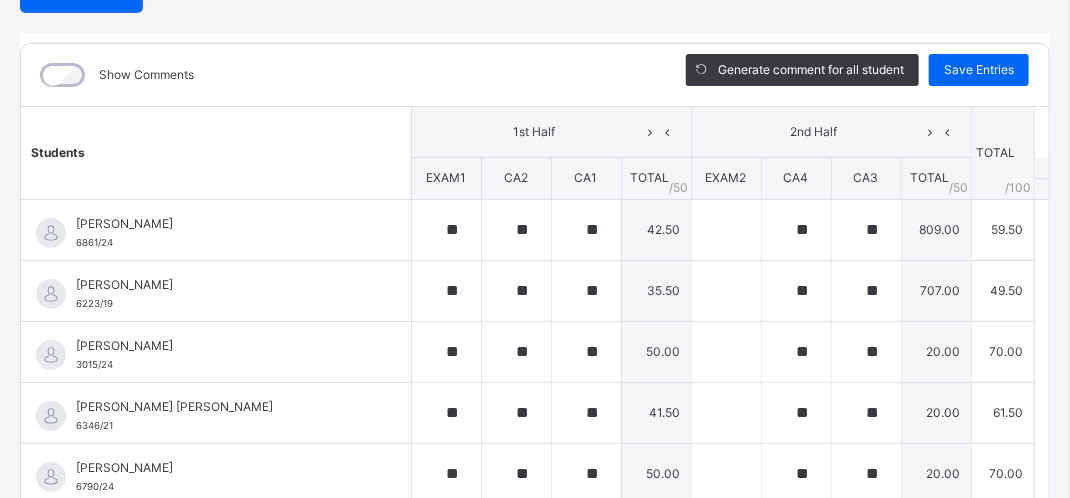 type on "**" 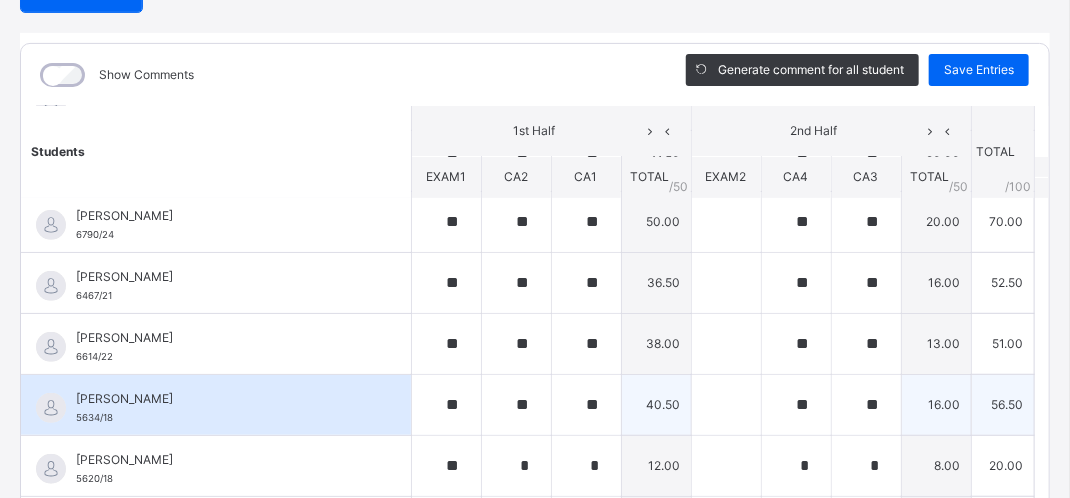 scroll, scrollTop: 0, scrollLeft: 0, axis: both 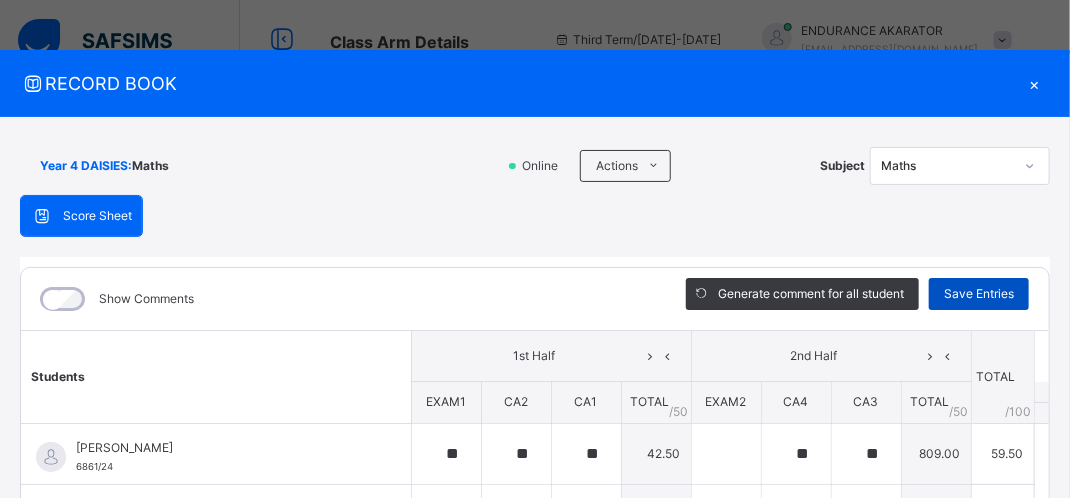click on "Save Entries" at bounding box center [979, 294] 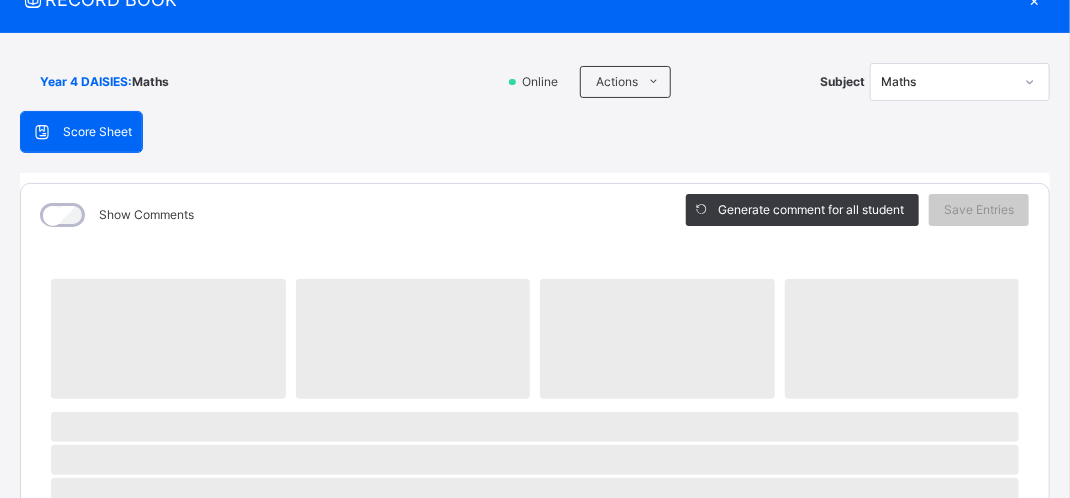 scroll, scrollTop: 0, scrollLeft: 0, axis: both 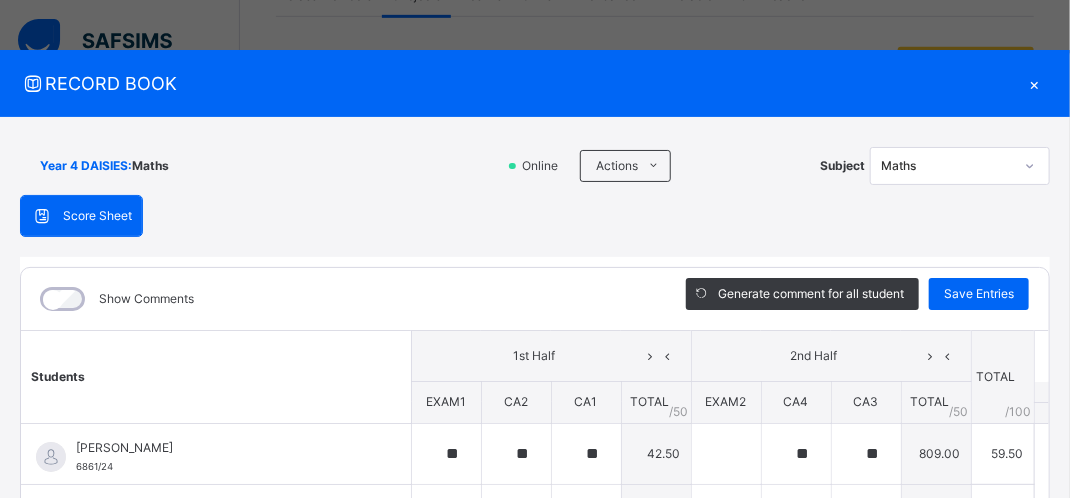 click on "×" at bounding box center [1035, 83] 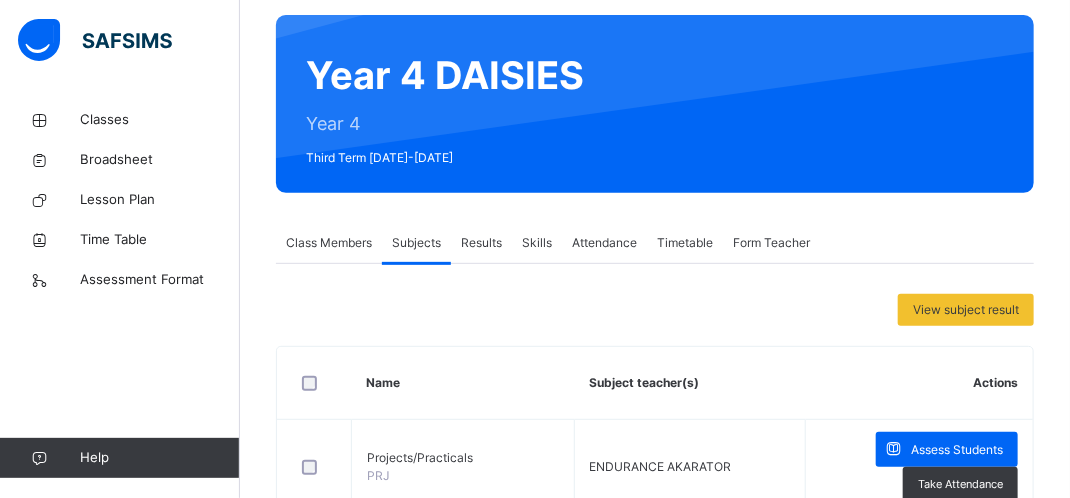 scroll, scrollTop: 0, scrollLeft: 0, axis: both 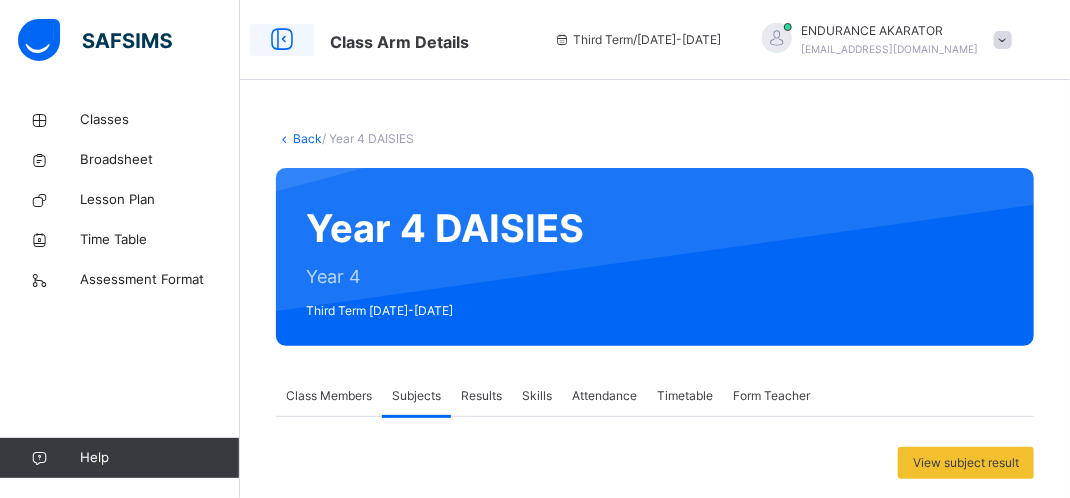 click at bounding box center [282, 40] 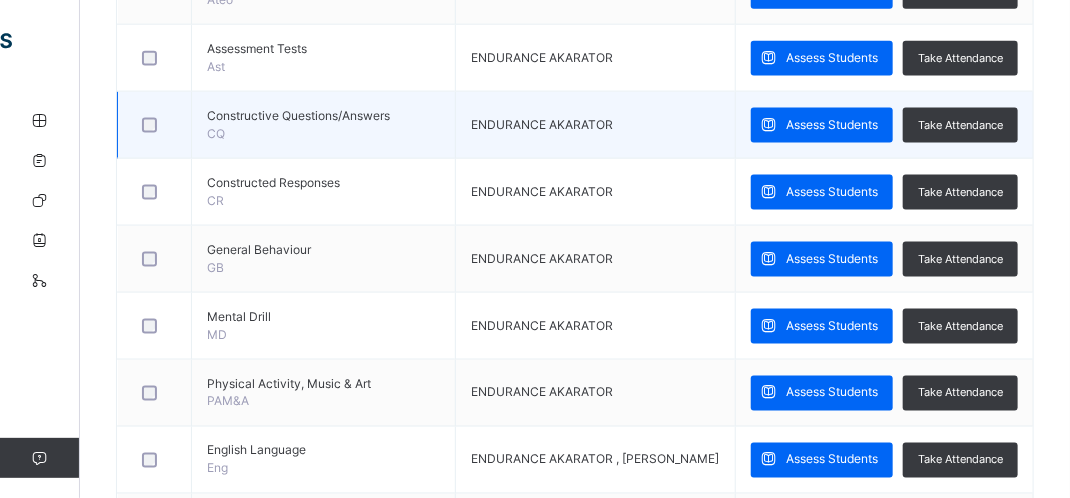 scroll, scrollTop: 1000, scrollLeft: 0, axis: vertical 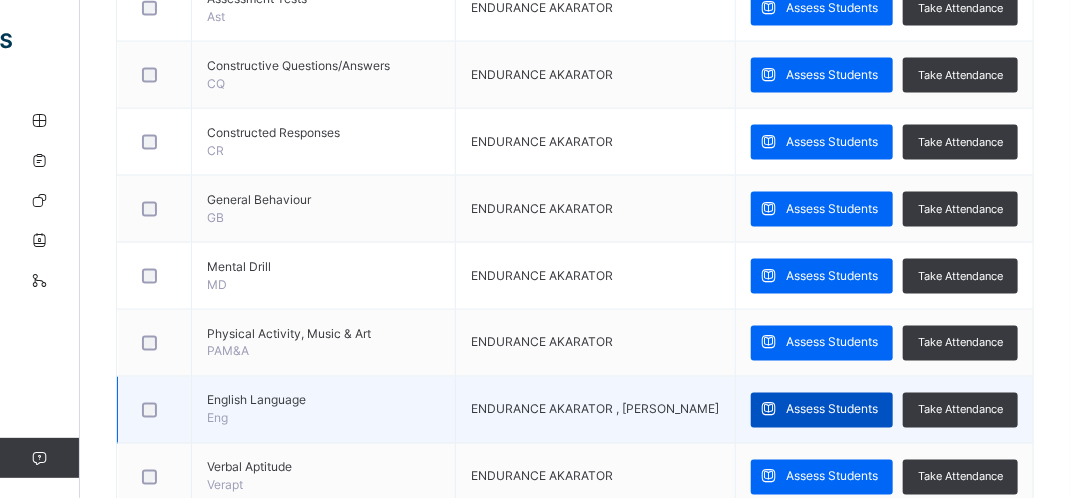 click on "Assess Students" at bounding box center (832, 410) 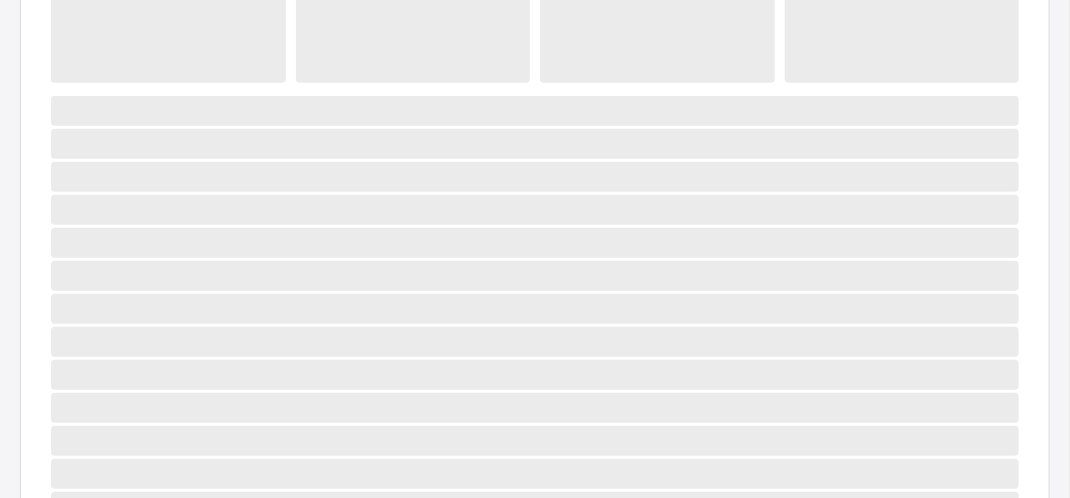 scroll, scrollTop: 300, scrollLeft: 0, axis: vertical 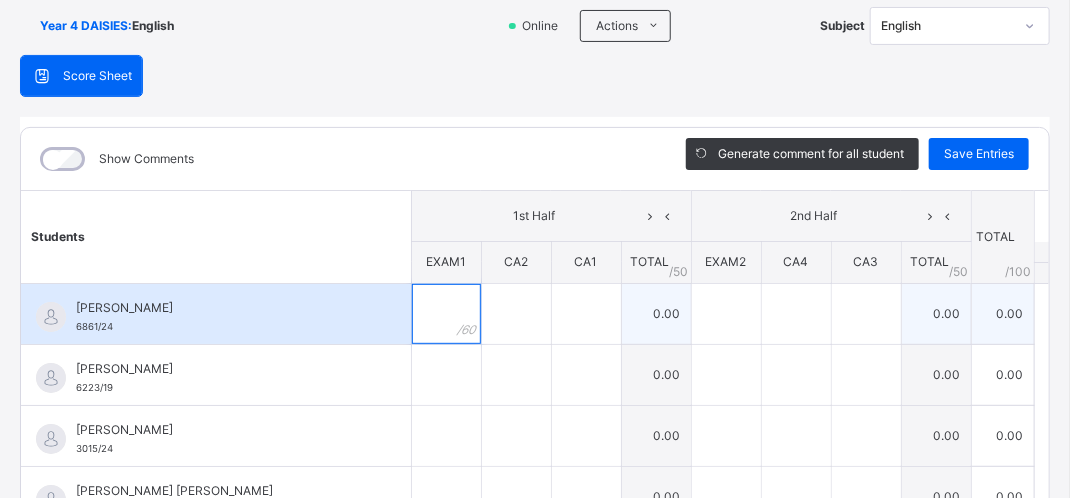 click at bounding box center [446, 314] 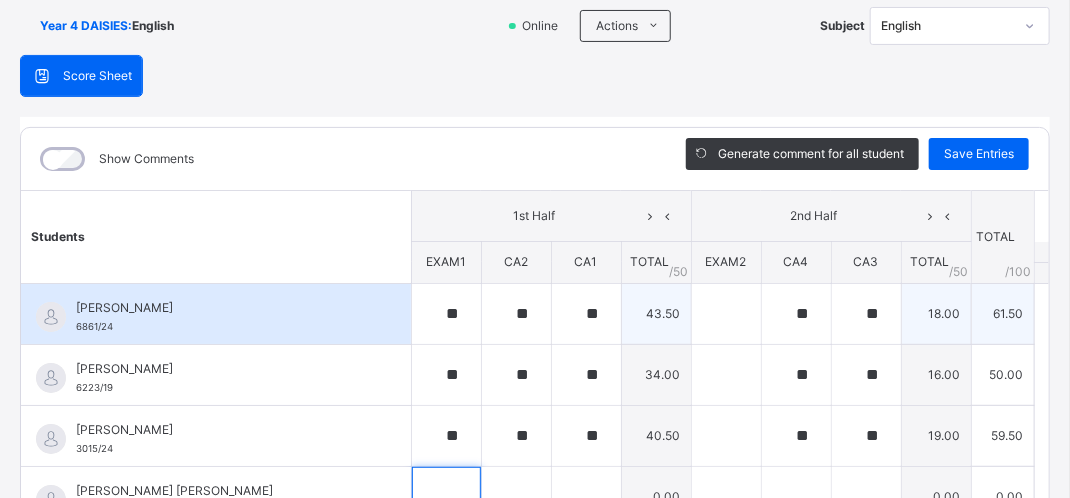 scroll, scrollTop: 167, scrollLeft: 0, axis: vertical 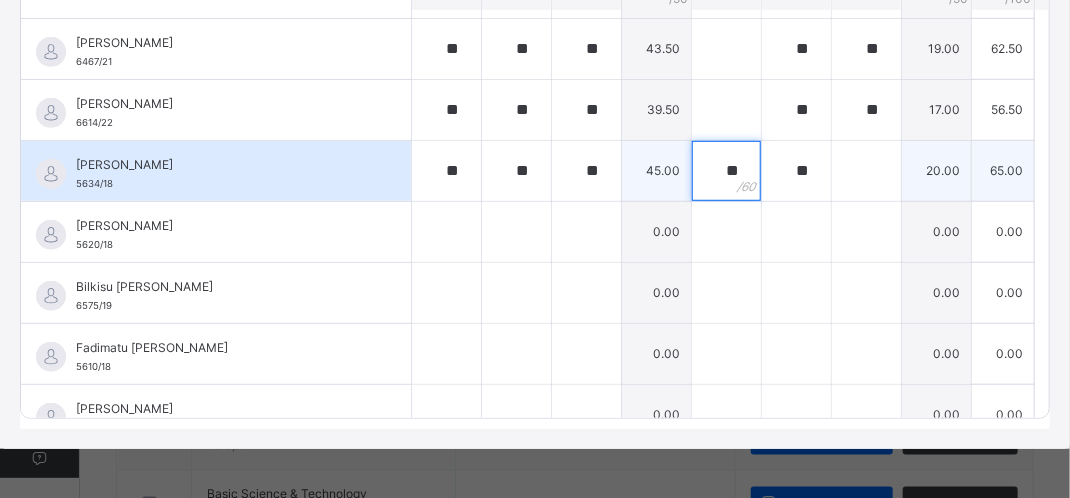 click on "**" at bounding box center (726, 171) 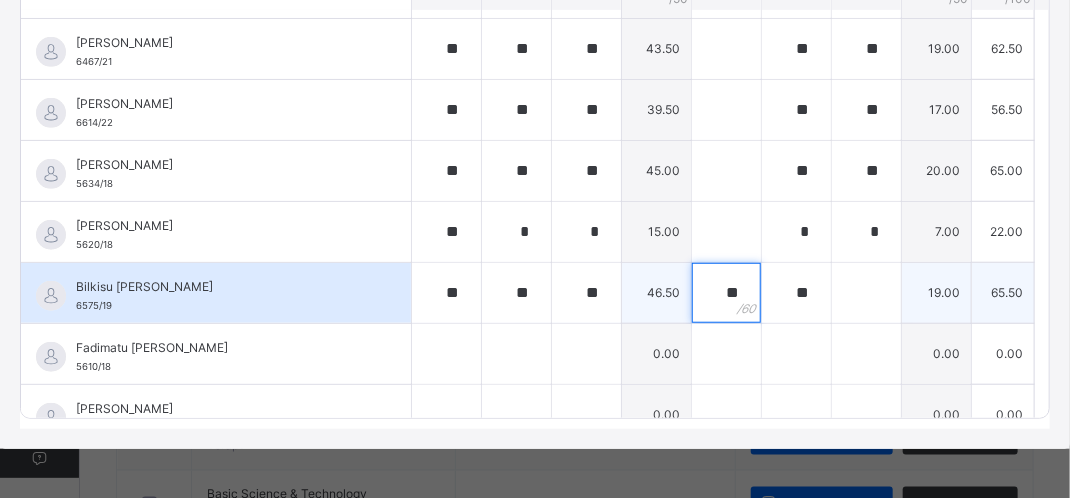click on "**" at bounding box center (726, 293) 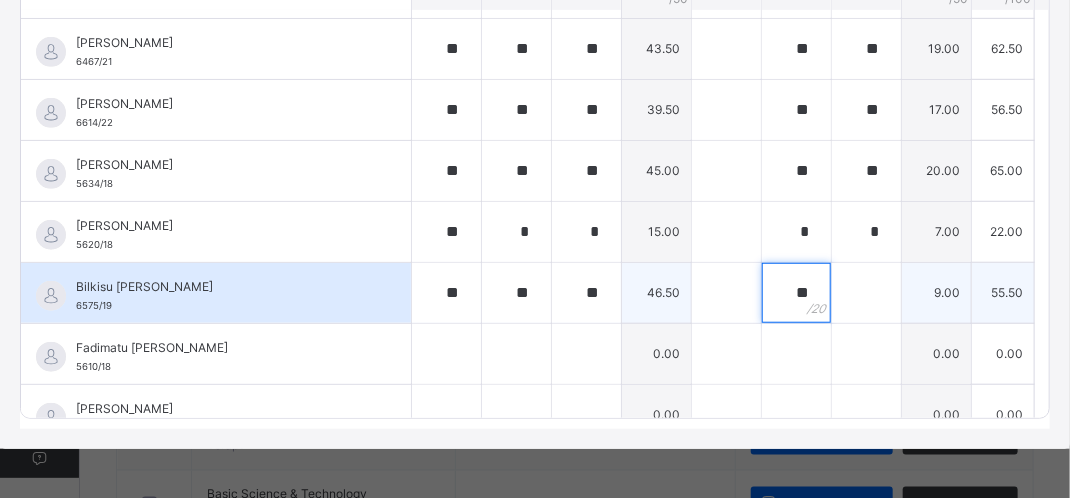 click on "**" at bounding box center [796, 293] 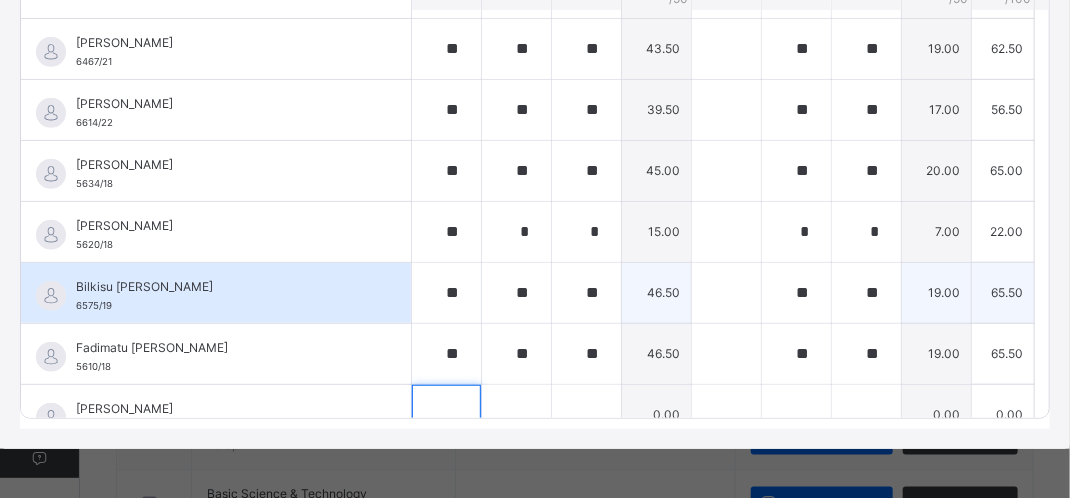 scroll, scrollTop: 321, scrollLeft: 0, axis: vertical 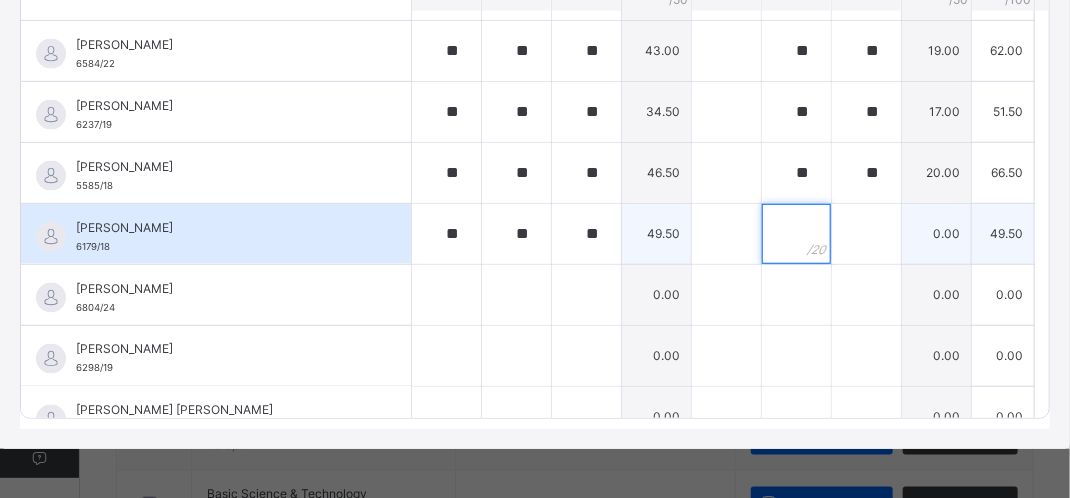 click at bounding box center [796, 234] 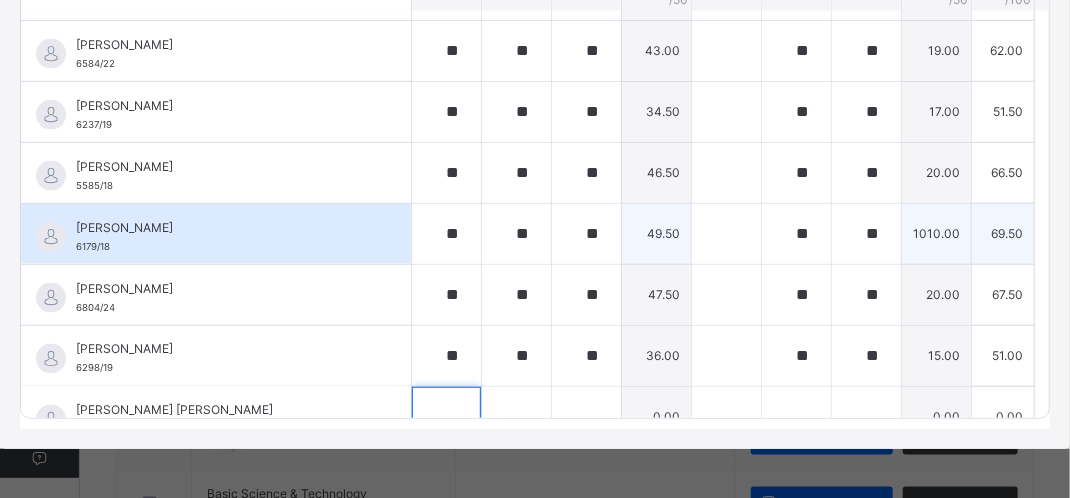 scroll, scrollTop: 929, scrollLeft: 0, axis: vertical 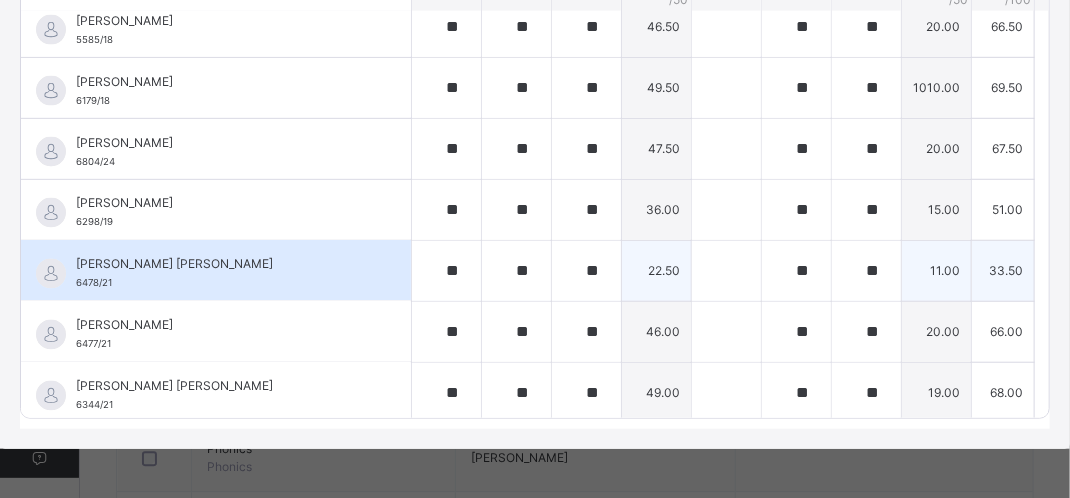 click on "11.00" at bounding box center [936, 270] 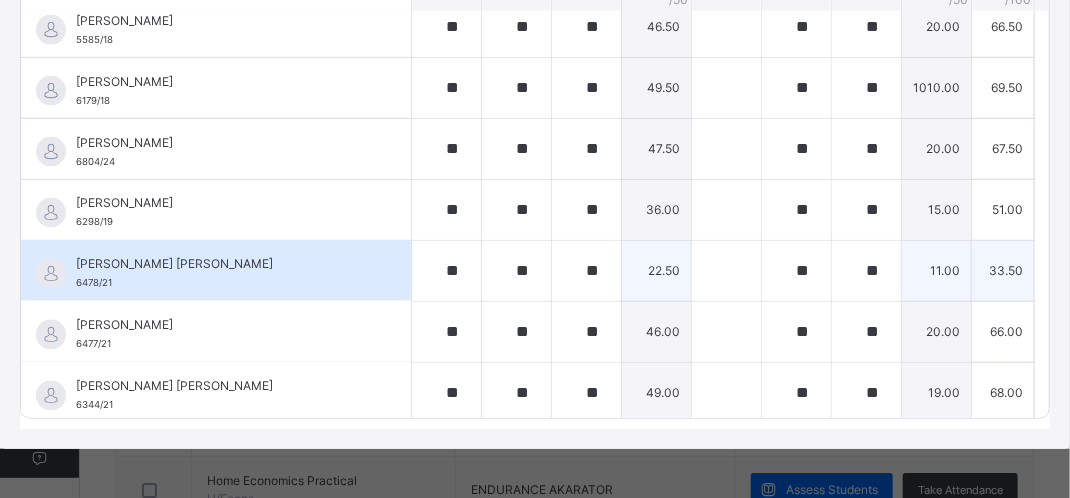 scroll, scrollTop: 2229, scrollLeft: 0, axis: vertical 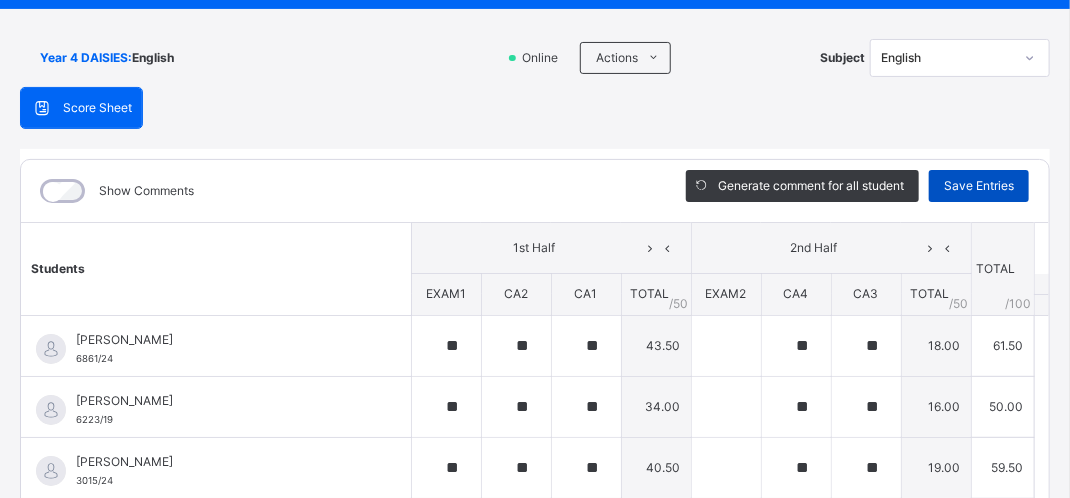 click on "Save Entries" at bounding box center (979, 186) 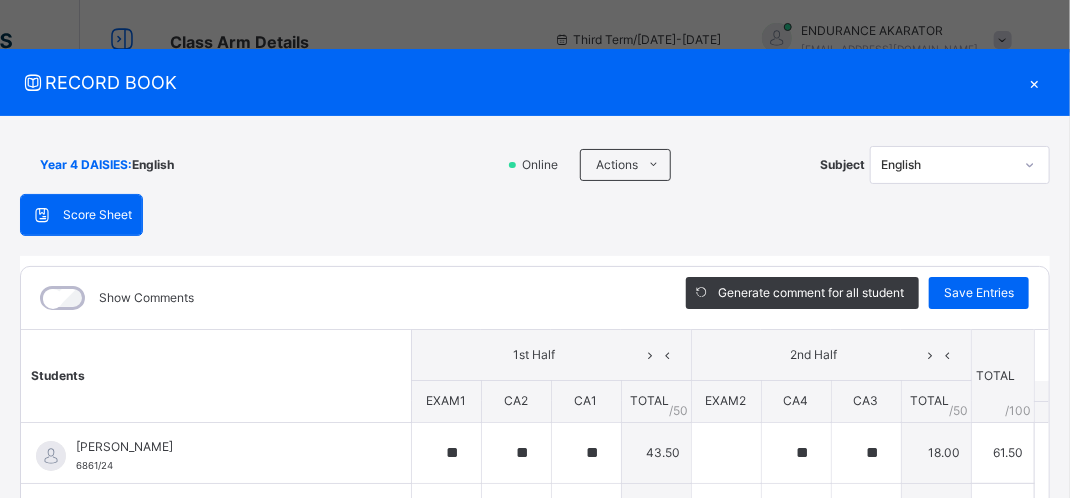 scroll, scrollTop: 0, scrollLeft: 0, axis: both 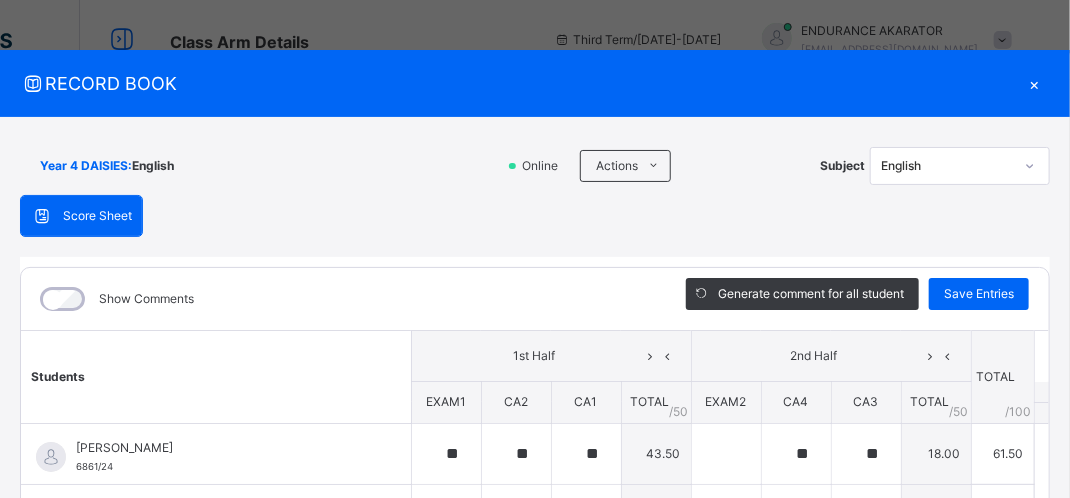 click on "×" at bounding box center (1035, 83) 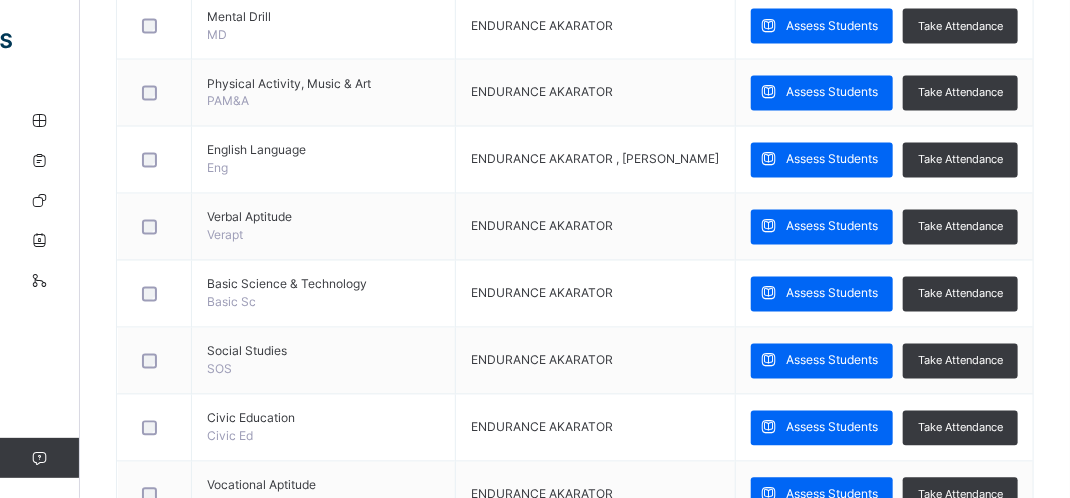 scroll, scrollTop: 1200, scrollLeft: 0, axis: vertical 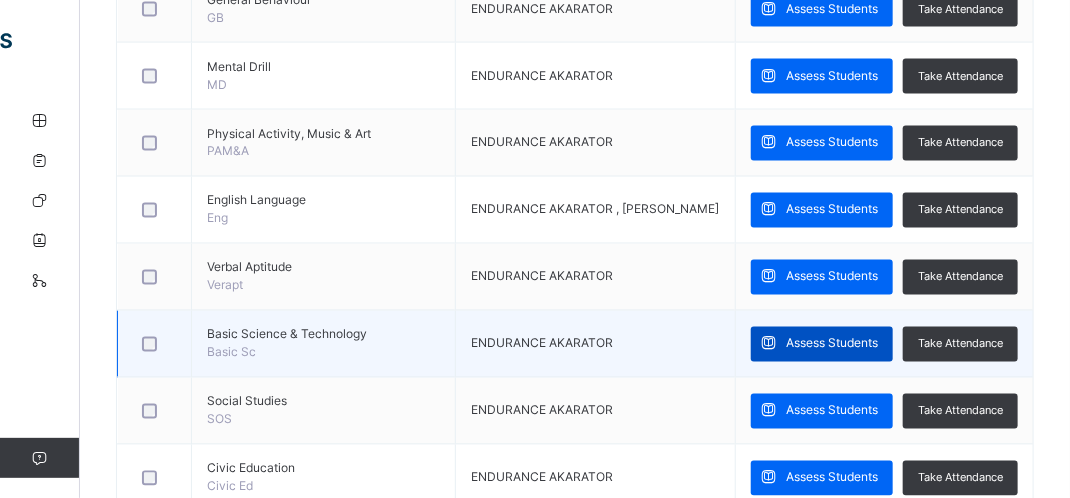 click on "Assess Students" at bounding box center (832, 344) 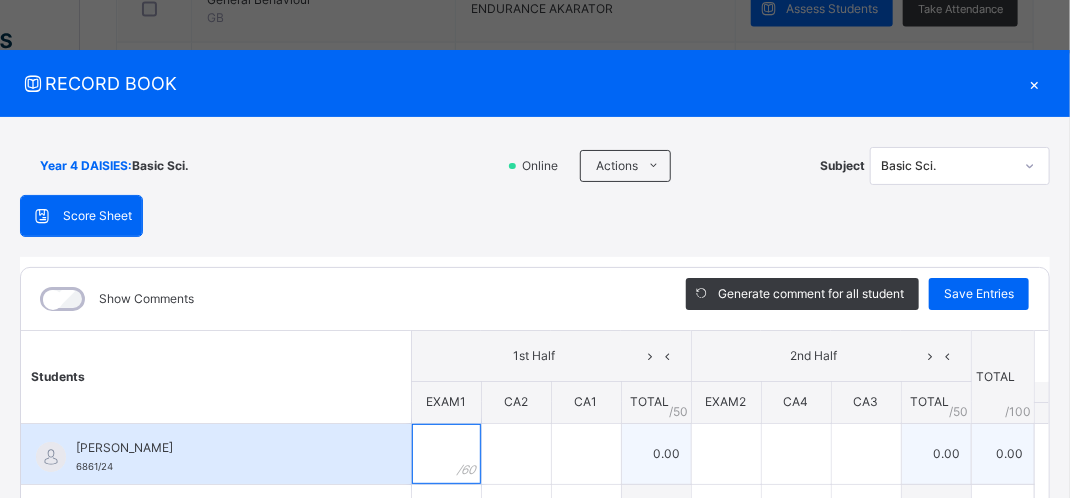 click at bounding box center [446, 454] 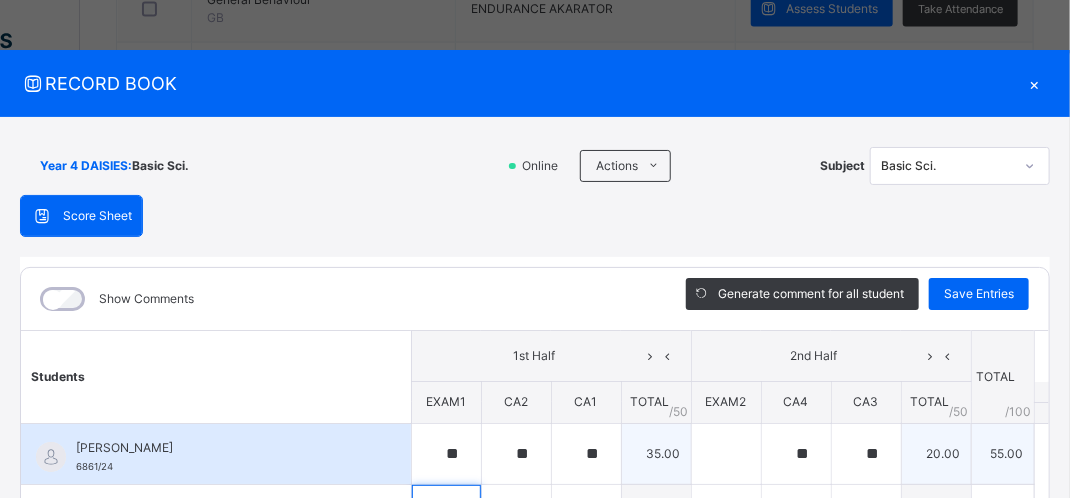 scroll, scrollTop: 45, scrollLeft: 0, axis: vertical 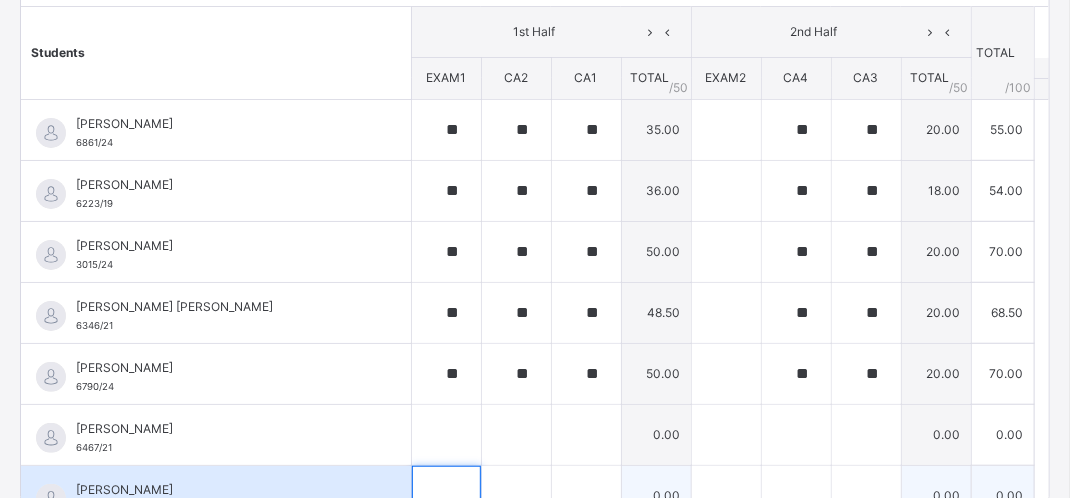 click at bounding box center (446, 496) 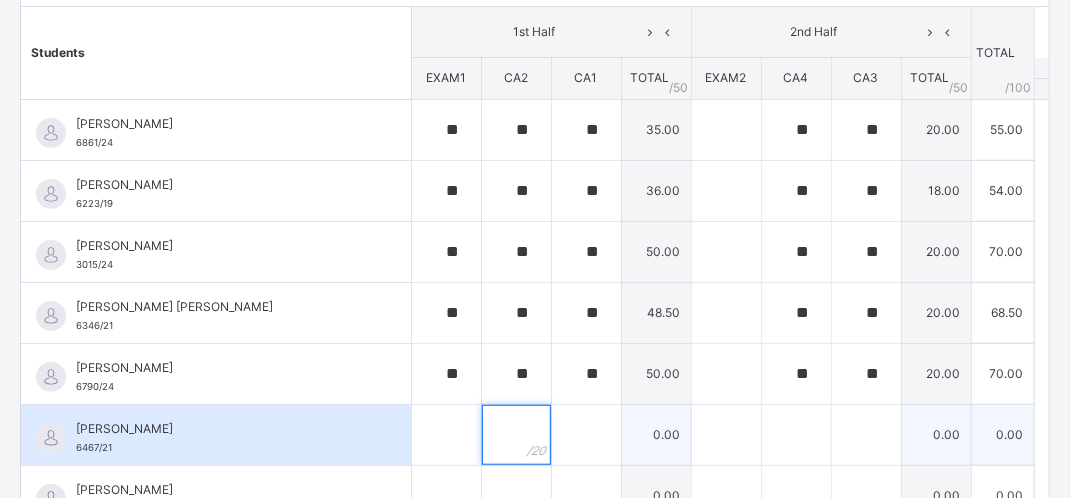 click at bounding box center (516, 435) 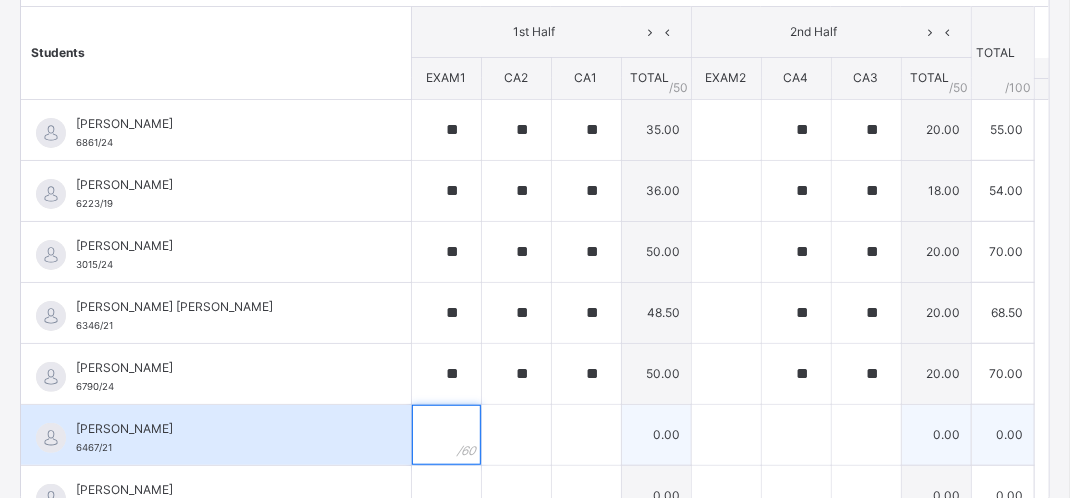 click at bounding box center [446, 435] 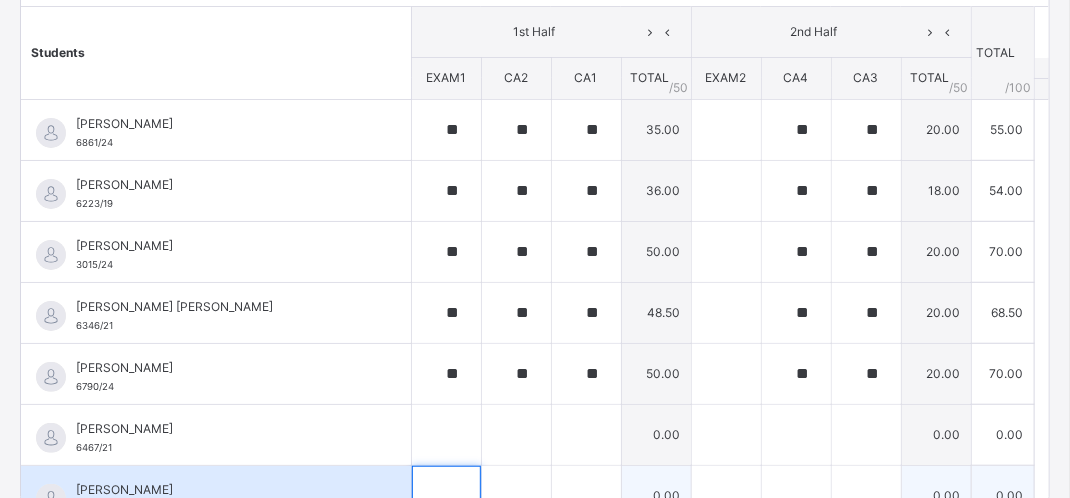 click at bounding box center [446, 496] 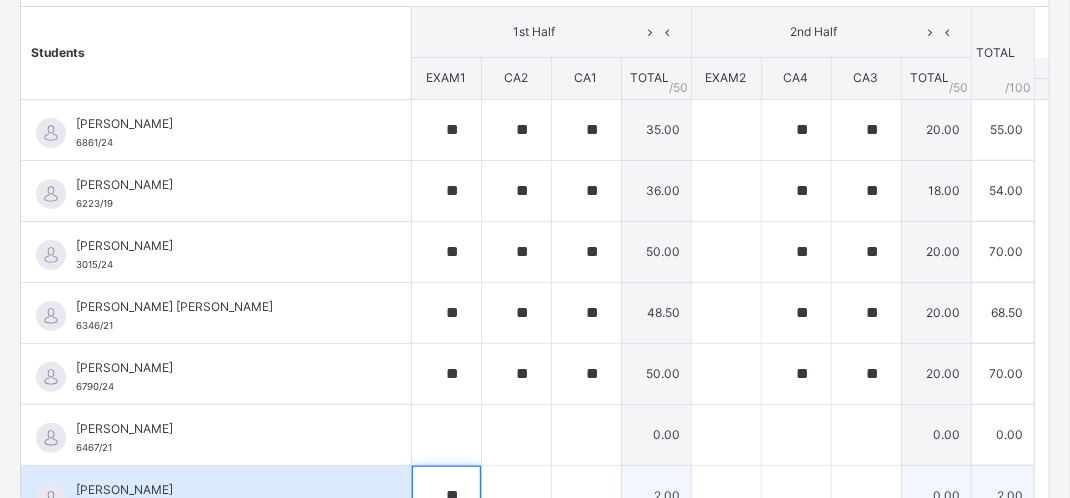 scroll, scrollTop: 328, scrollLeft: 0, axis: vertical 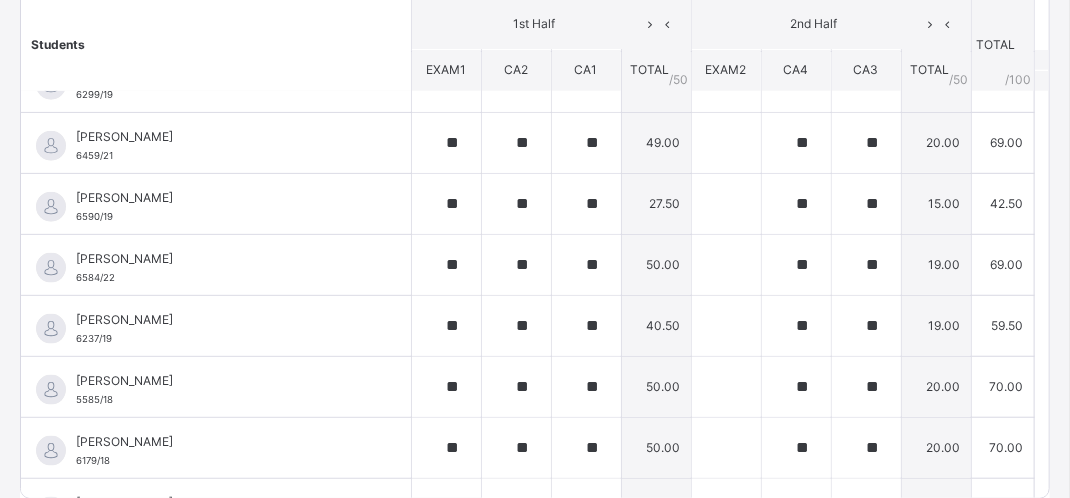 click on "Year 4   DAISIES :   Basic Sci. Online Actions  Download Empty Score Sheet  Upload/map score sheet Subject  Basic Sci. TURAKI INTERNATIONAL SCHOOL Date: [DATE] 9:10:47 am Score Sheet Score Sheet Show Comments   Generate comment for all student   Save Entries Class Level:  Year 4   DAISIES Subject:  Basic Sci. Session:  2024/2025 Session Session:  Third Term Students 1st Half 2nd Half TOTAL /100 Comment EXAM1 CA2 CA1 TOTAL / 50 EXAM2 CA4 CA3 TOTAL / 50 [PERSON_NAME] 6861/24 [PERSON_NAME] 6861/24 ** ** ** 35.00 ** ** 20.00 55.00 Generate comment 0 / 250   ×   Subject Teacher’s Comment Generate and see in full the comment developed by the AI with an option to regenerate the comment [PERSON_NAME]  [PERSON_NAME]   6861/24   Total 55.00  / 100.00 [PERSON_NAME] Bot   Regenerate     Use this comment   [PERSON_NAME] 6223/19 [PERSON_NAME] 6223/19 ** ** ** 36.00 ** ** 18.00 54.00 Generate comment 0 / 250   ×   Subject Teacher’s Comment [PERSON_NAME]   6223/19   Total 54.00  / 100.00" at bounding box center (535, 157) 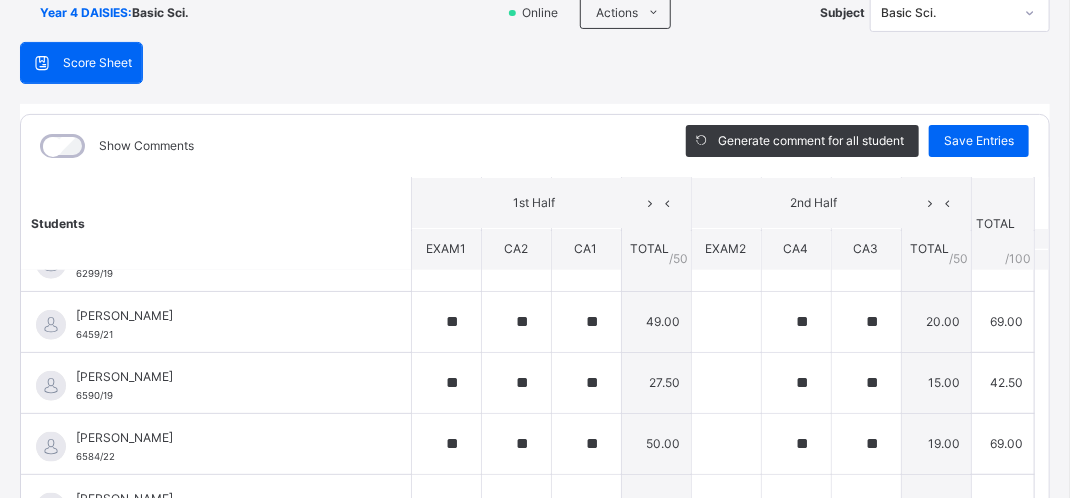 scroll, scrollTop: 0, scrollLeft: 0, axis: both 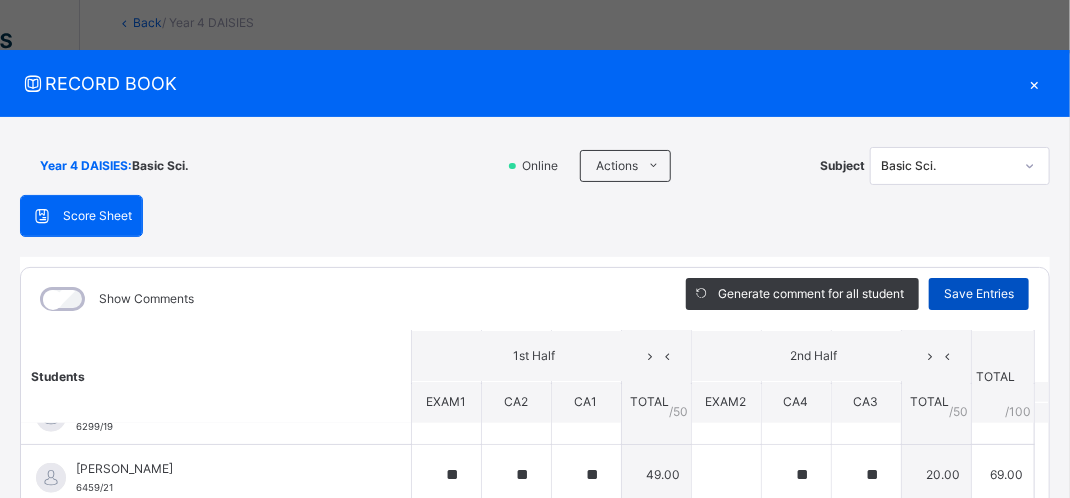 click on "Save Entries" at bounding box center (979, 294) 